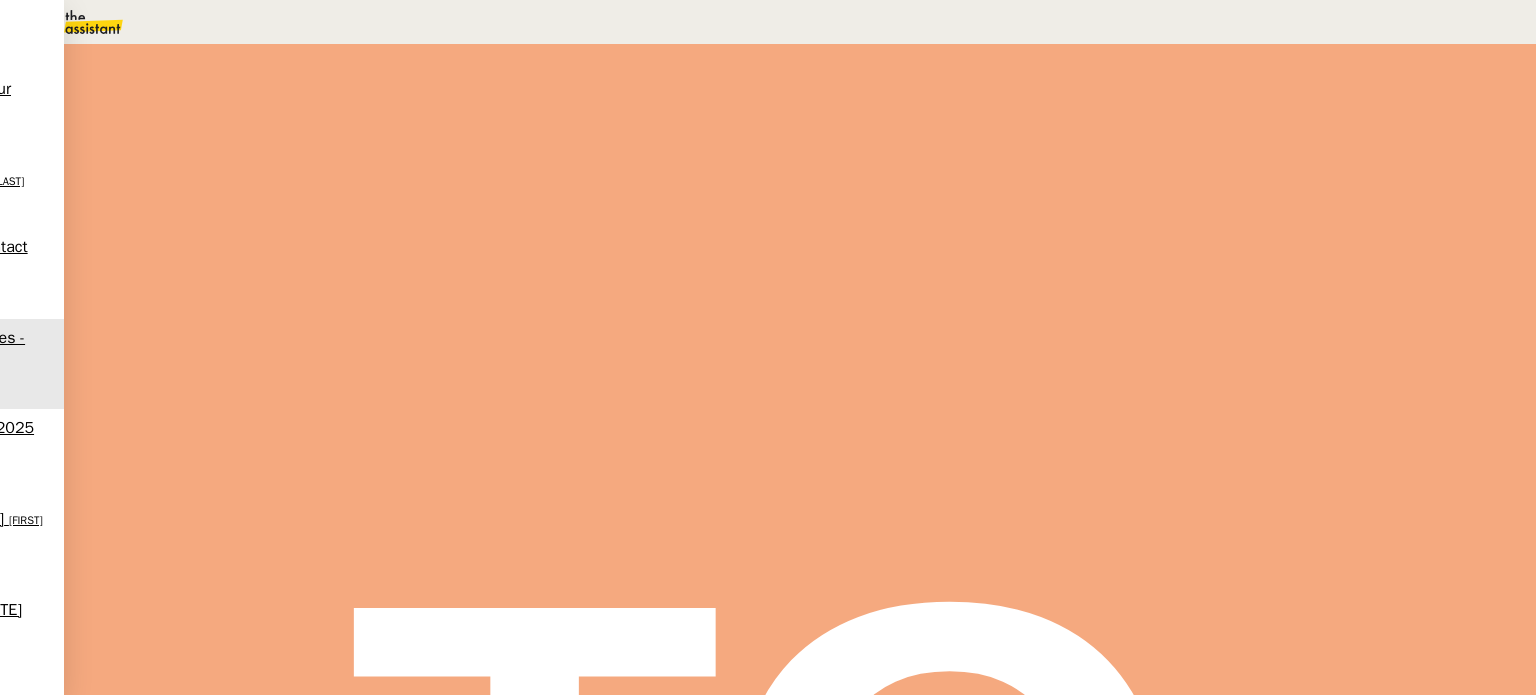 scroll, scrollTop: 0, scrollLeft: 0, axis: both 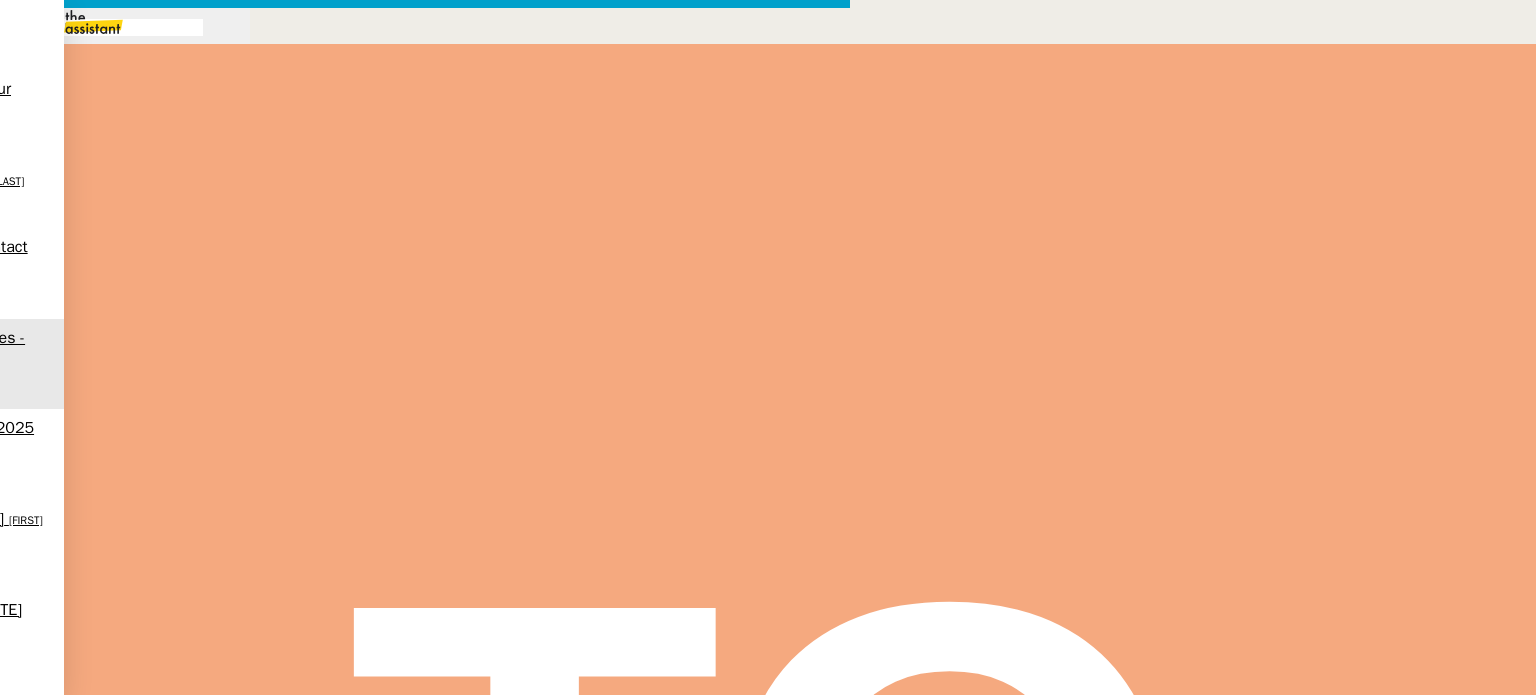 click on "Service TA - VOYAGE - PROPOSITION GLOBALE    A utiliser dans le cadre de proposition de déplacement TA - RELANCE CLIENT (EN)    Relancer un client lorsqu'il n'a pas répondu à un précédent message BAFERTY - MAIL AUDITION    A utiliser dans le cadre de la procédure d'envoi des mails d'audition TA - PUBLICATION OFFRE D'EMPLOI     Organisation du recrutement Discours de présentation du paiement sécurisé    TA - VOYAGES - PROPOSITION ITINERAIRE    Soumettre les résultats d'une recherche TA - CONFIRMATION PAIEMENT (EN)    Confirmer avec le client de modèle de transaction - Attention Plan Pro nécessaire. TA - COURRIER EXPEDIE (recommandé)    A utiliser dans le cadre de l'envoi d'un courrier recommandé TA - PARTAGE DE CALENDRIER (EN)    A utiliser pour demander au client de partager son calendrier afin de faciliter l'accès et la gestion PSPI - Appel de fonds MJL    A utiliser dans le cadre de la procédure d'appel de fonds MJL TA - RELANCE CLIENT    TA - AR PROCEDURES        [NUMBER] YIELD" at bounding box center (768, 721) 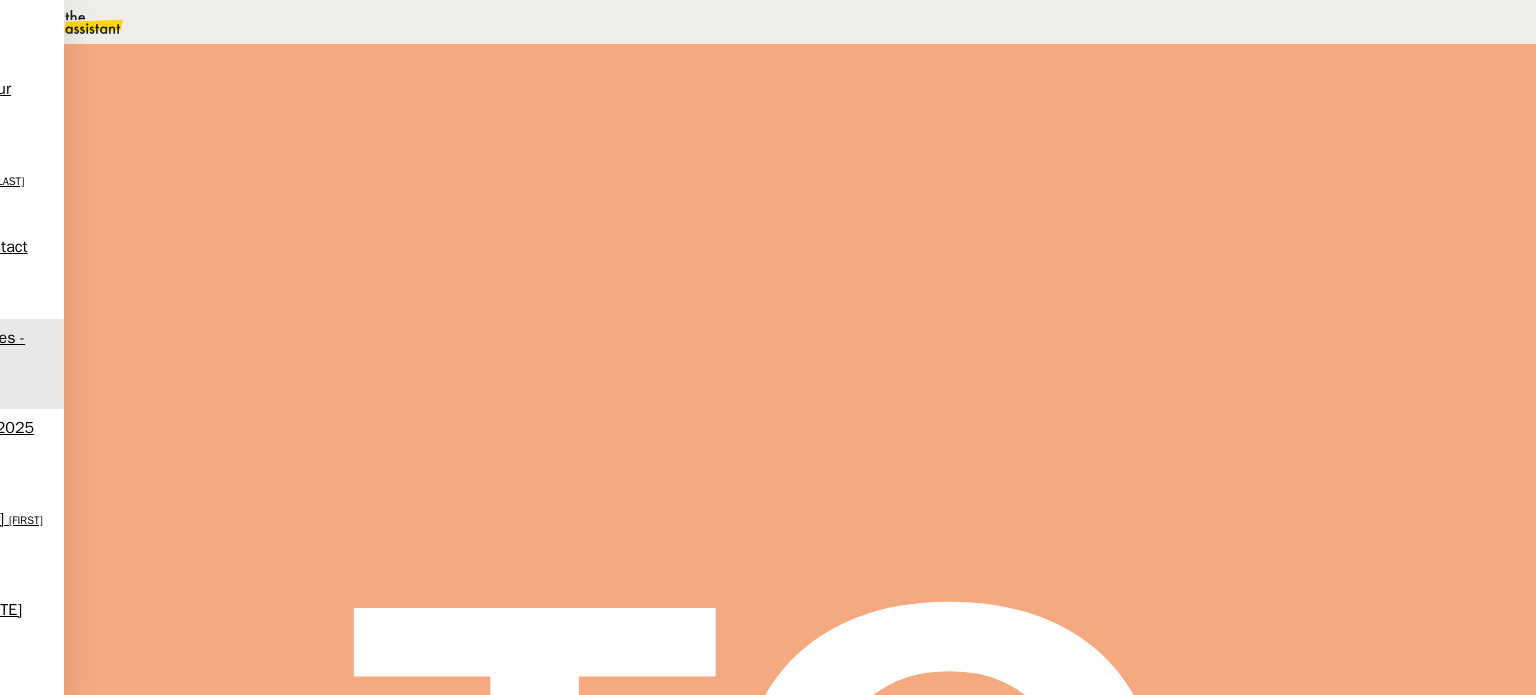 scroll, scrollTop: 1588, scrollLeft: 0, axis: vertical 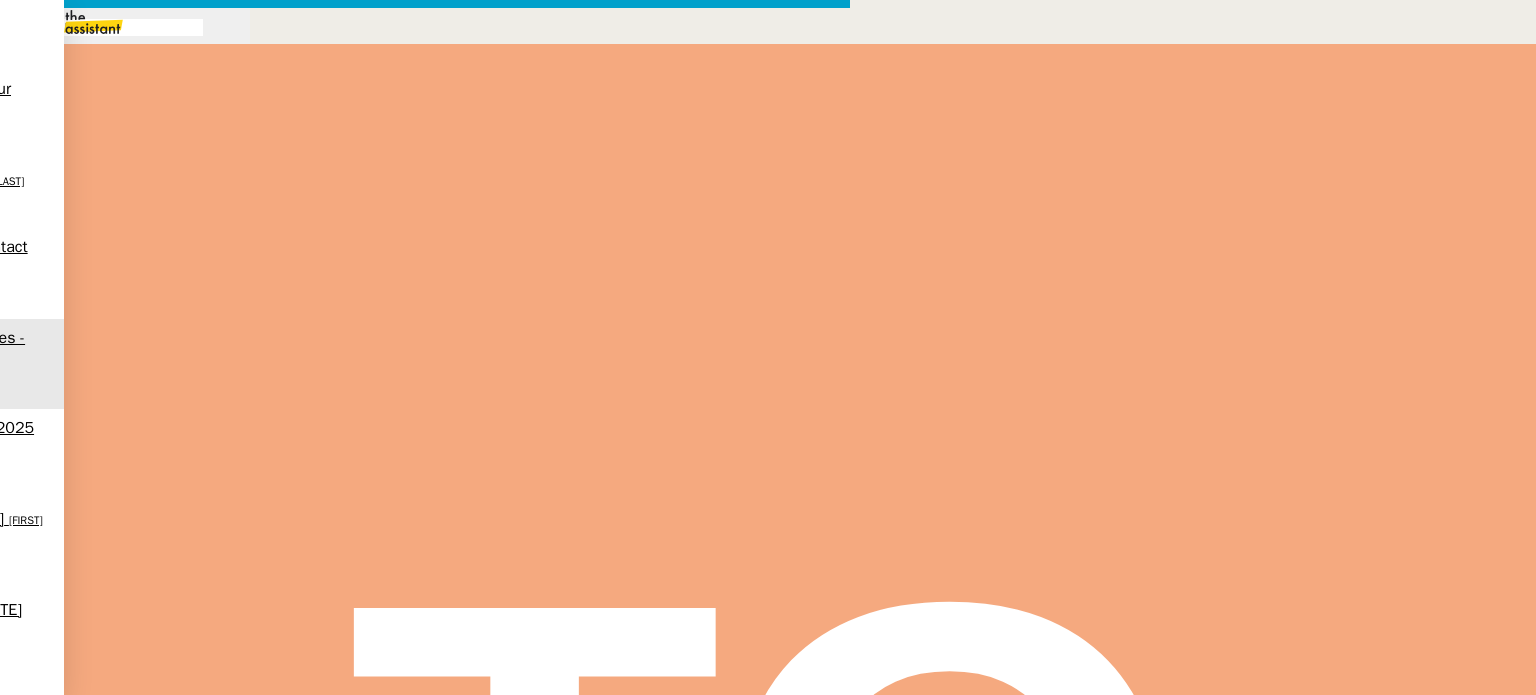 drag, startPoint x: 608, startPoint y: 351, endPoint x: 388, endPoint y: 278, distance: 231.79517 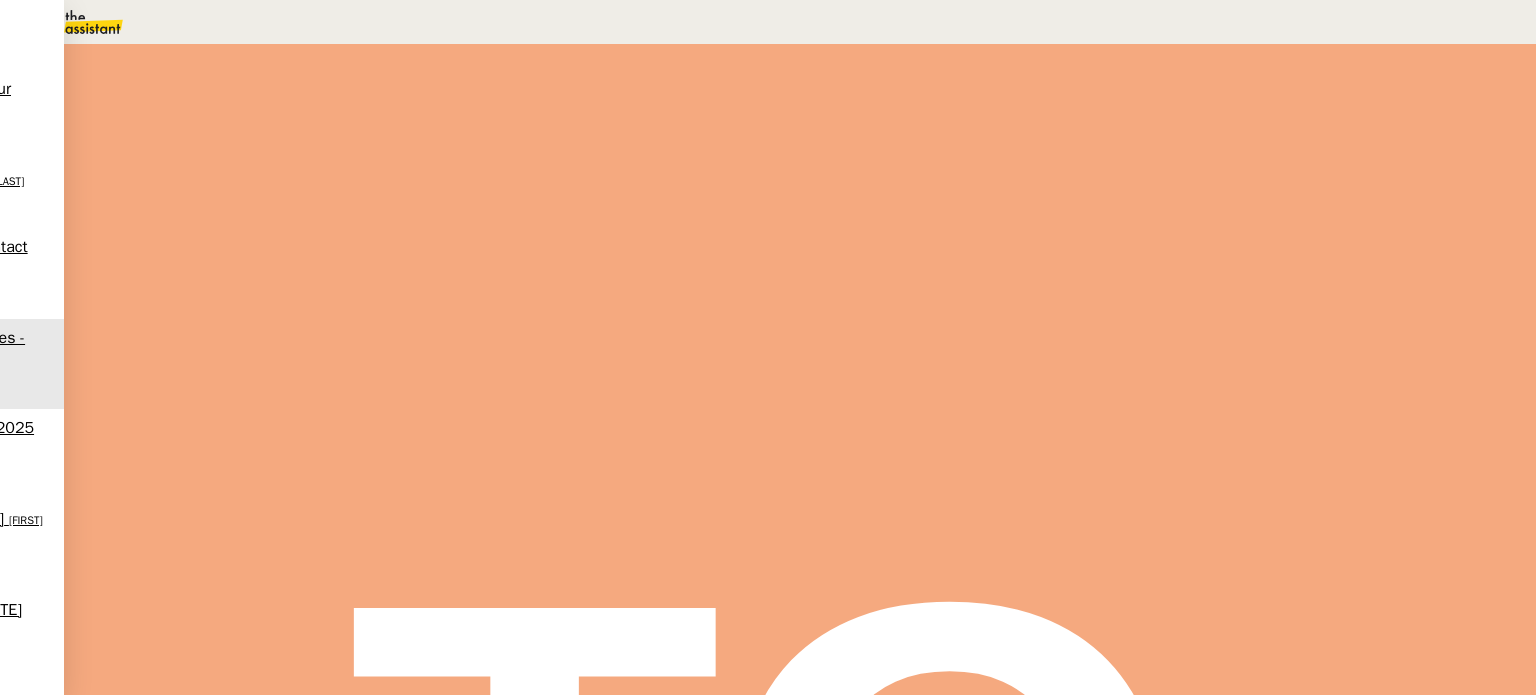 scroll, scrollTop: 672, scrollLeft: 0, axis: vertical 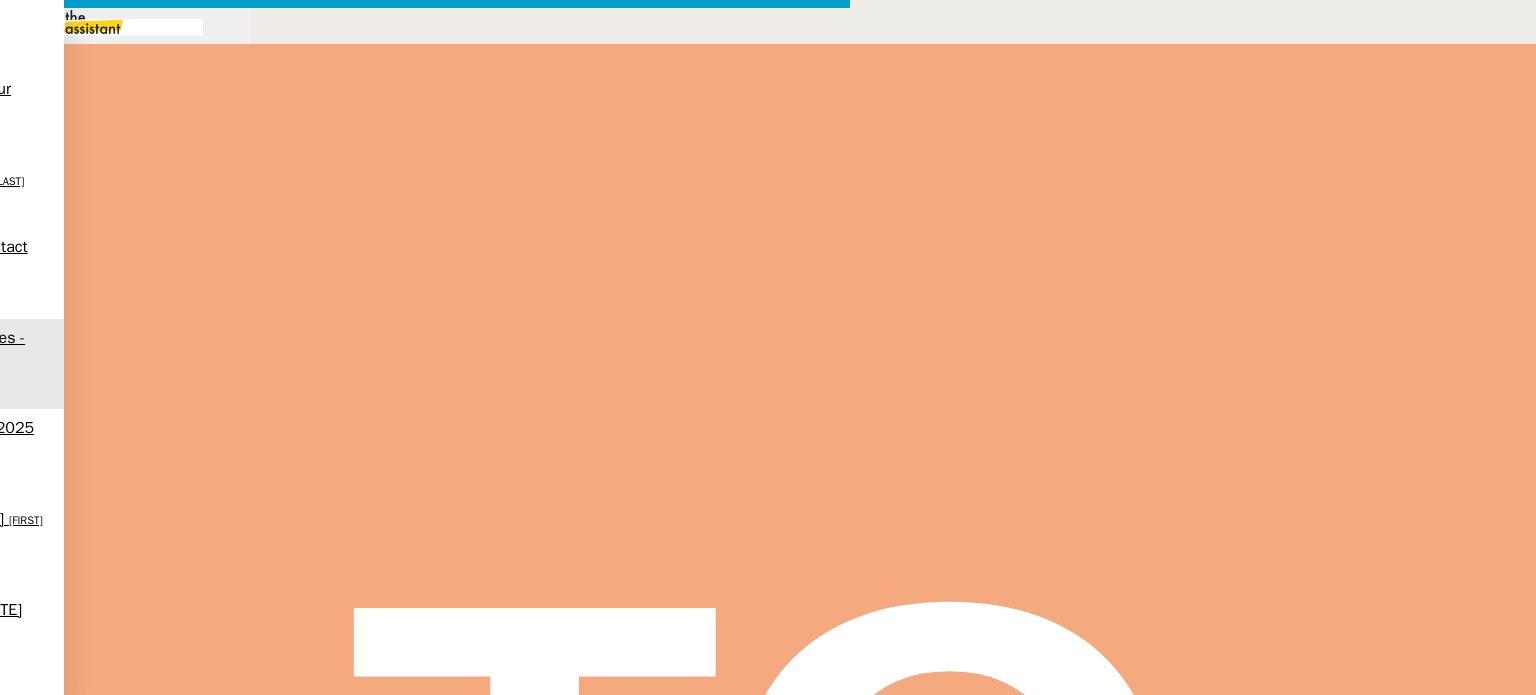 paste on "Demande de modification de justificatifs bancaires" 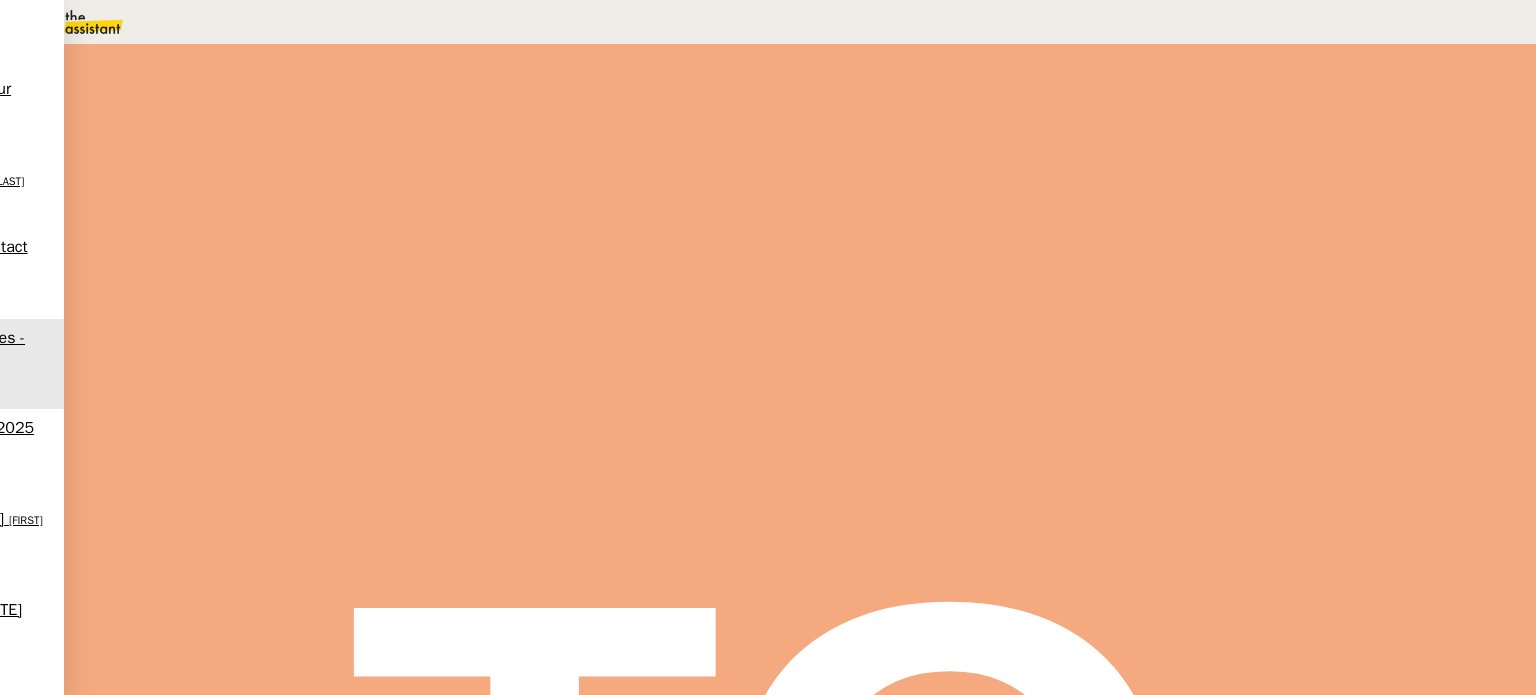 scroll, scrollTop: 1052, scrollLeft: 0, axis: vertical 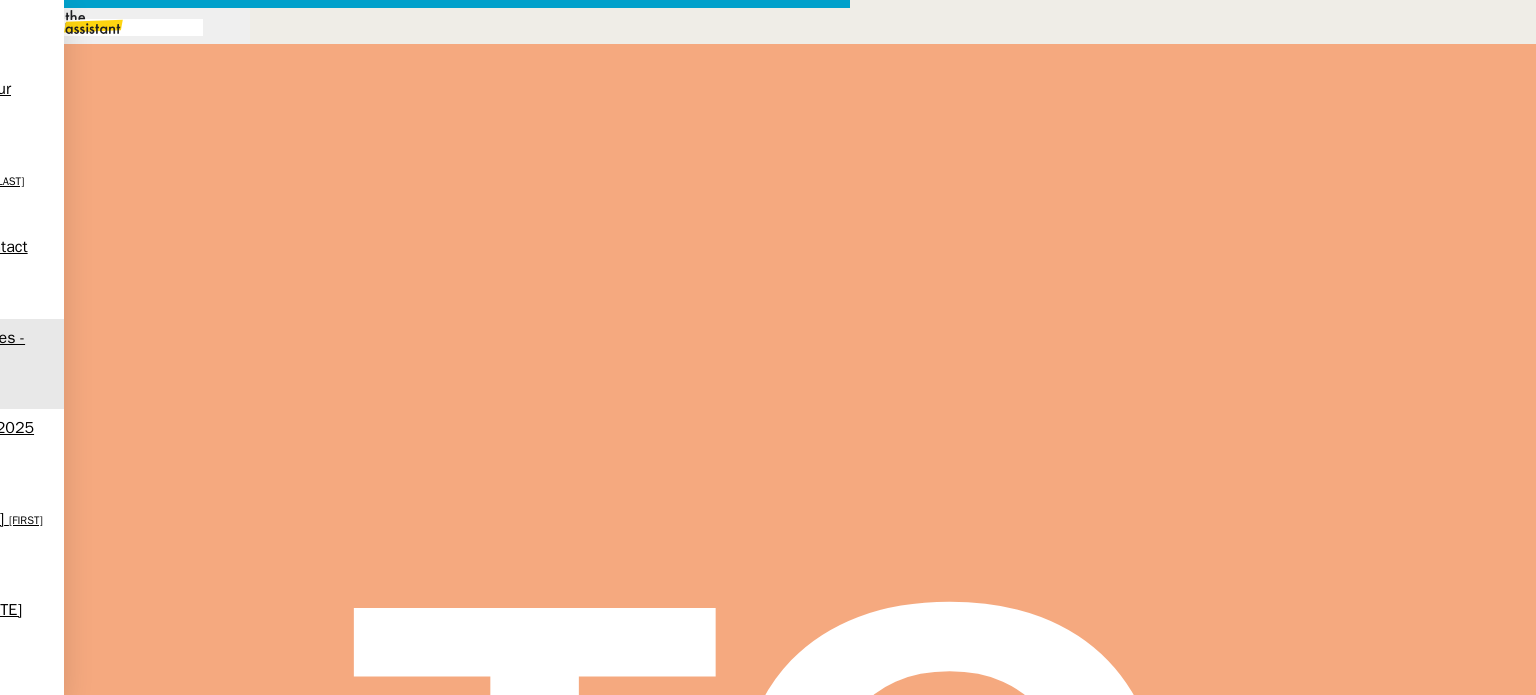 click at bounding box center (46, 1303) 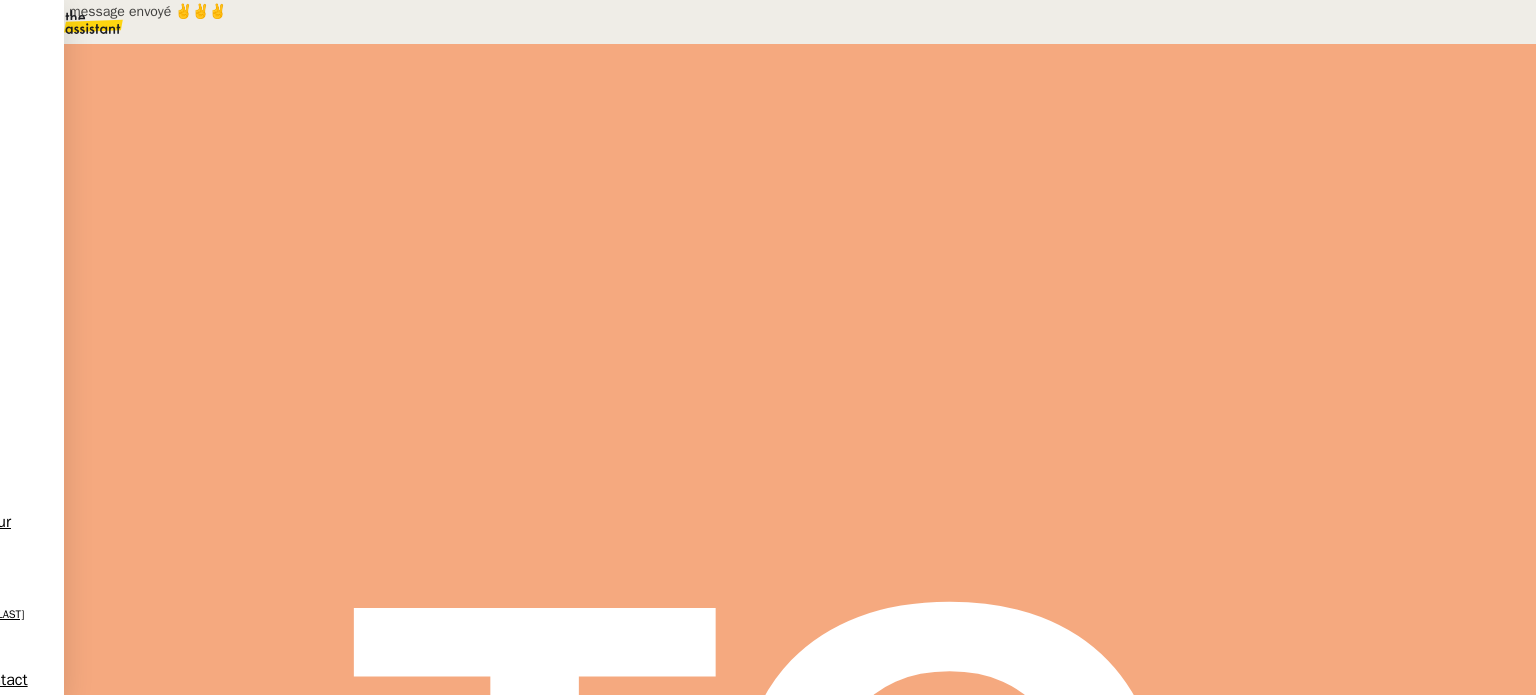 scroll, scrollTop: 1588, scrollLeft: 0, axis: vertical 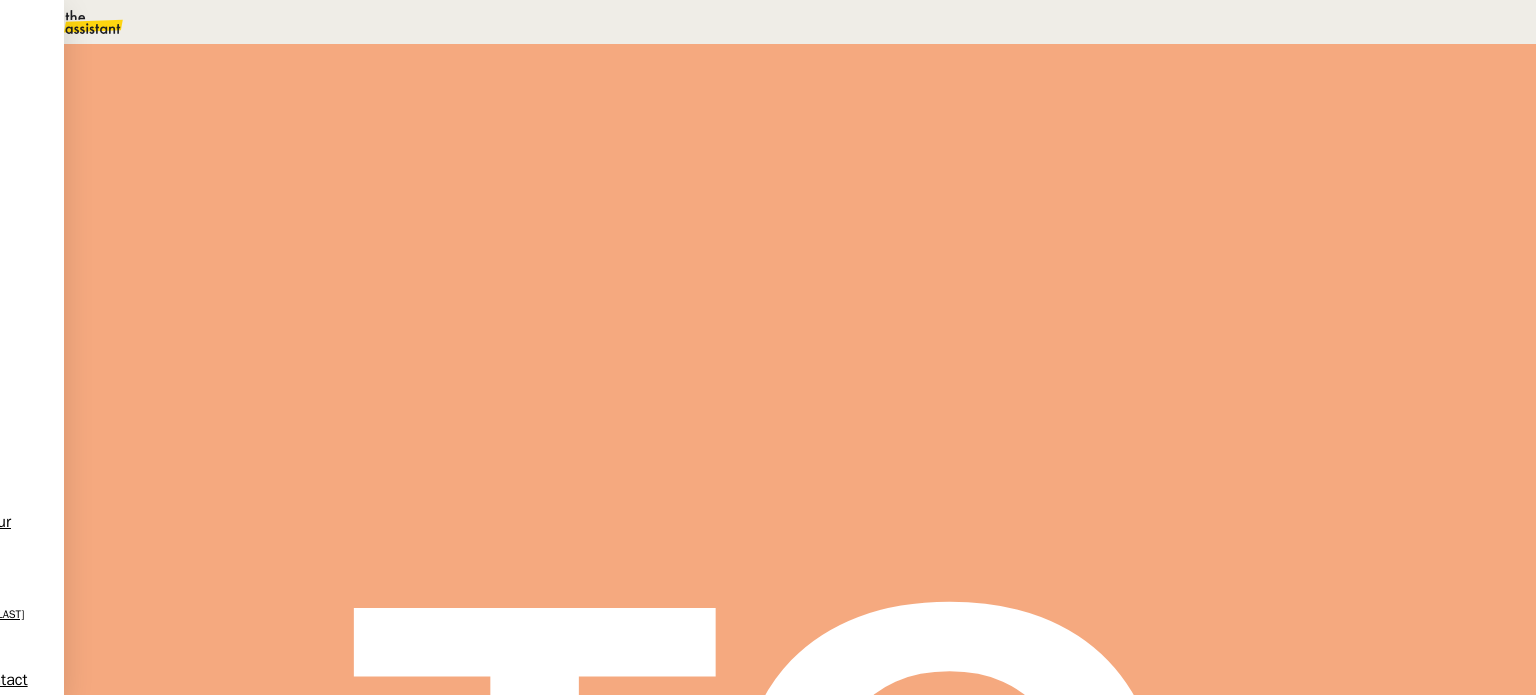 drag, startPoint x: 1303, startPoint y: 519, endPoint x: 1100, endPoint y: 484, distance: 205.99515 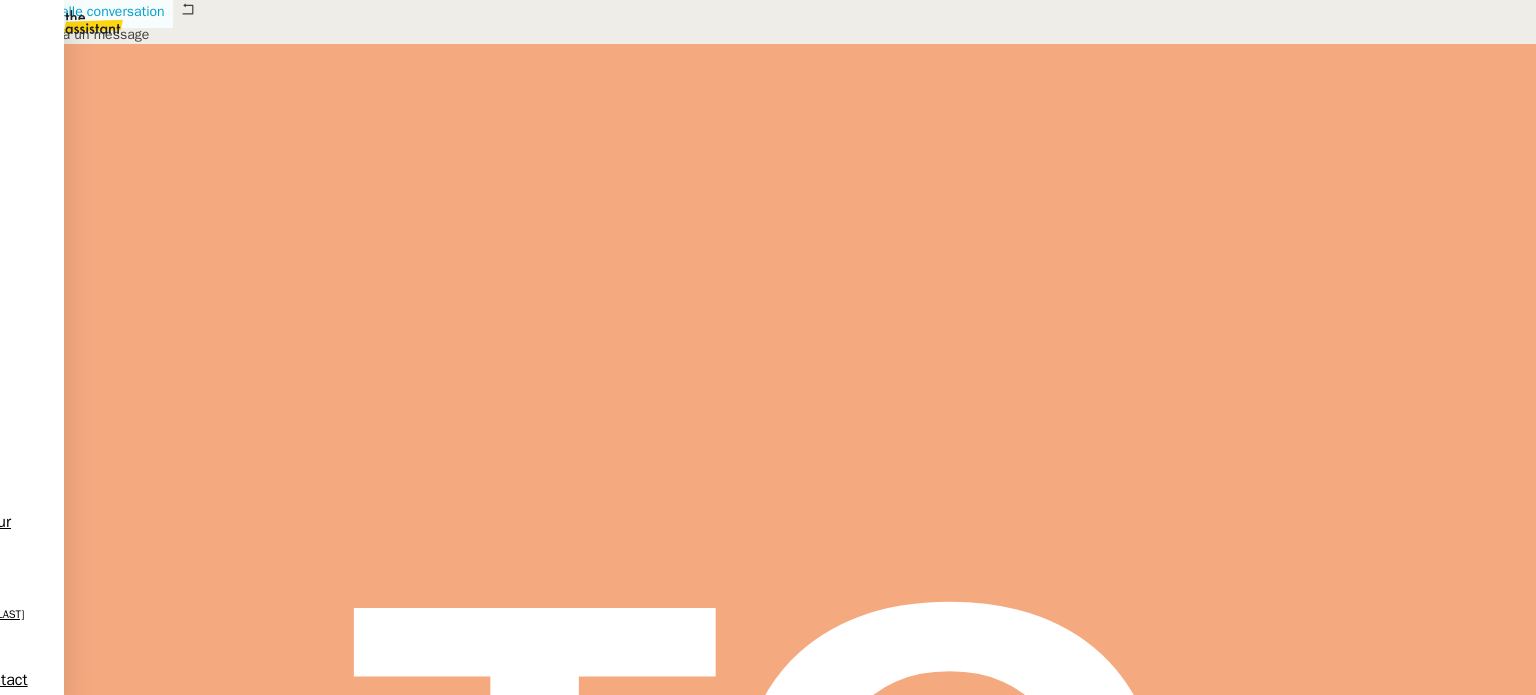 click on "Nouvelle conversation" at bounding box center (97, 11) 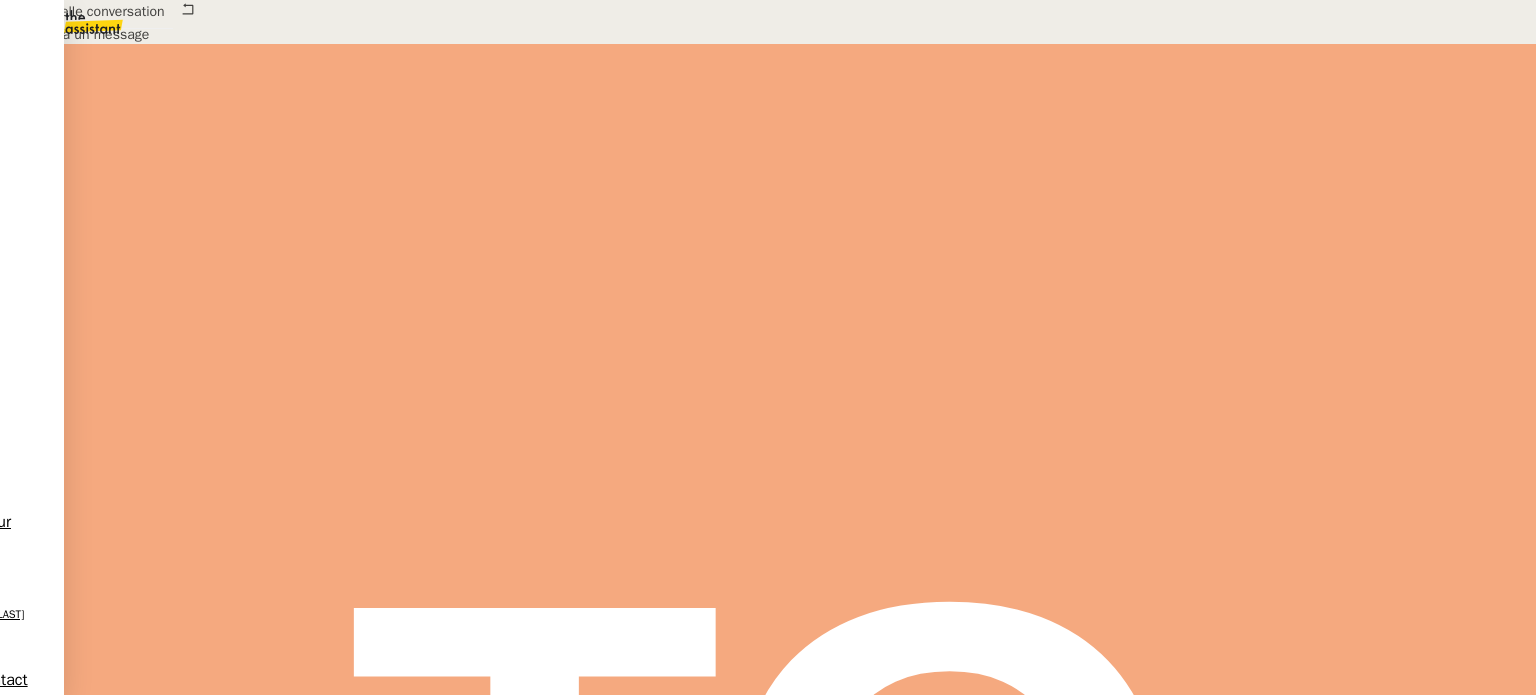 scroll, scrollTop: 1591, scrollLeft: 0, axis: vertical 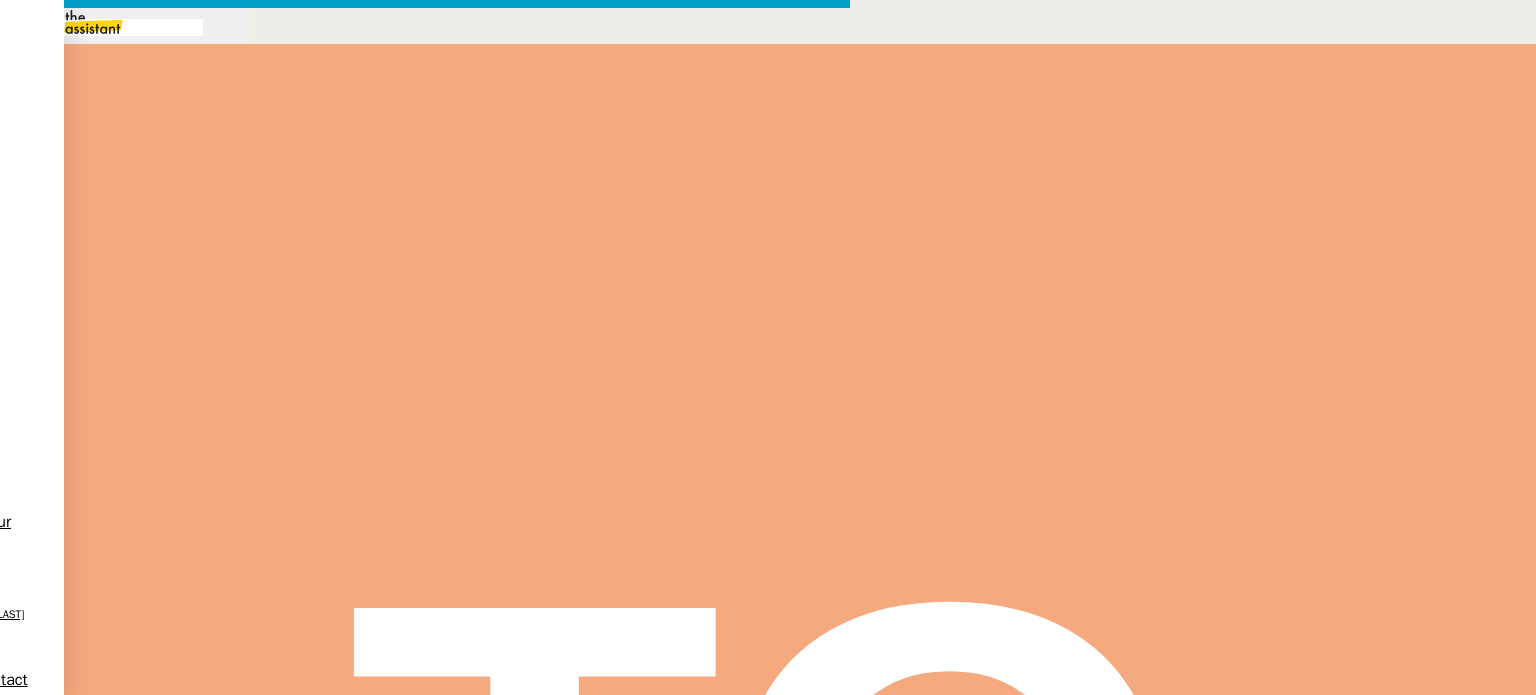 click on "_______" at bounding box center [41, 674] 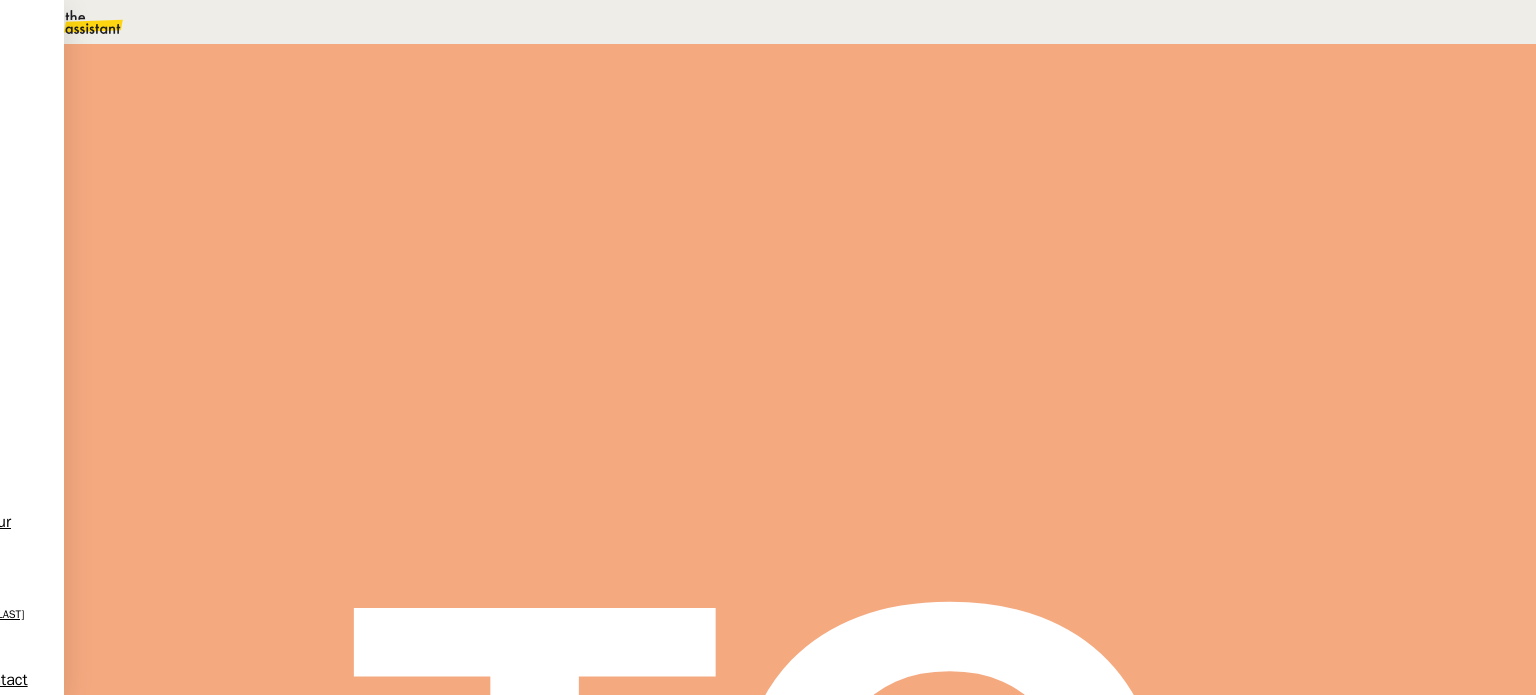 scroll, scrollTop: 1588, scrollLeft: 0, axis: vertical 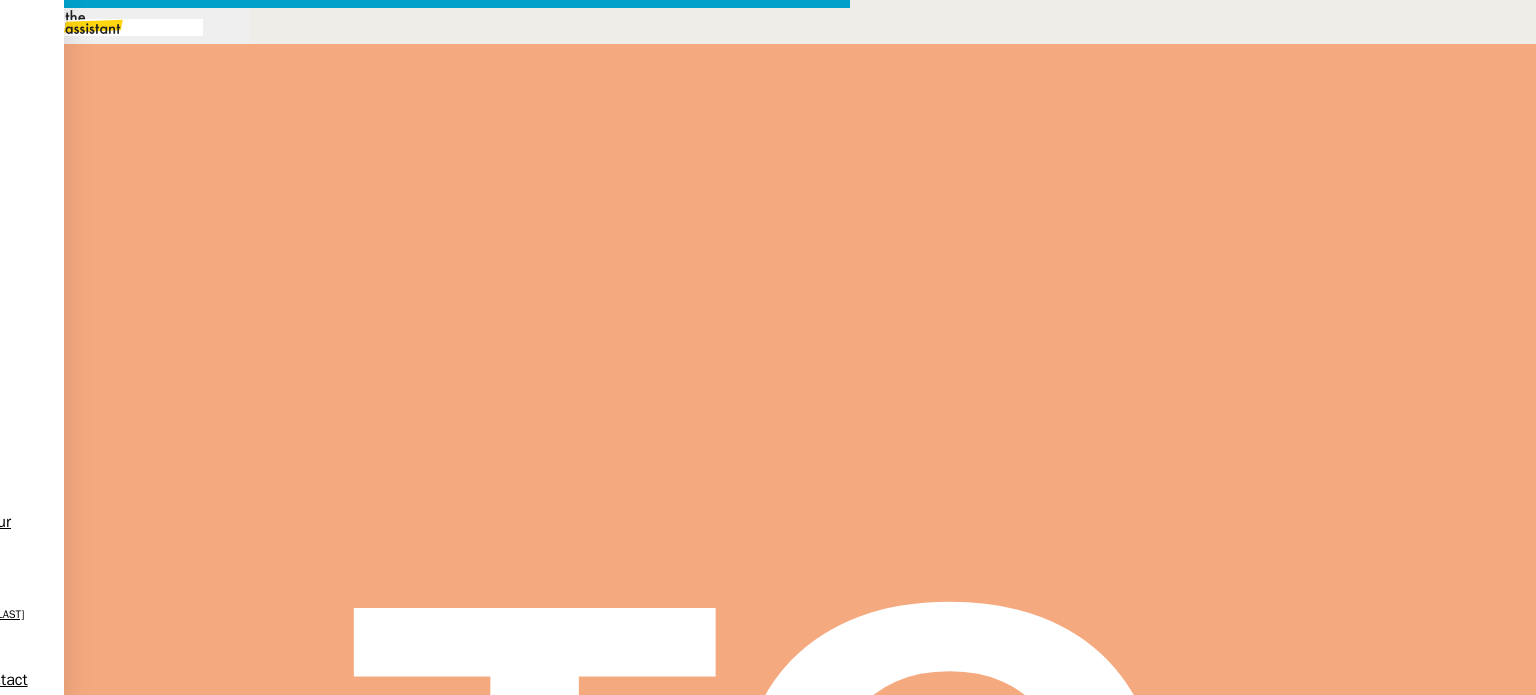 click at bounding box center (425, 719) 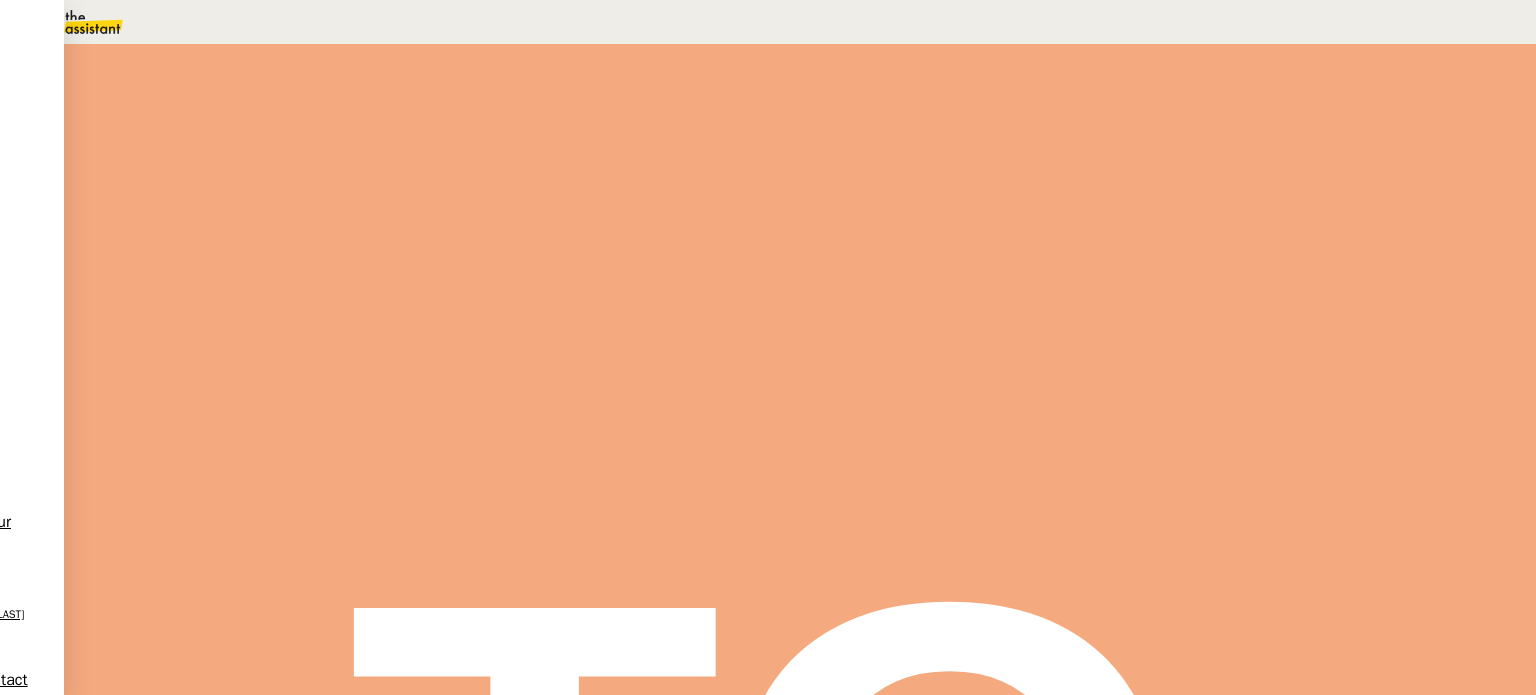 scroll, scrollTop: 1588, scrollLeft: 0, axis: vertical 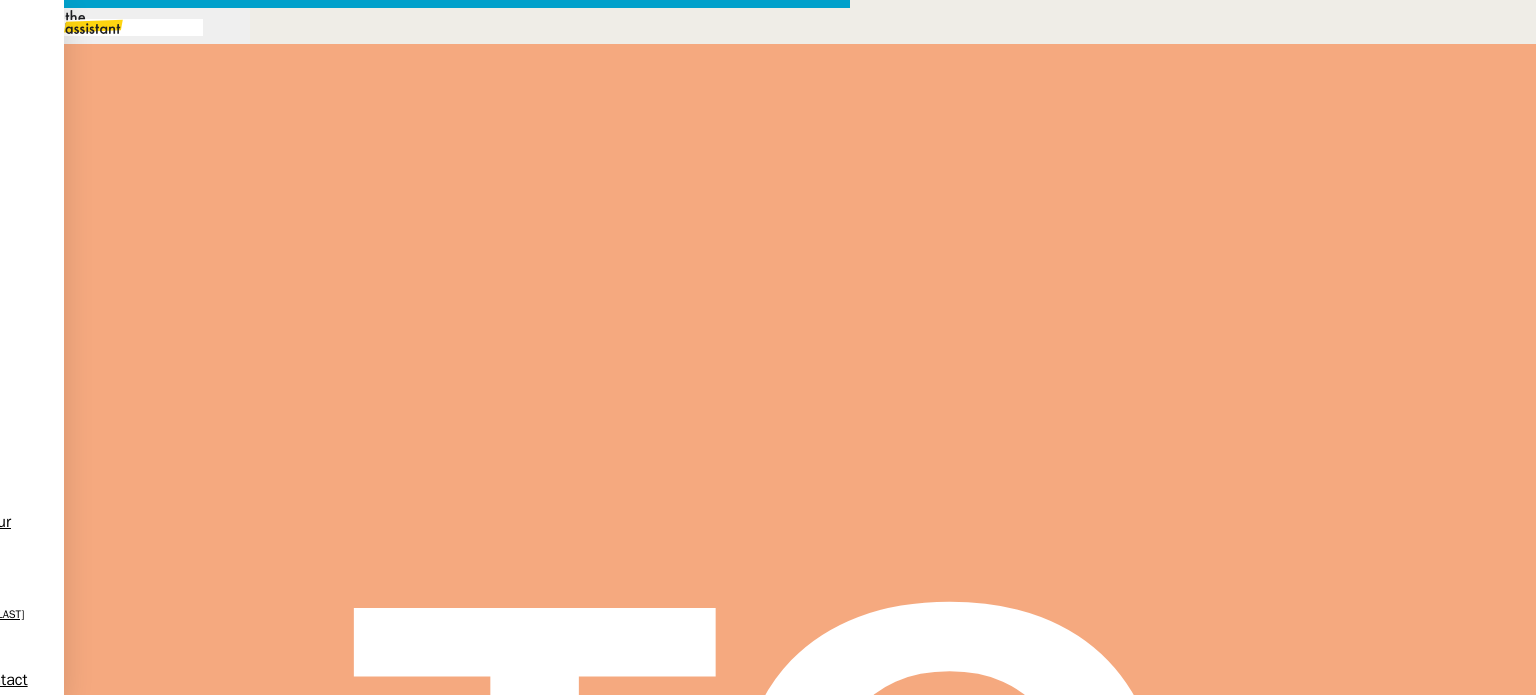 click on "Melanie Pierric Nathalie Lemaire" at bounding box center (425, 837) 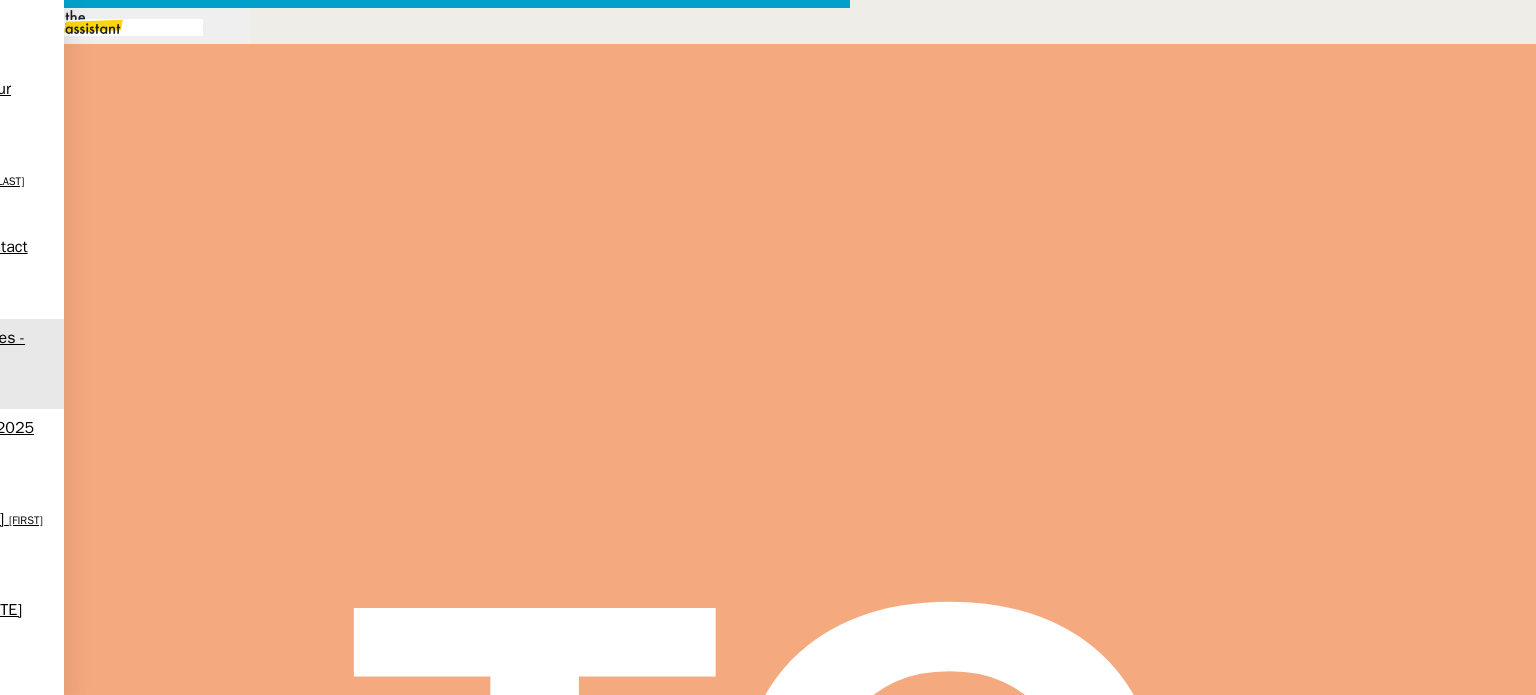 scroll, scrollTop: 0, scrollLeft: 0, axis: both 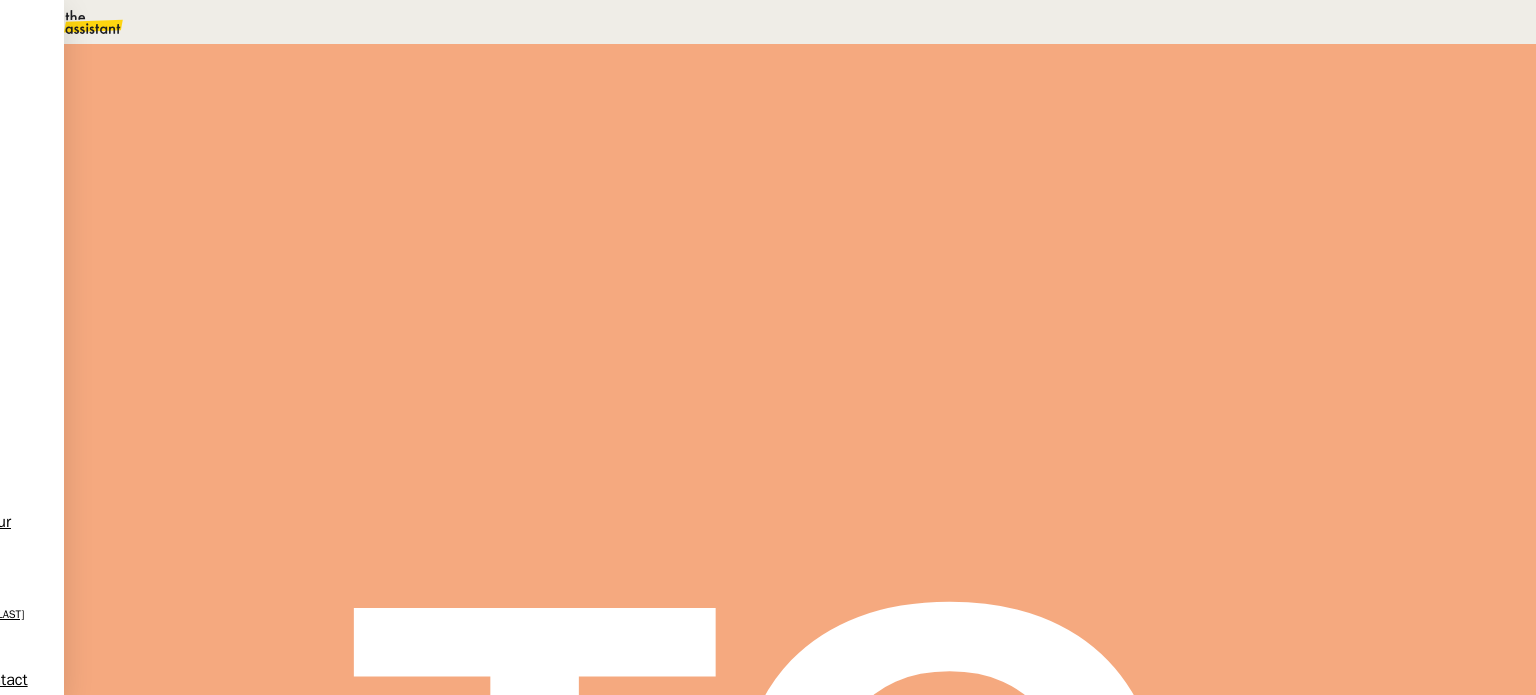 click on "Tâche" at bounding box center (819, 239) 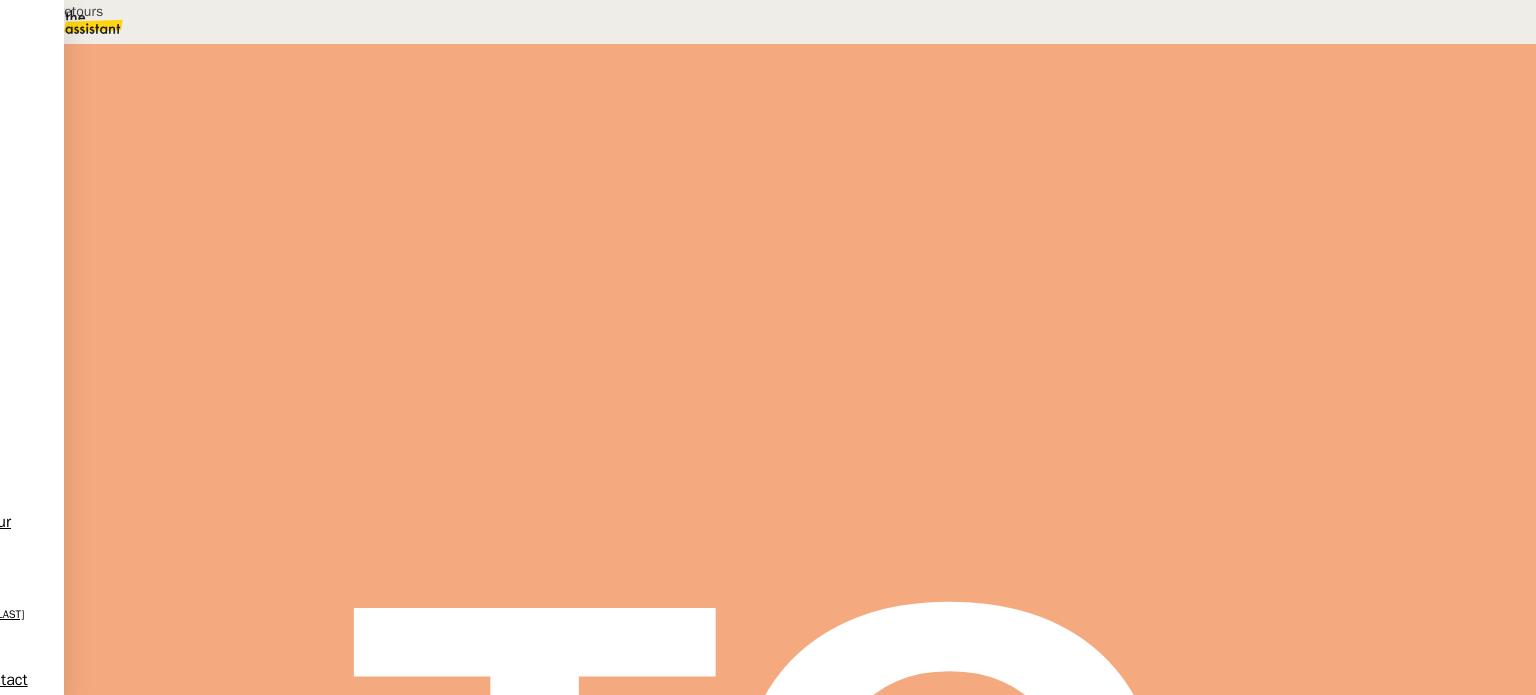 type on "Suivi des retours" 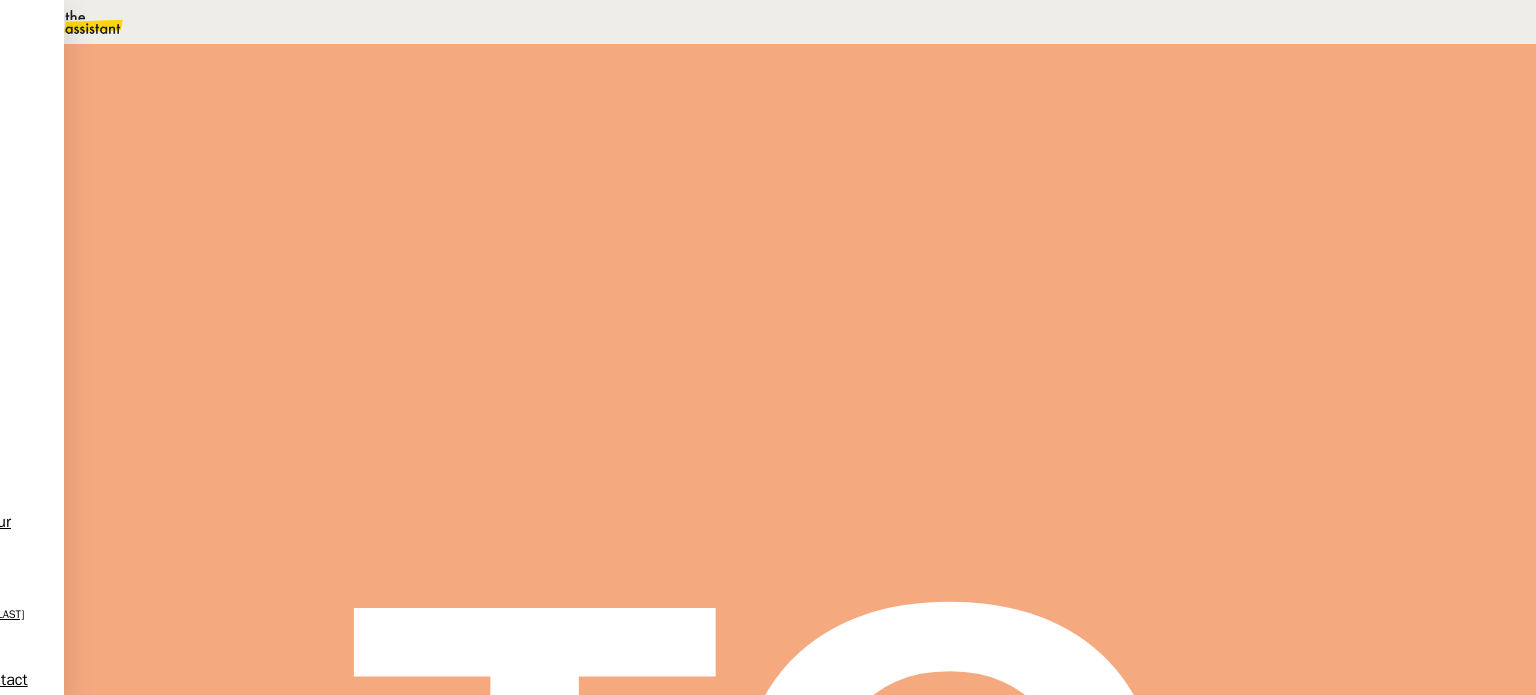 click at bounding box center [267, 340] 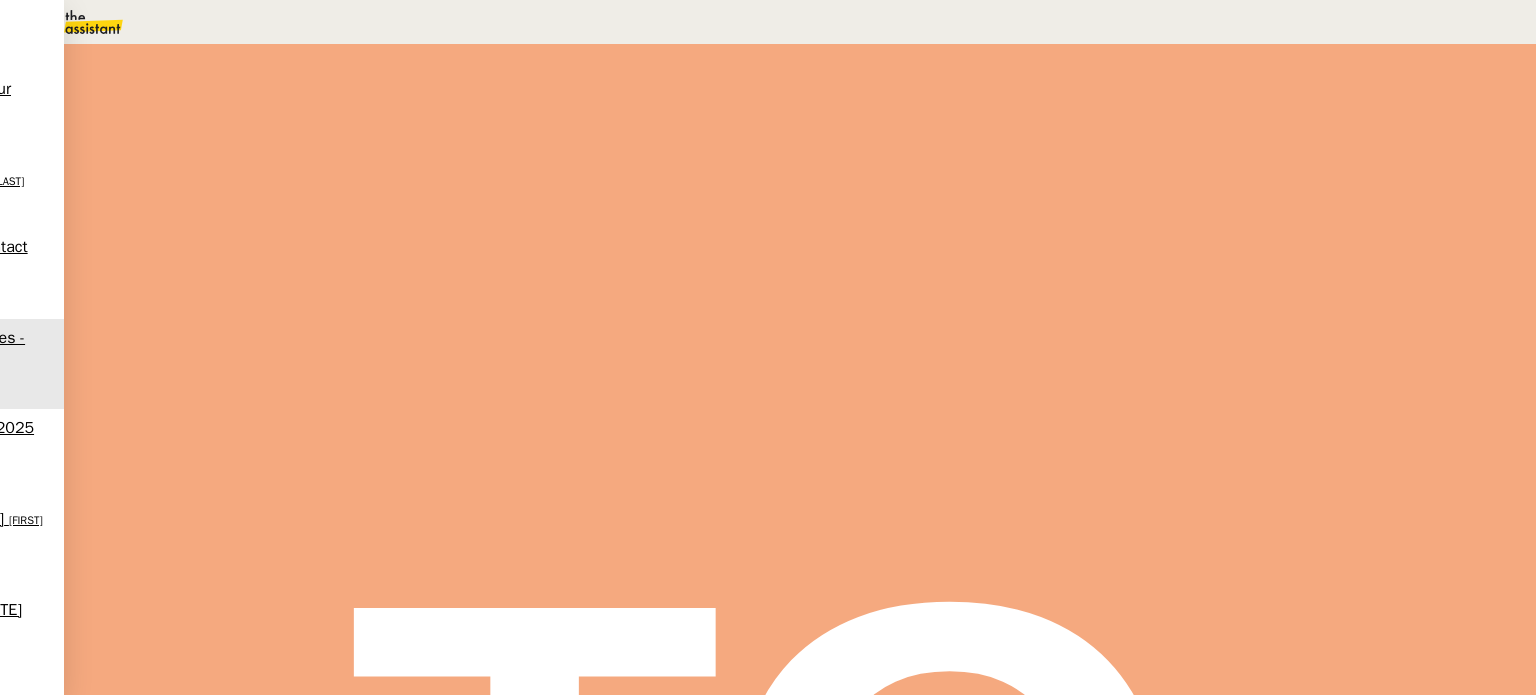 scroll, scrollTop: 1139, scrollLeft: 0, axis: vertical 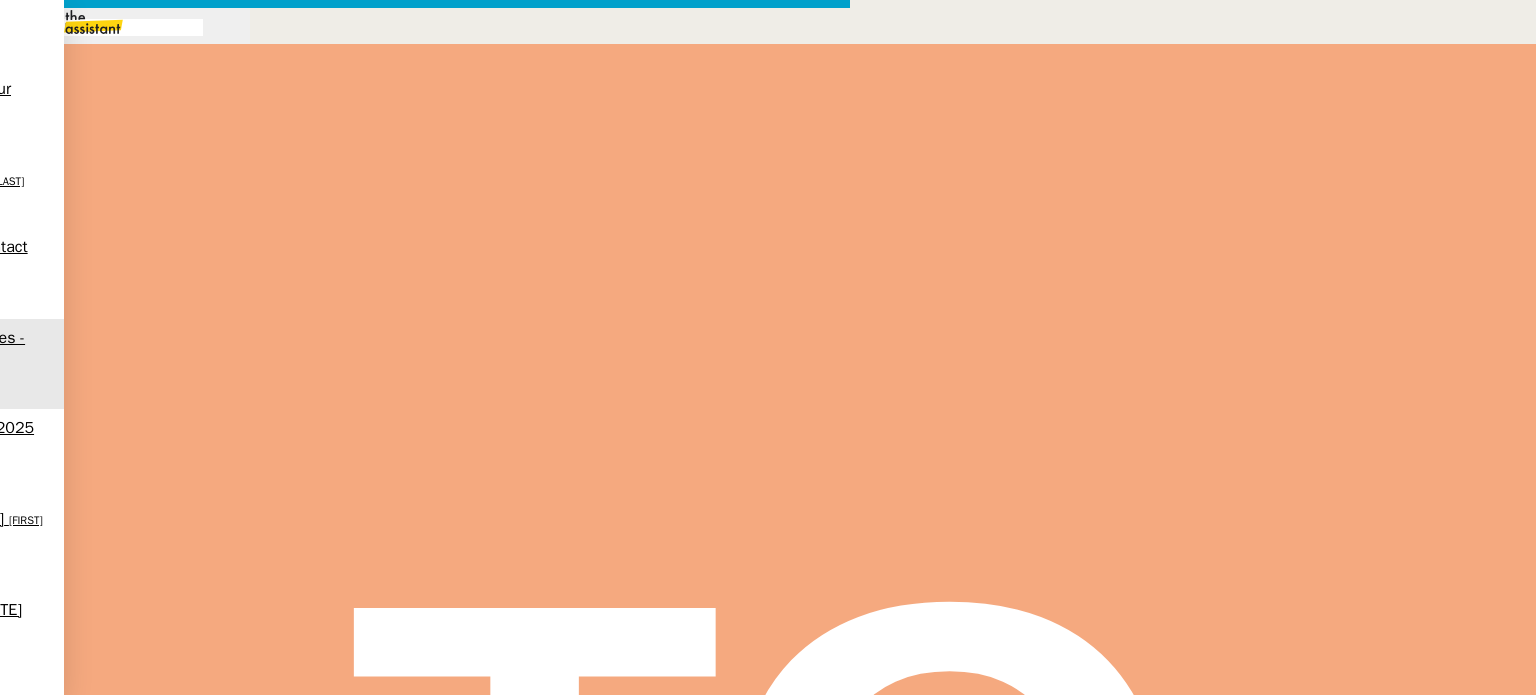 click at bounding box center [425, 837] 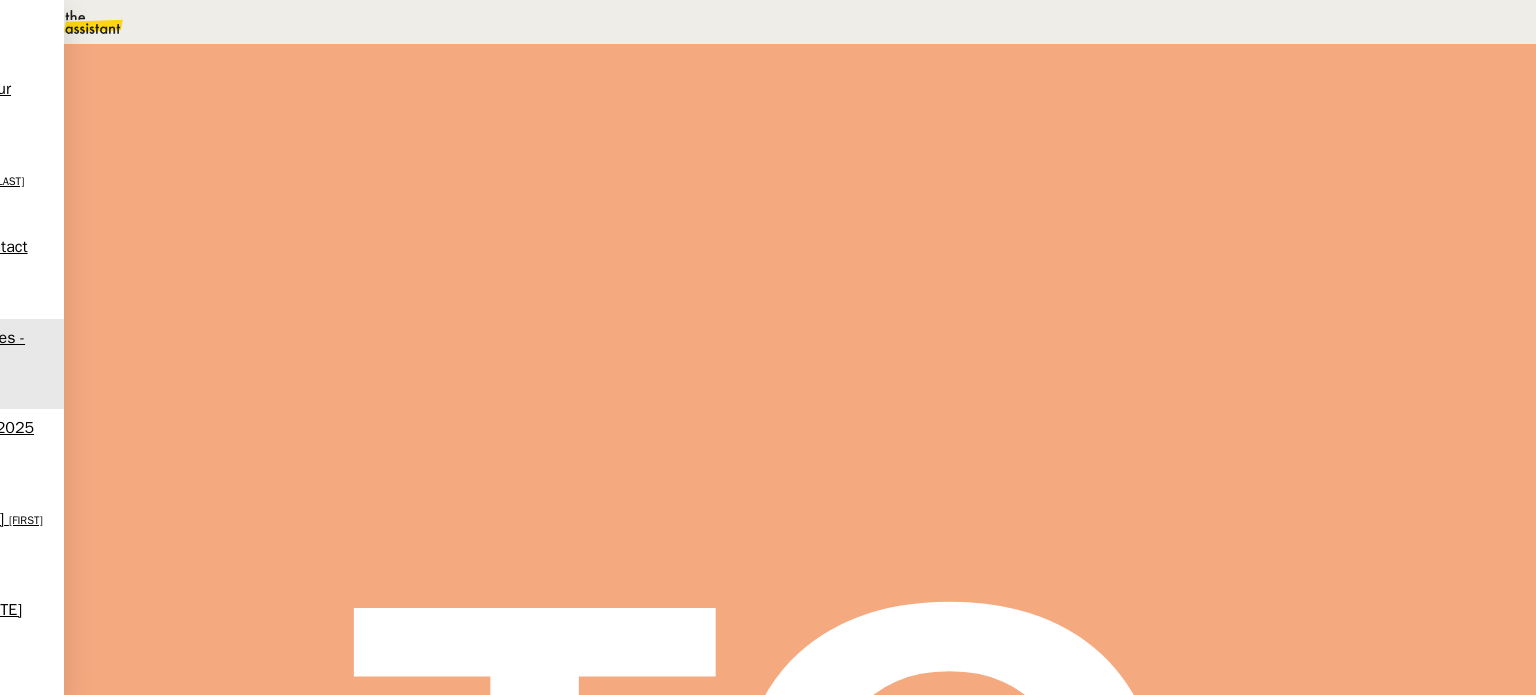 scroll, scrollTop: 1486, scrollLeft: 0, axis: vertical 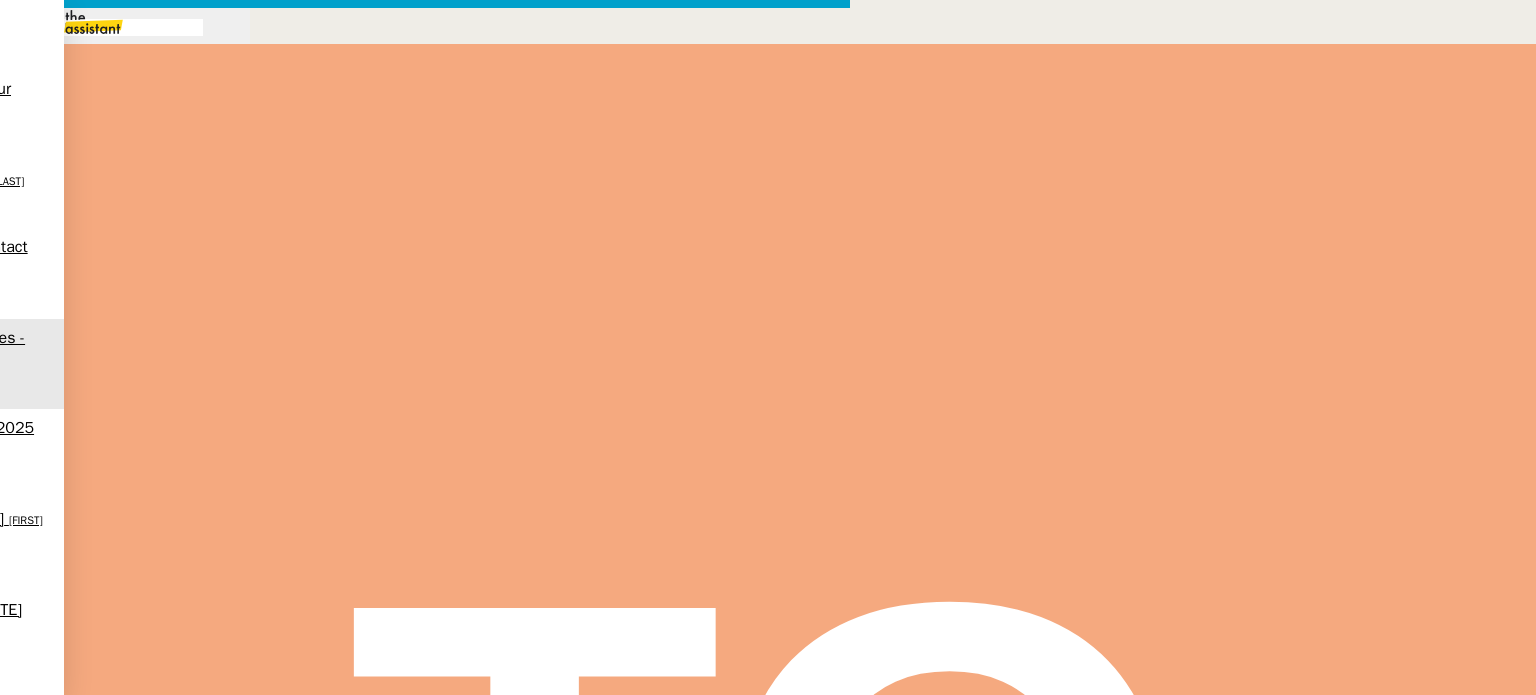 drag, startPoint x: 608, startPoint y: 280, endPoint x: 448, endPoint y: 276, distance: 160.04999 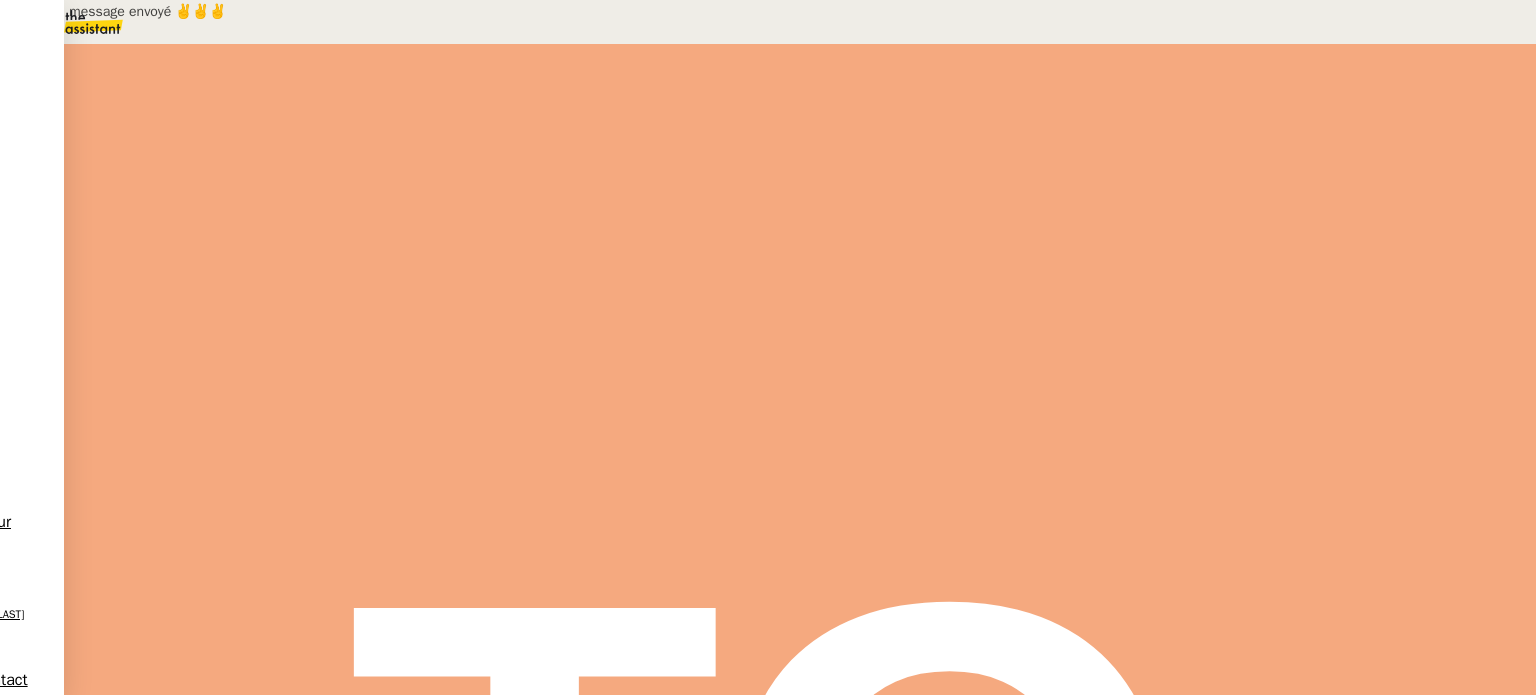 scroll, scrollTop: 1588, scrollLeft: 0, axis: vertical 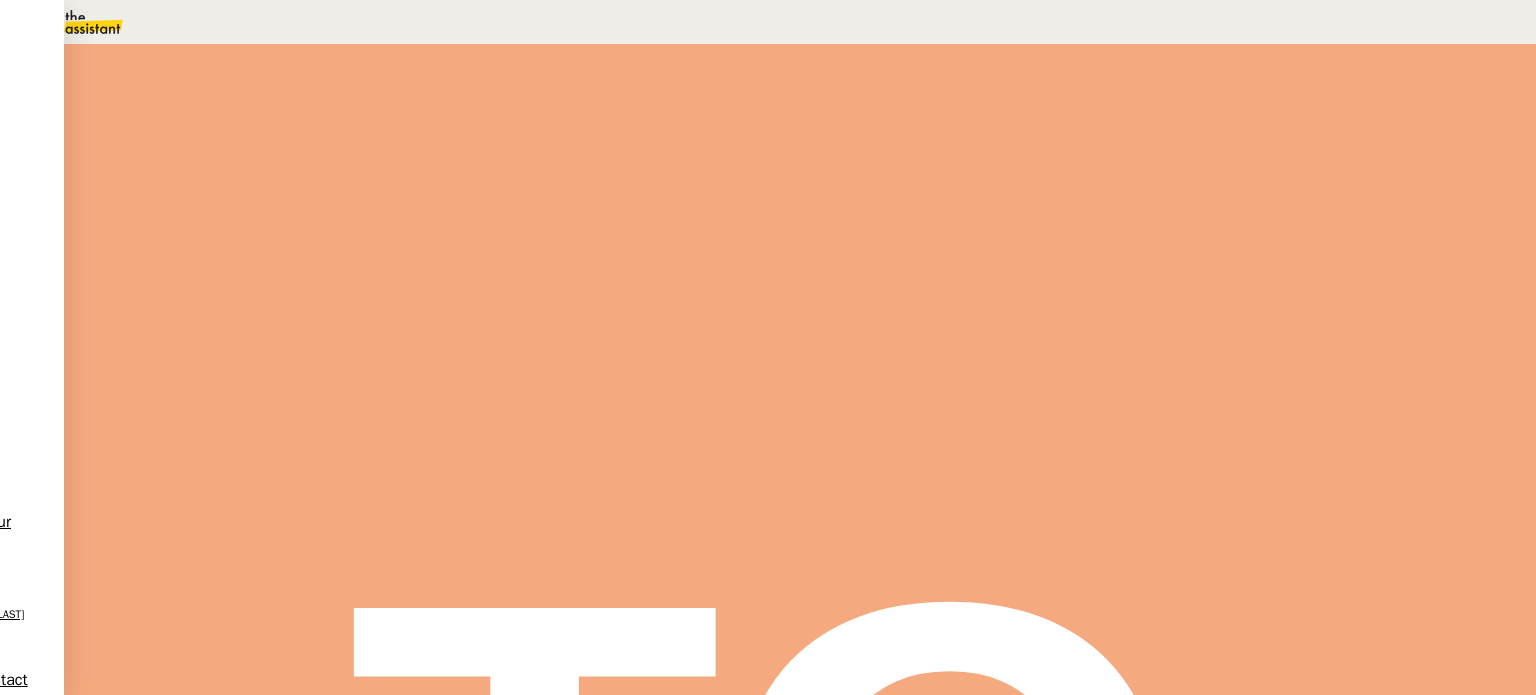click on "-[PRICE] EUR Navigo [DATE]" at bounding box center (496, 1488) 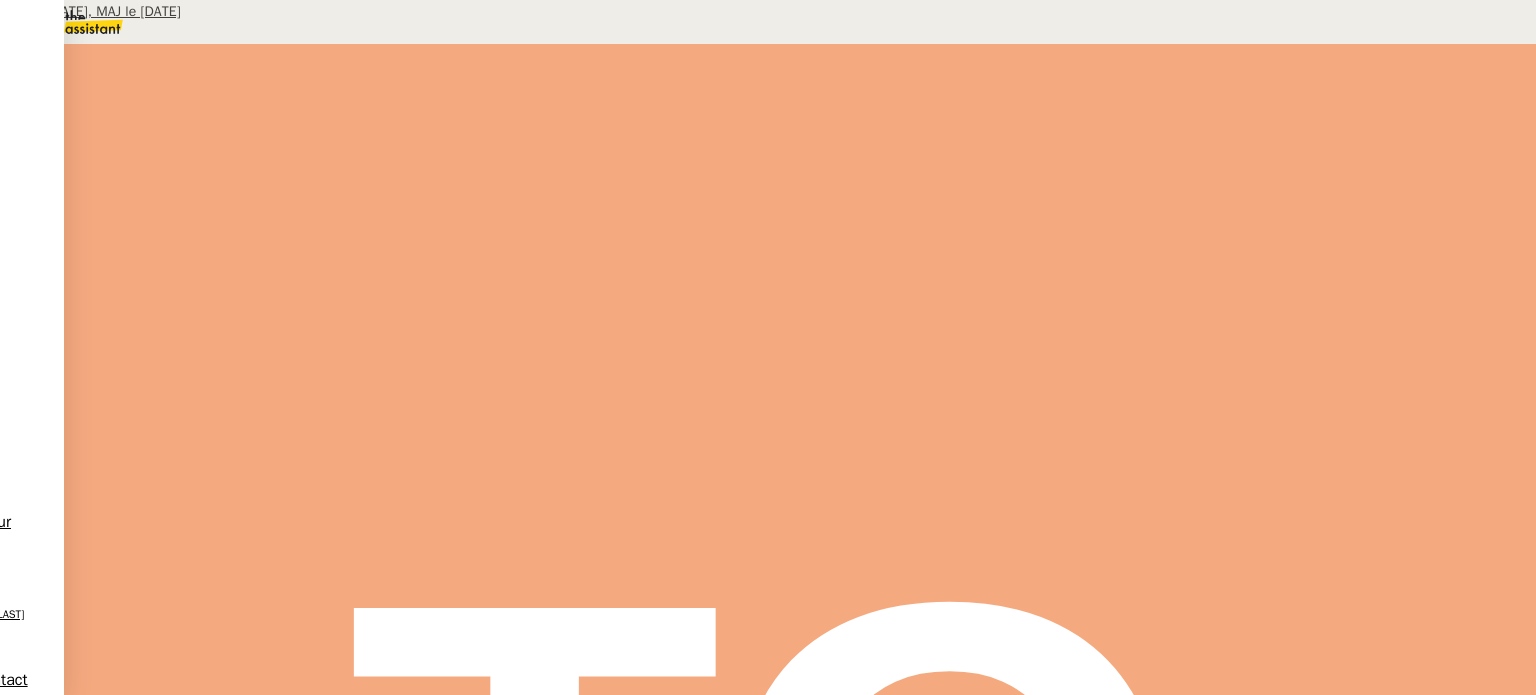 scroll, scrollTop: 1529, scrollLeft: 0, axis: vertical 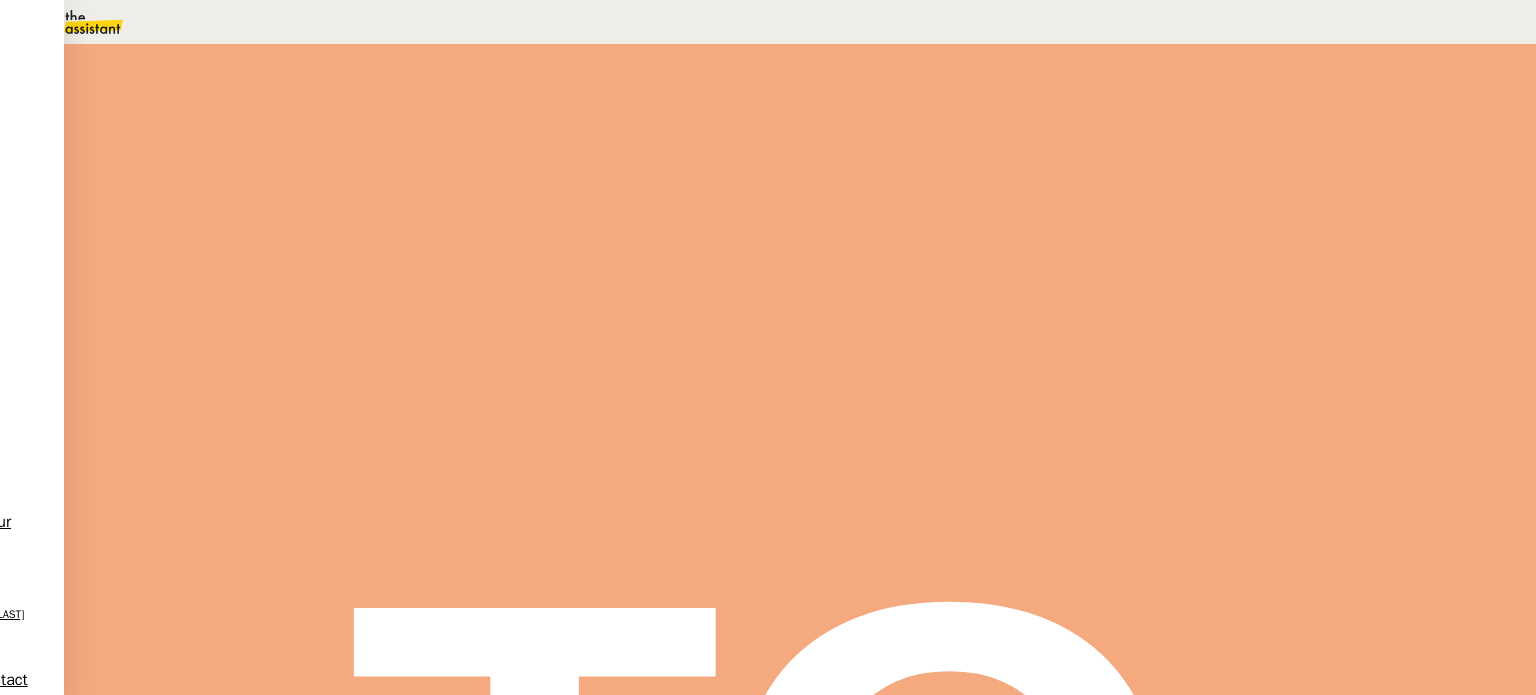 click at bounding box center [287, 340] 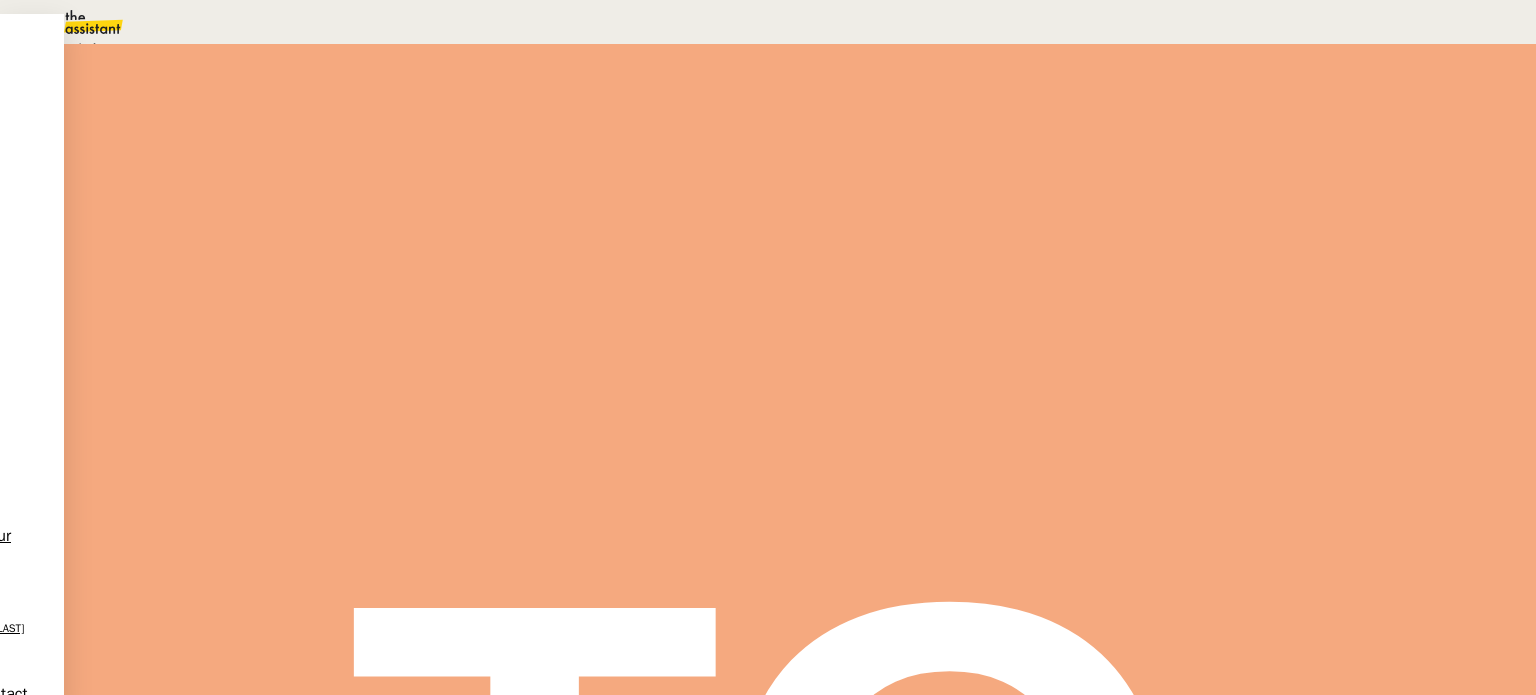 click on "Statut" at bounding box center [290, 130] 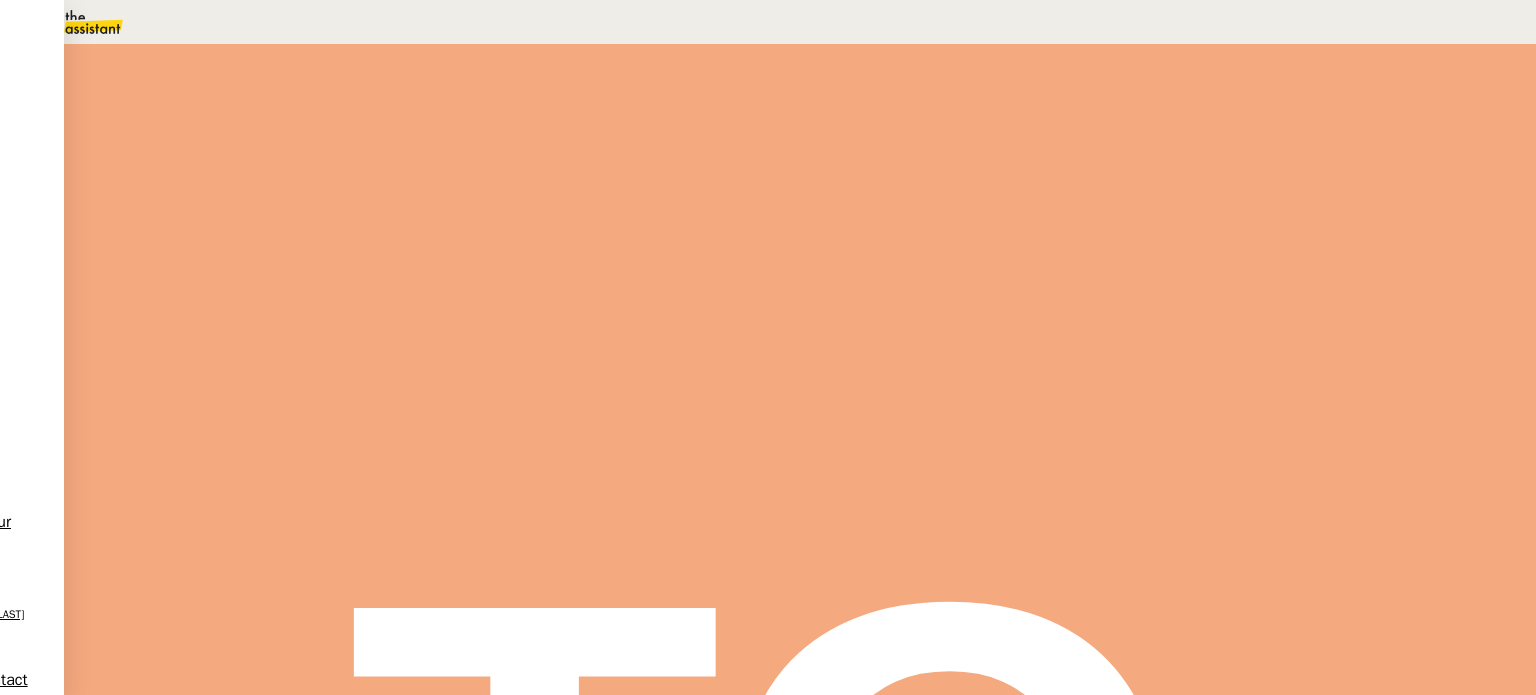 click on "Dans 2 jours ouvrés" at bounding box center (1173, 177) 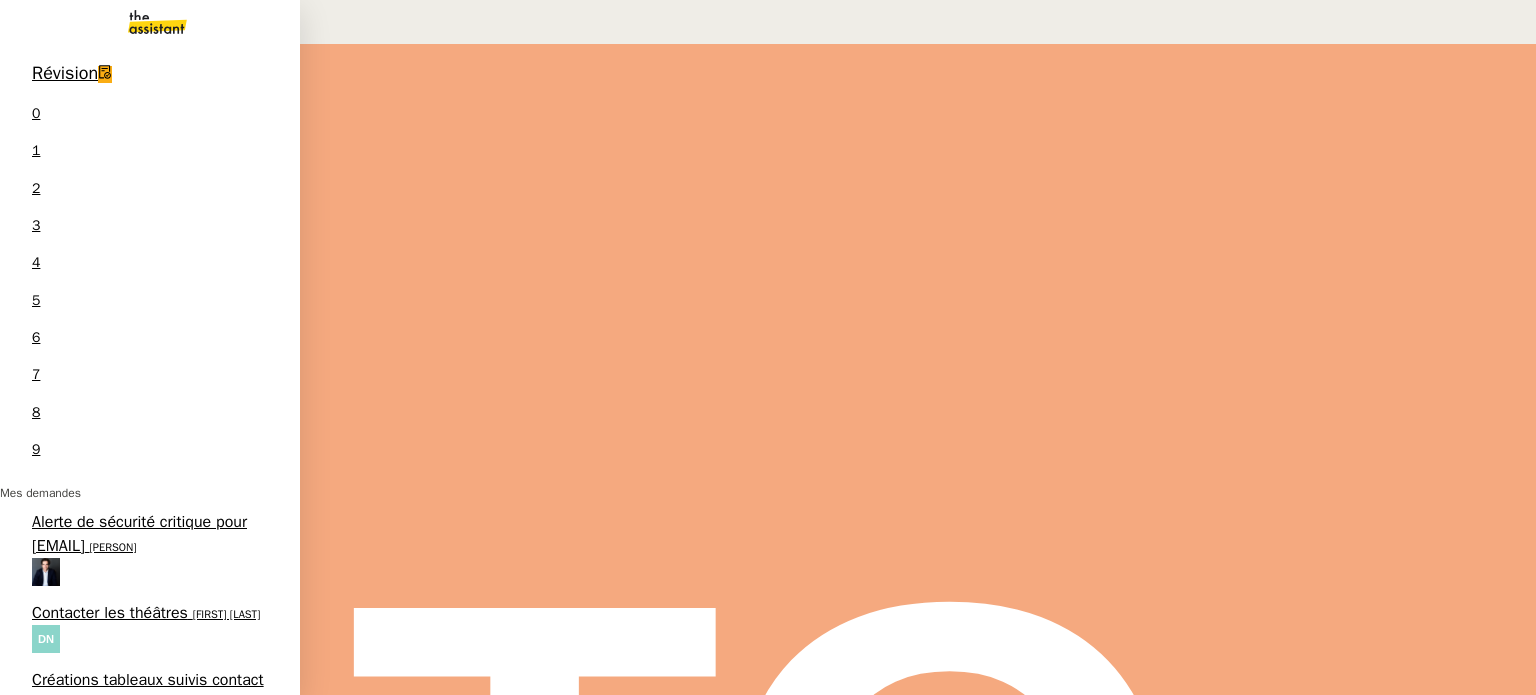click on "[FIRST] [LAST]" at bounding box center [145, 1418] 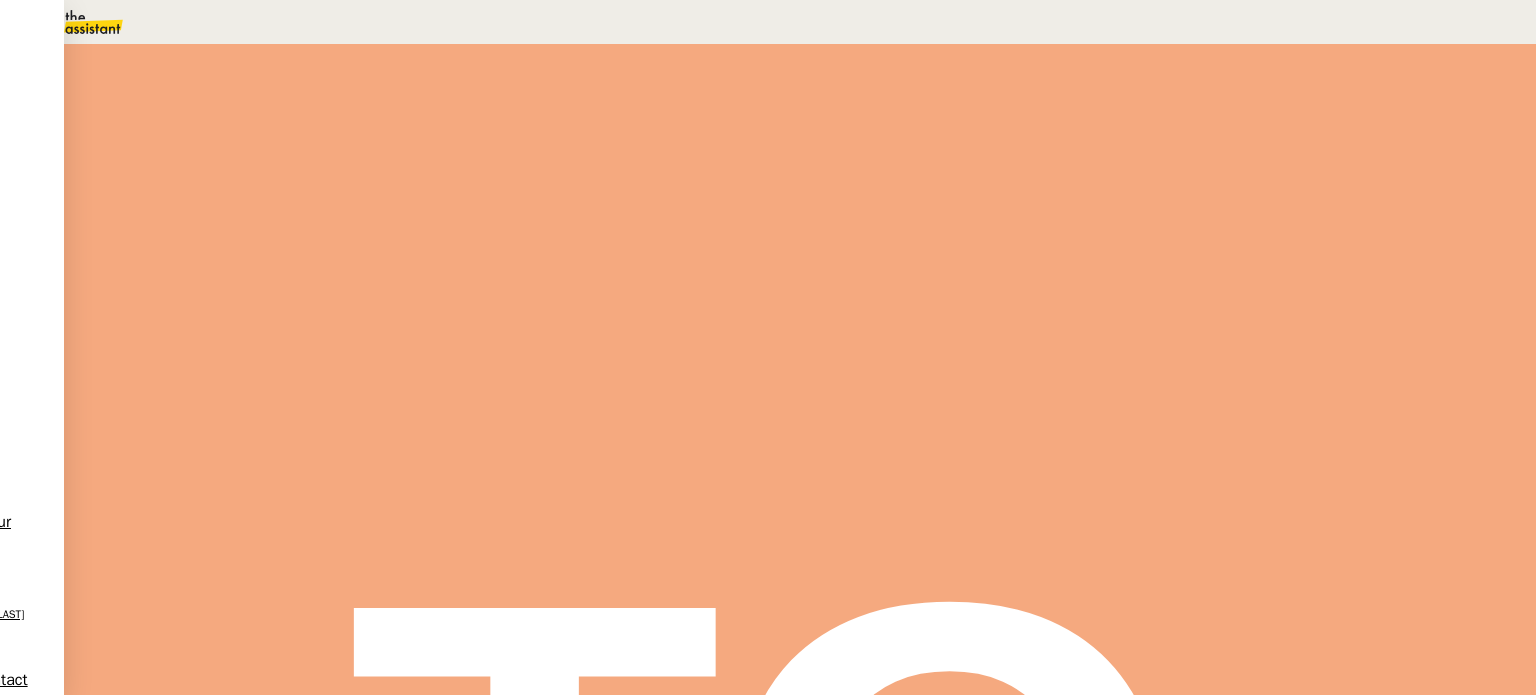 click on "Tâche Message Commentaire Veuillez patienter une erreur s'est produite 👌👌👌 message envoyé ✌️✌️✌️ Veuillez d'abord attribuer un client Une erreur s'est produite, veuillez réessayer Ouvert Réinitialiser comme ' En attente' false il y a [TIME_AGO] 👌👌👌 message envoyé ✌️✌️✌️ une erreur s'est produite 👌👌👌 message envoyé ✌️✌️✌️ Votre message va être revu ✌️✌️✌️ une erreur s'est produite La taille des fichiers doit être de 10Mb au maximum. En attente Action nécessaire dans [TIME_AGO] false par Tatyana O. il y a [TIME_AGO] 👌👌👌 message envoyé ✌️✌️✌️ une erreur s'est produite 👌👌👌 message envoyé ✌️✌️✌️ Votre message va être revu ✌️✌️✌️ une erreur s'est produite La taille des fichiers doit être de 10Mb au maximum. [PERSON] [PERSON] Répondre Re: Résiliation compte [BRAND]
•••
__________________ [PERSON]" at bounding box center [800, 3784] 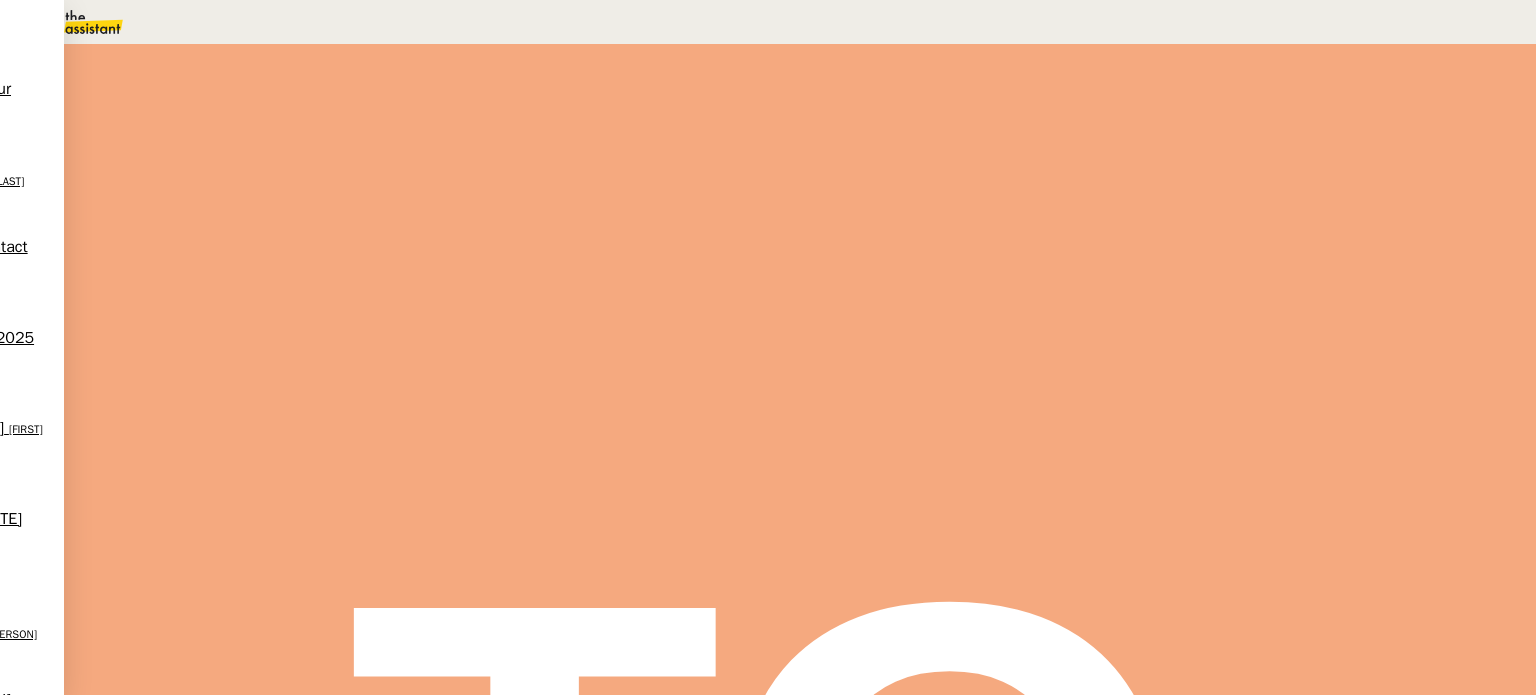 click at bounding box center [287, 340] 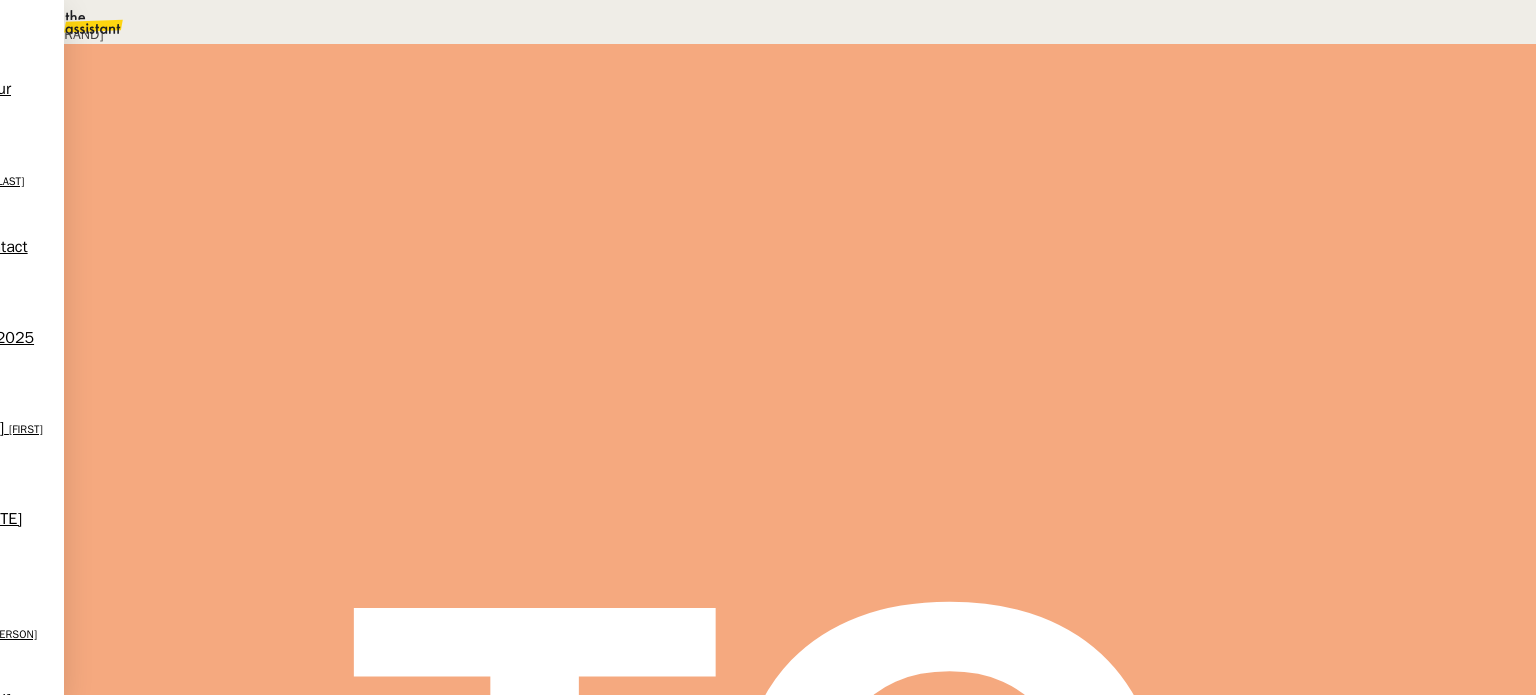 click on "Déverrouiller" at bounding box center (57, 98) 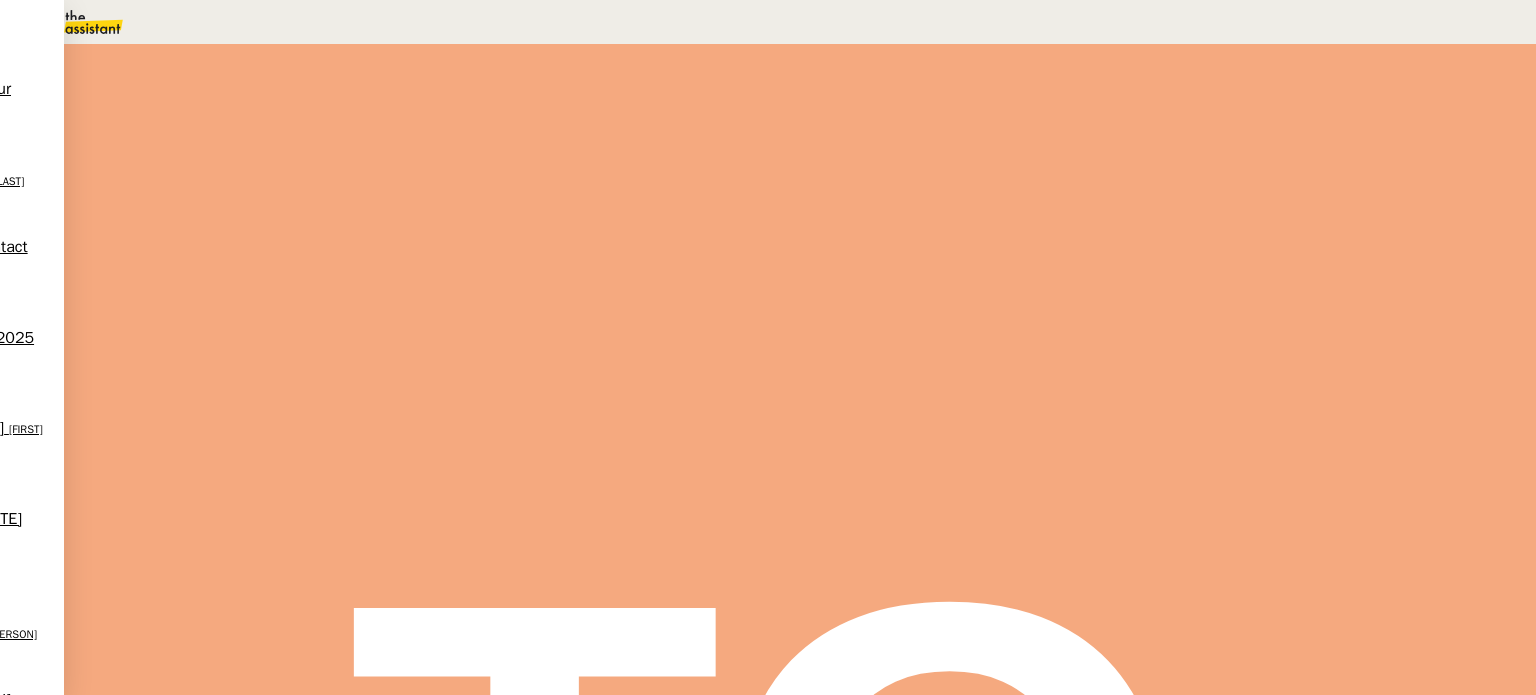 click on "V" at bounding box center [1198, 130] 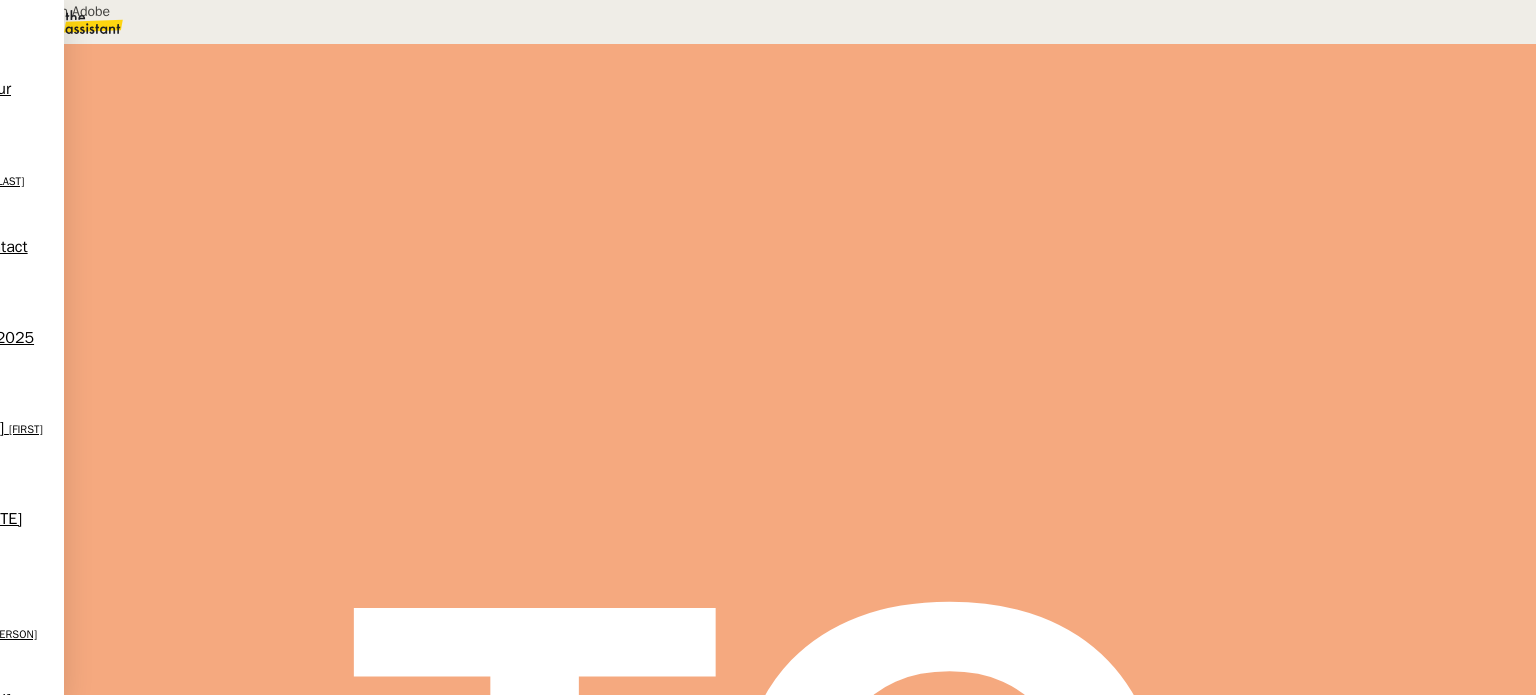 type on "Vérification Adobe" 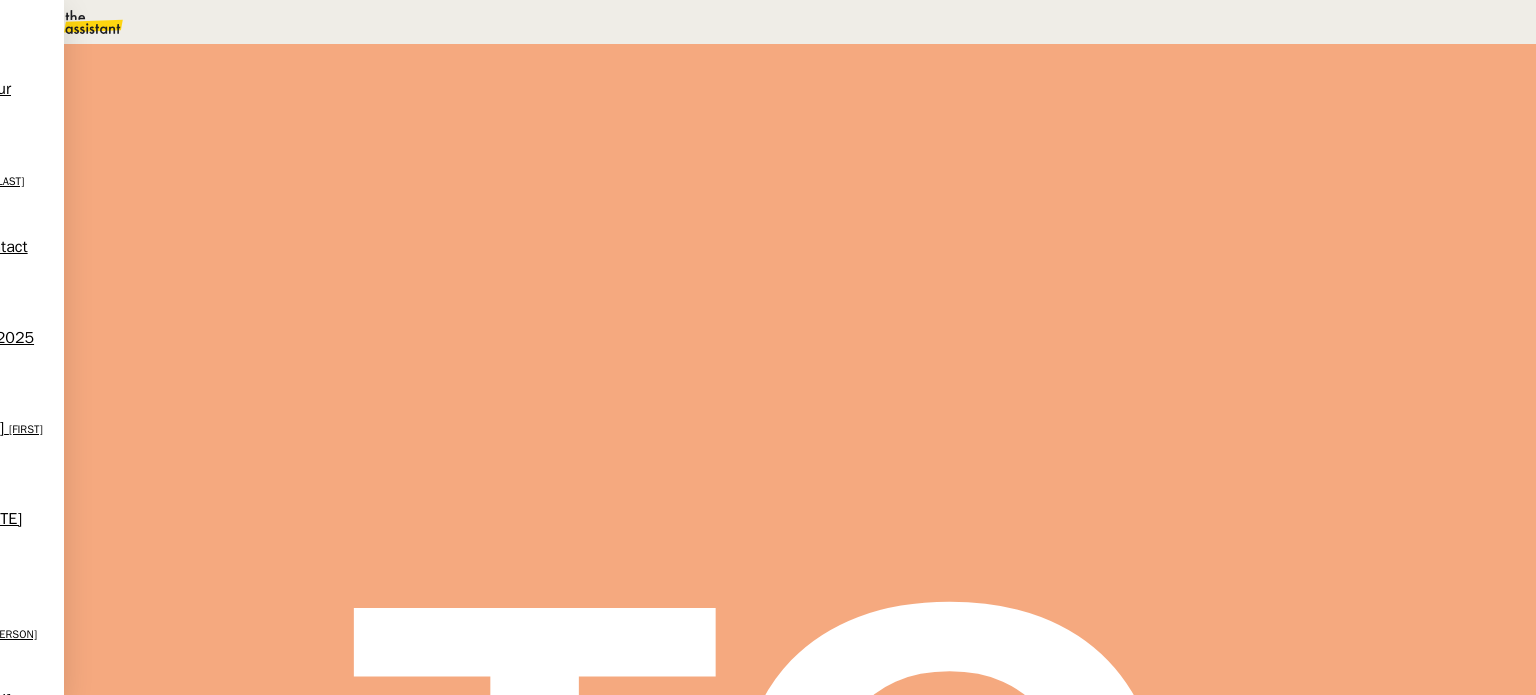 scroll, scrollTop: 4600, scrollLeft: 0, axis: vertical 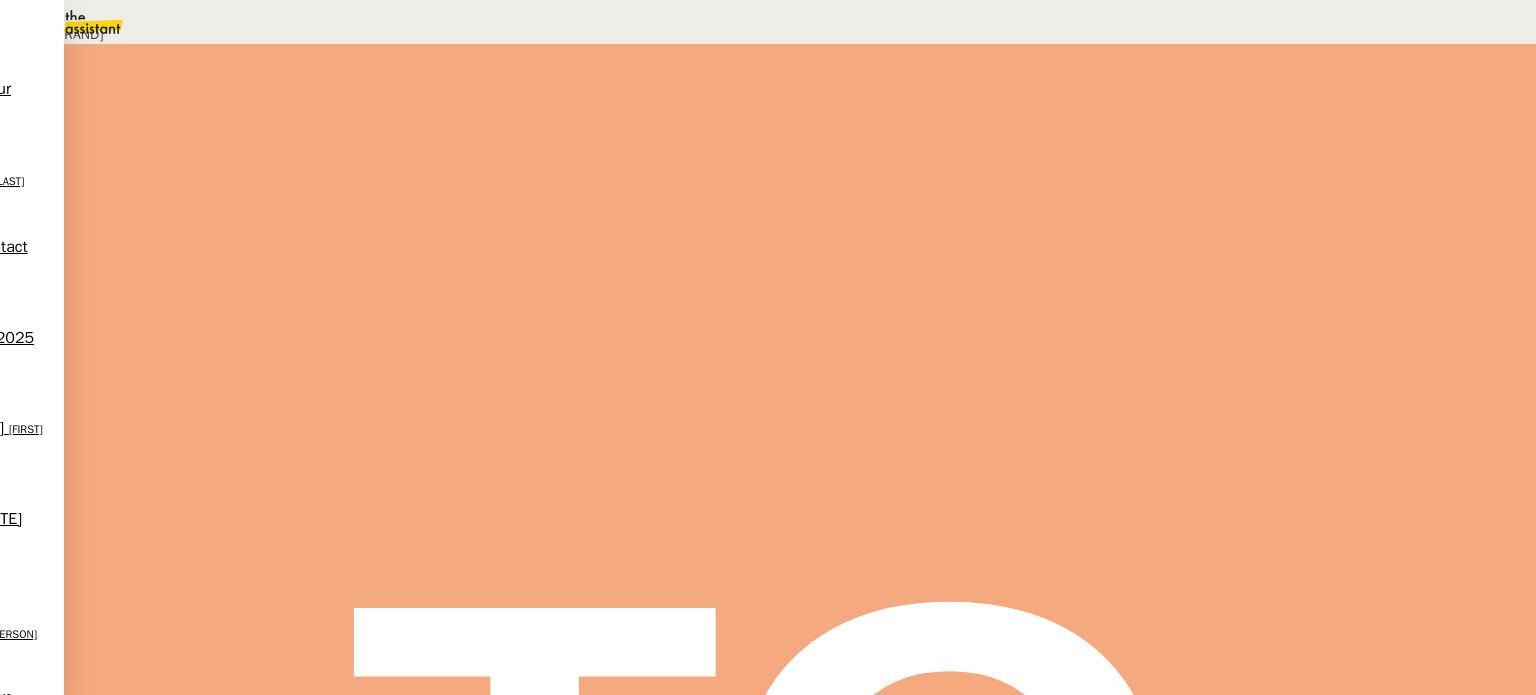 click on "Déverrouiller" at bounding box center [57, 98] 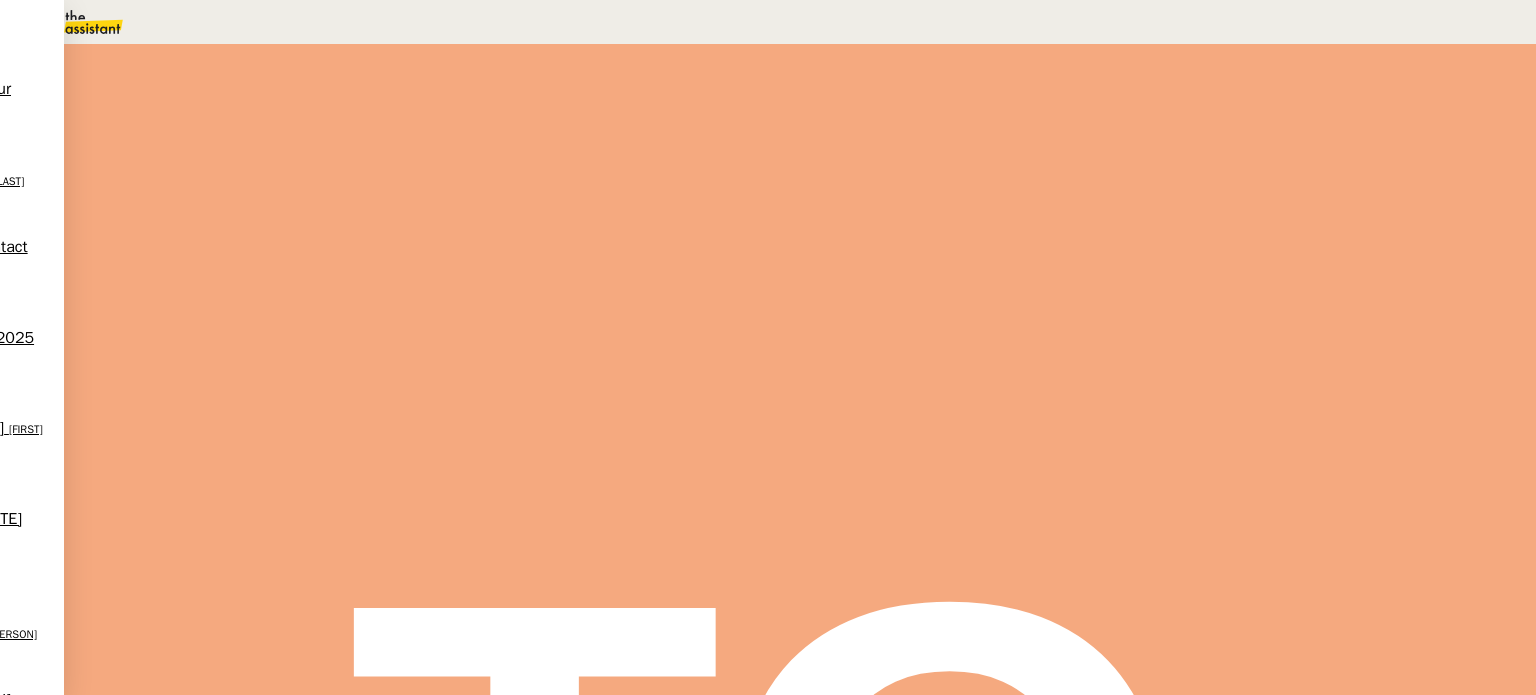 click on "Tâche" at bounding box center (819, 239) 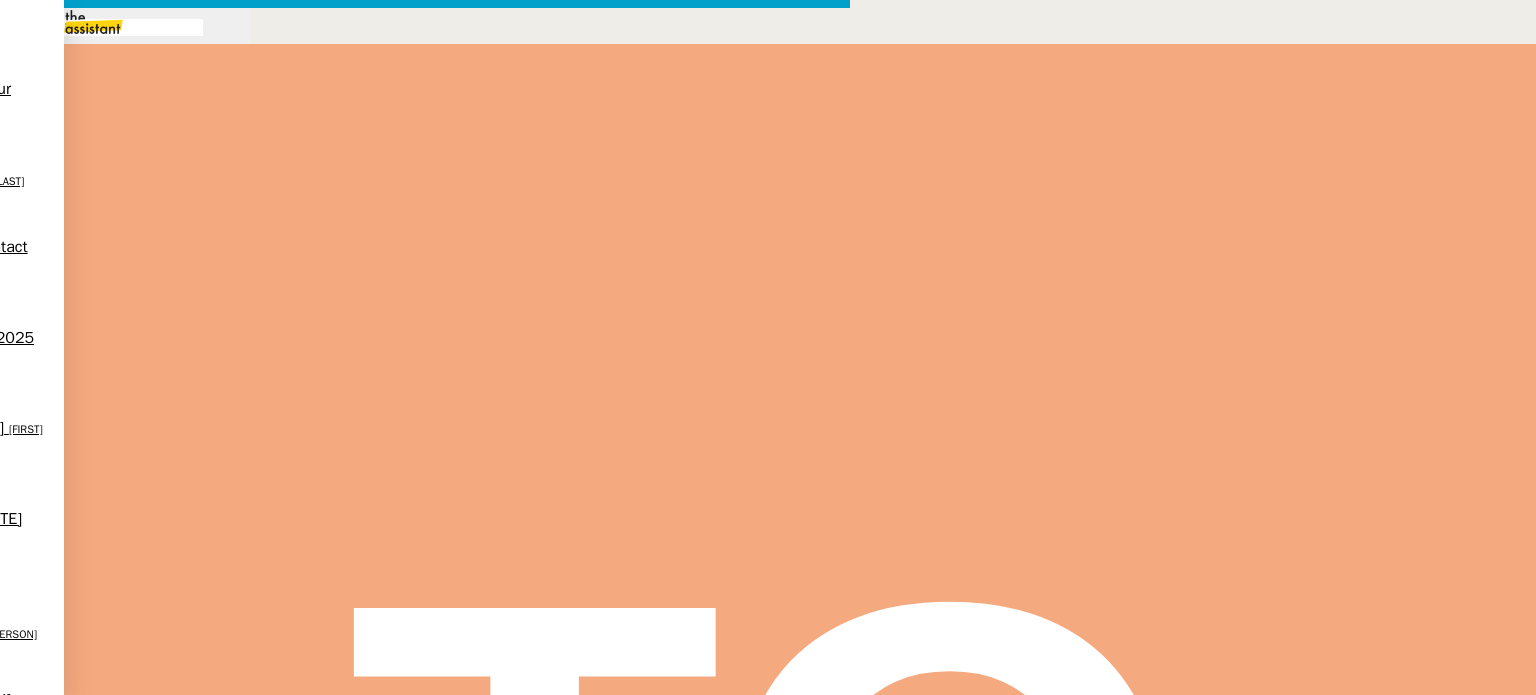 scroll, scrollTop: 654, scrollLeft: 0, axis: vertical 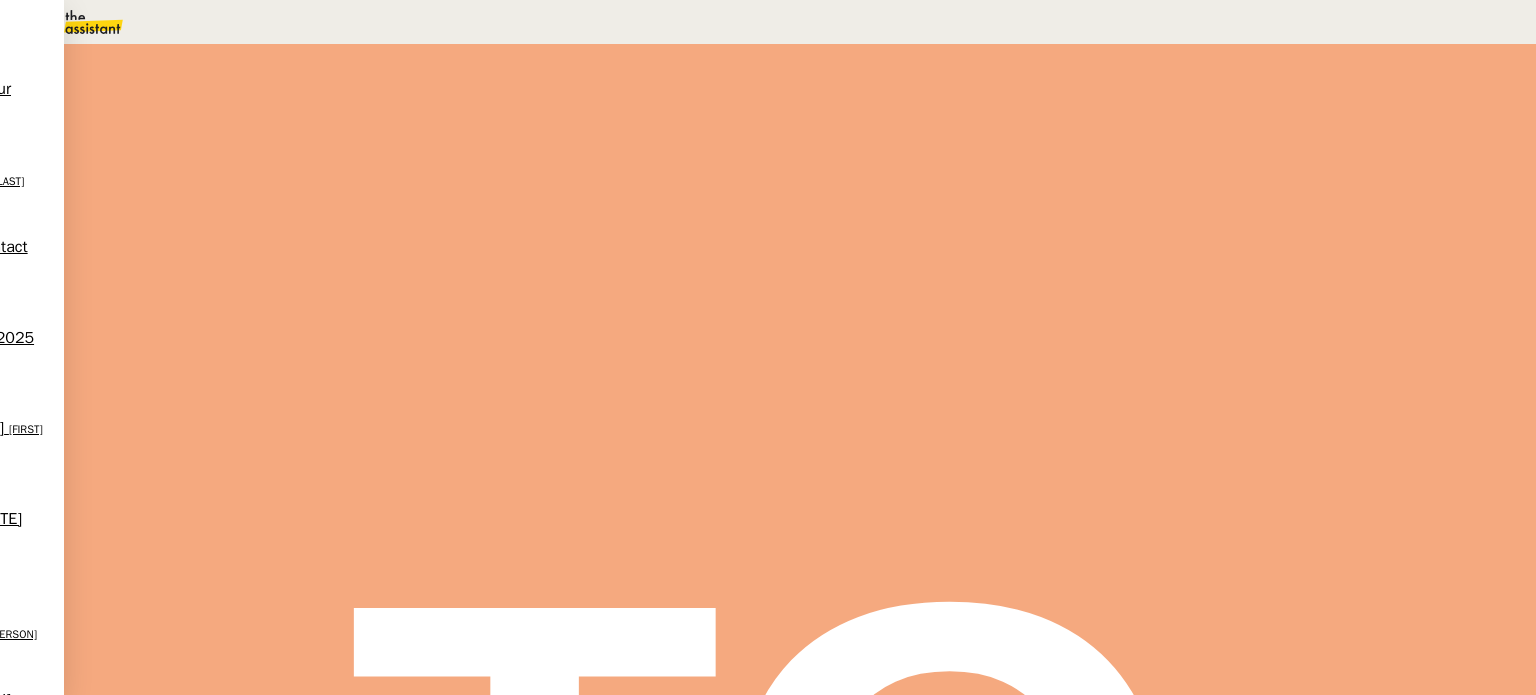 click at bounding box center (287, 340) 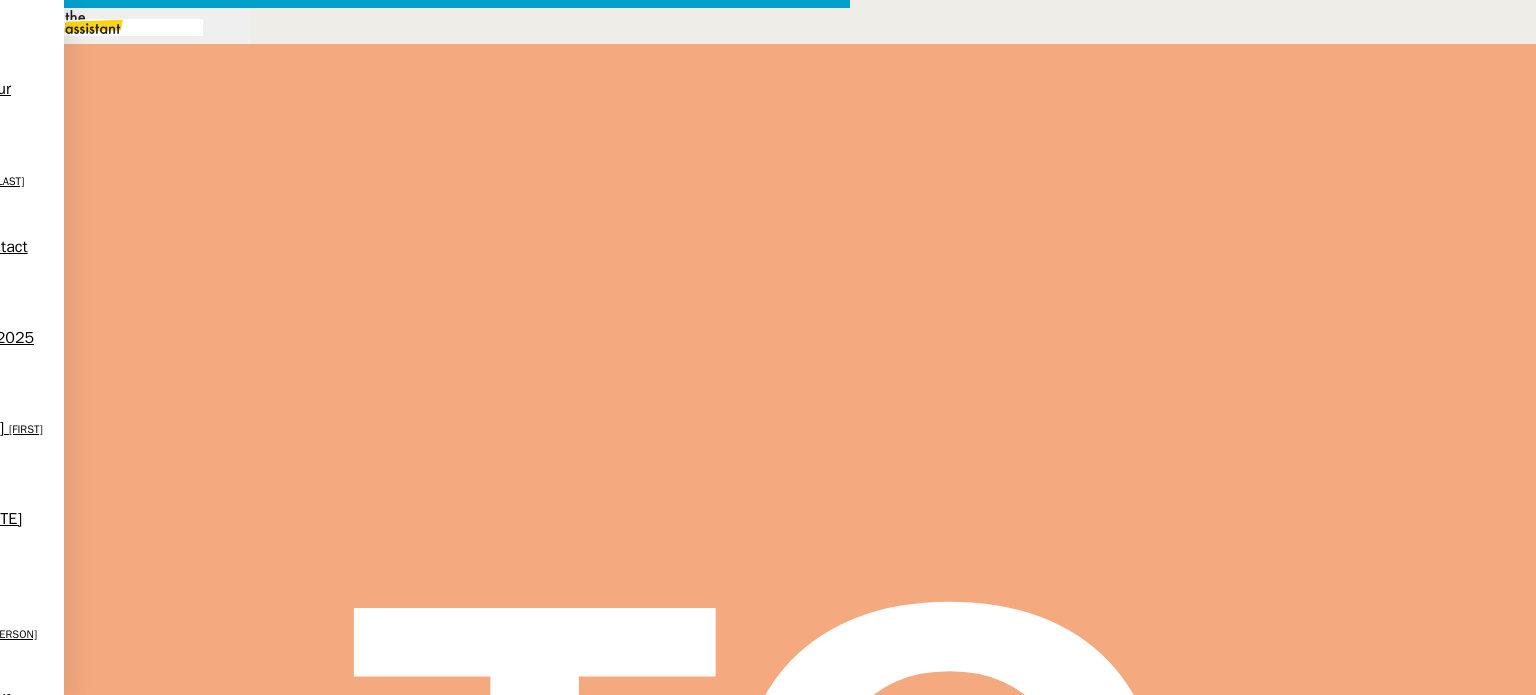 scroll, scrollTop: 0, scrollLeft: 42, axis: horizontal 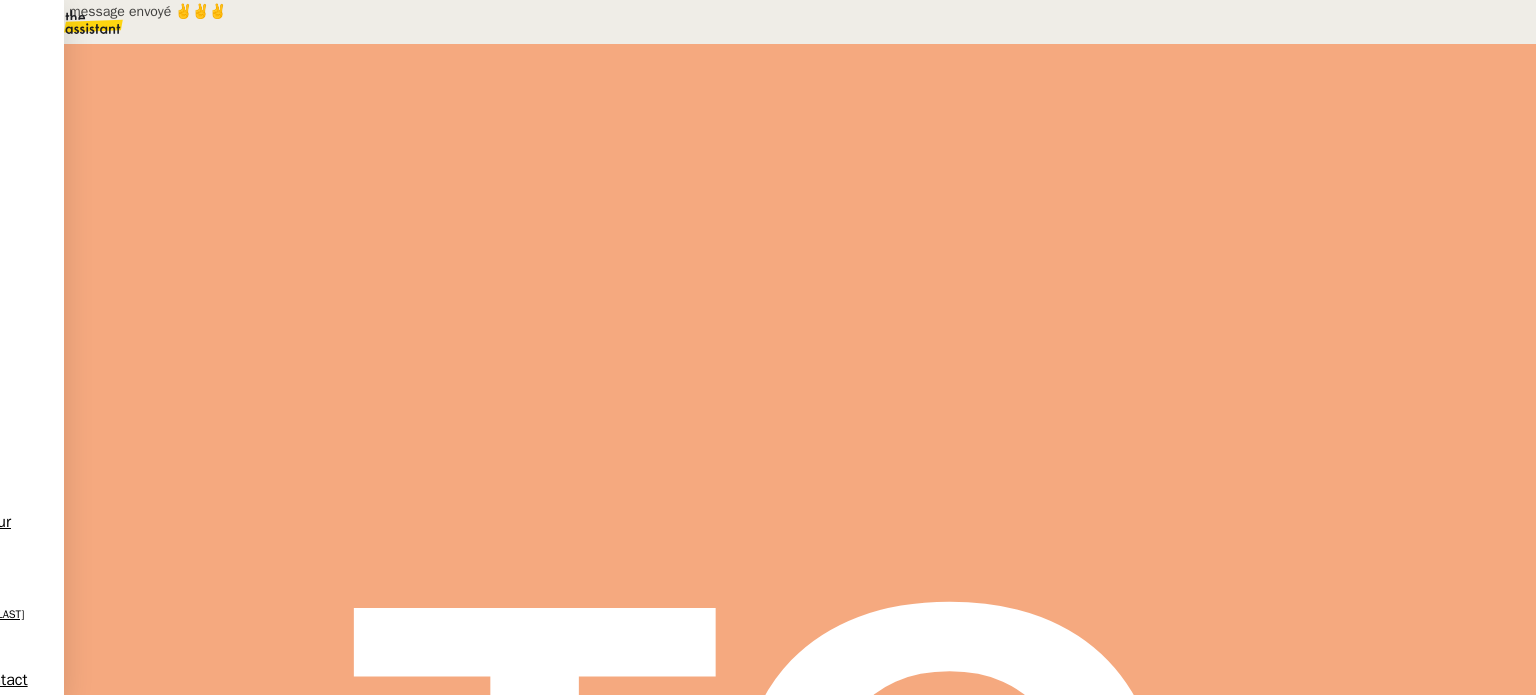 click at bounding box center [287, 340] 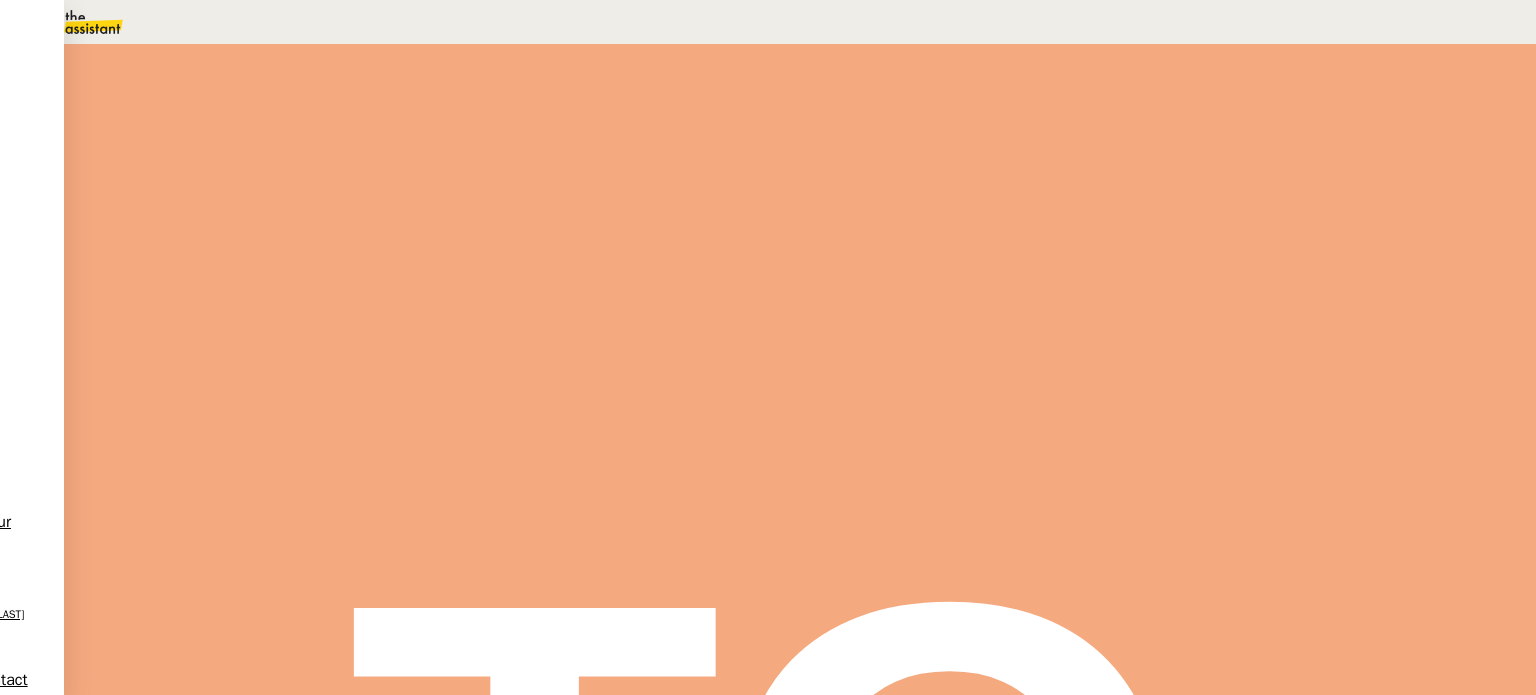 click on "Dans 2 jours ouvrés" at bounding box center [1173, 177] 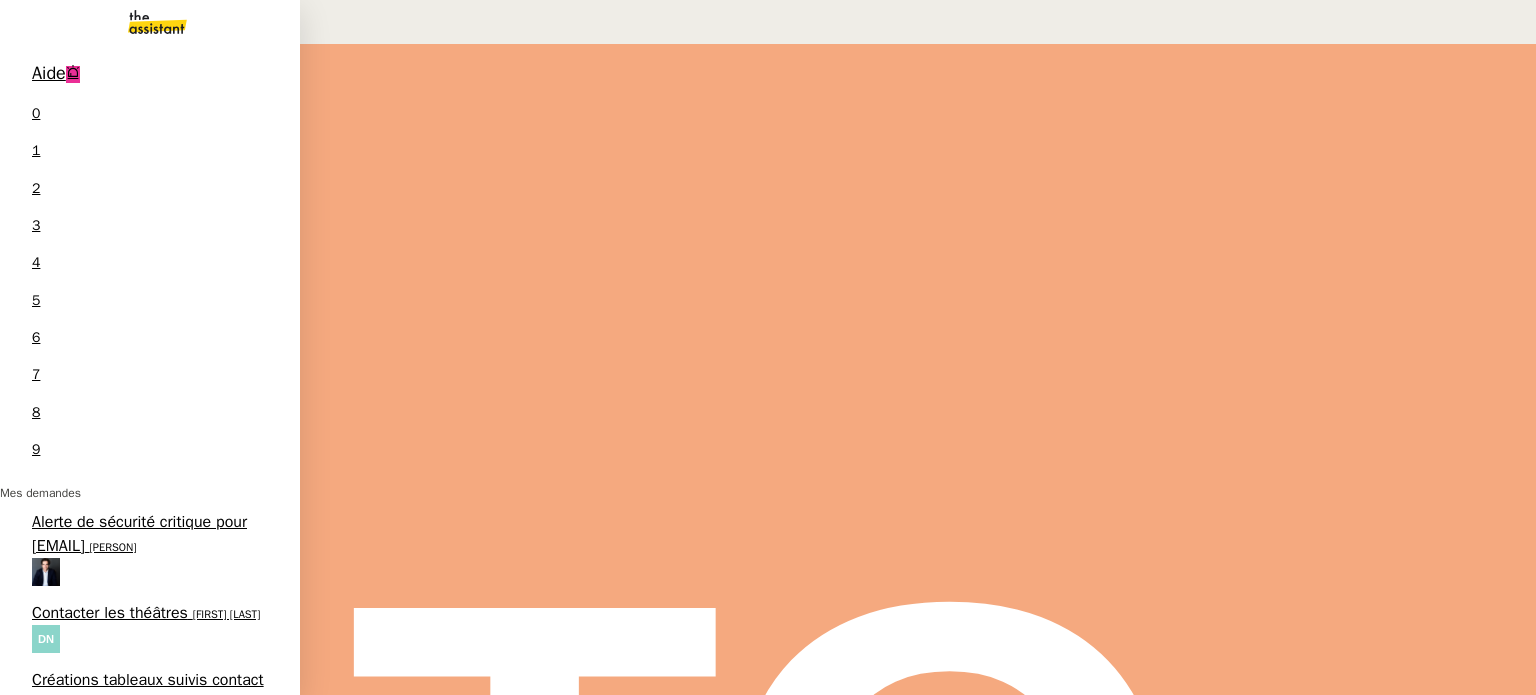 click on "[FIRST] [LAST]" at bounding box center [66, 795] 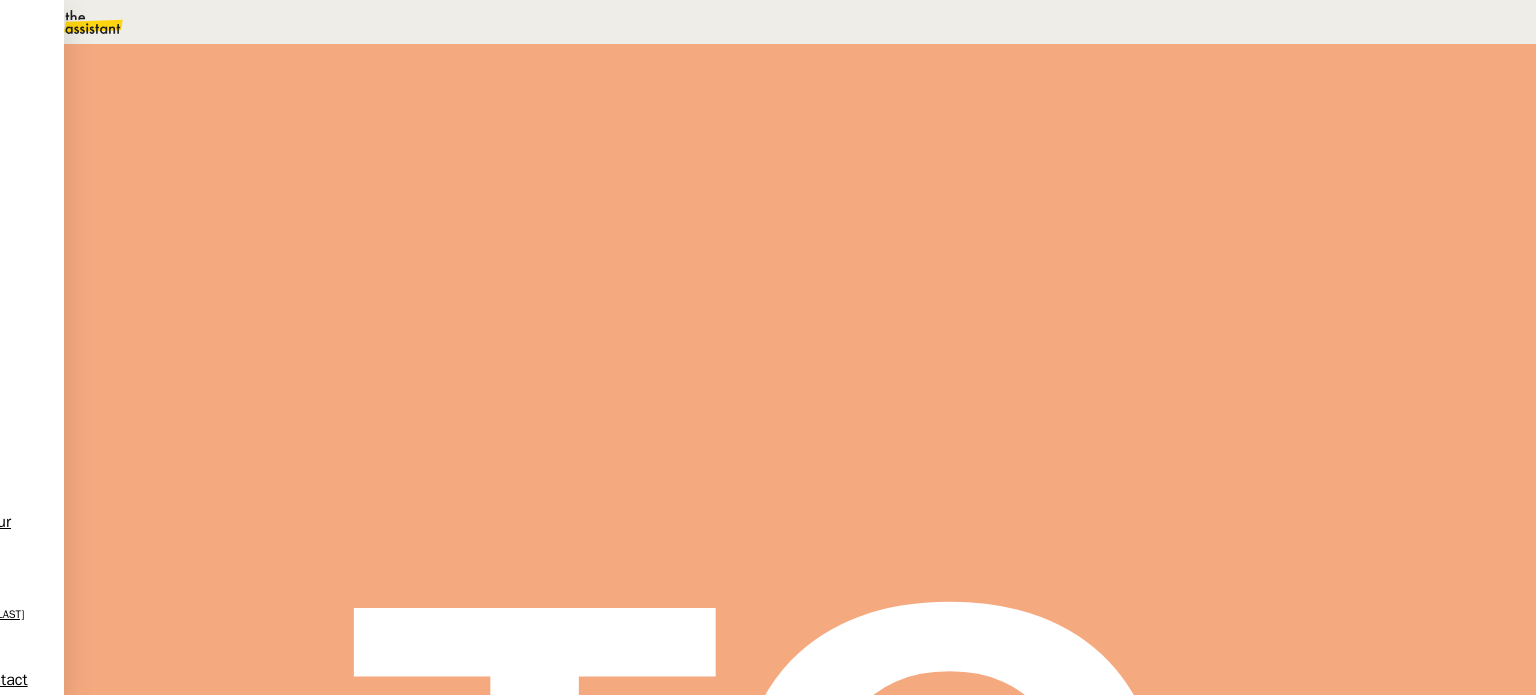 click on "Tâche" at bounding box center [813, 239] 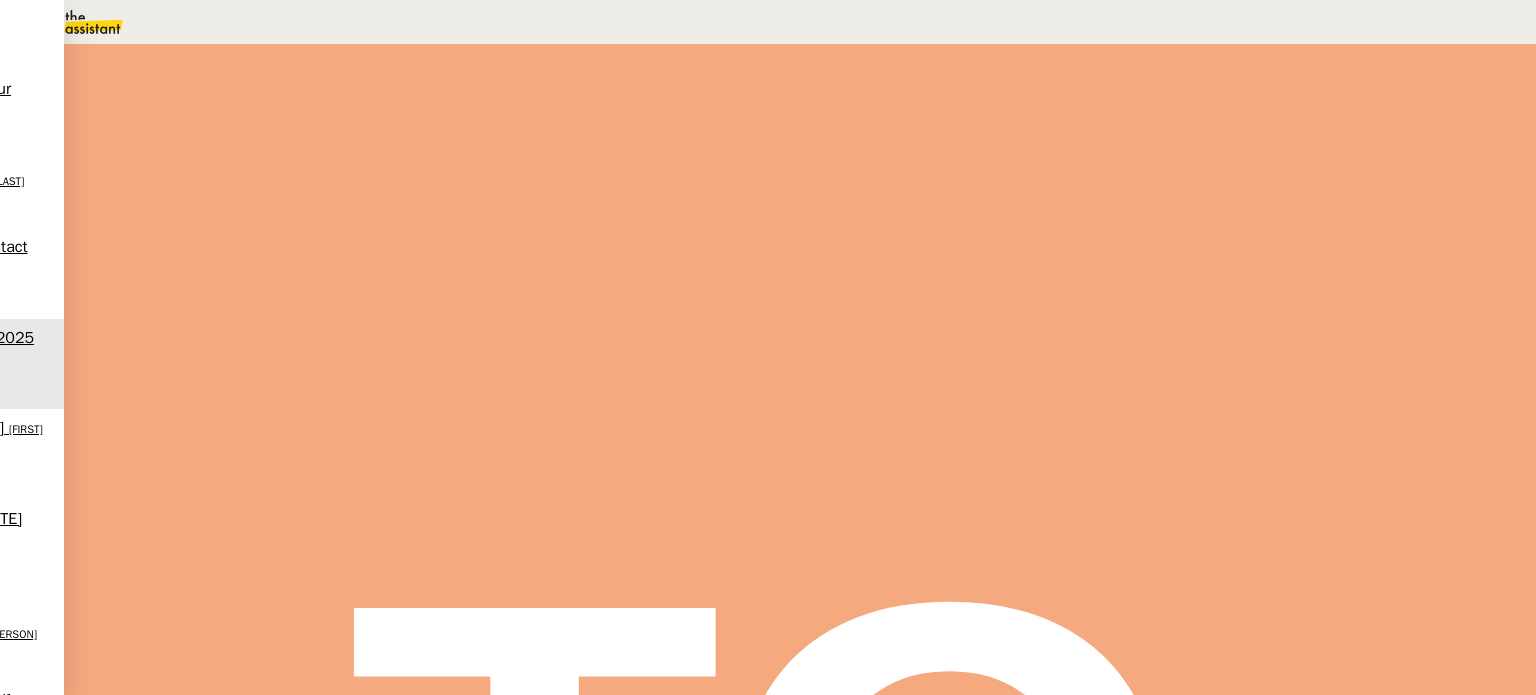 click at bounding box center [1198, 130] 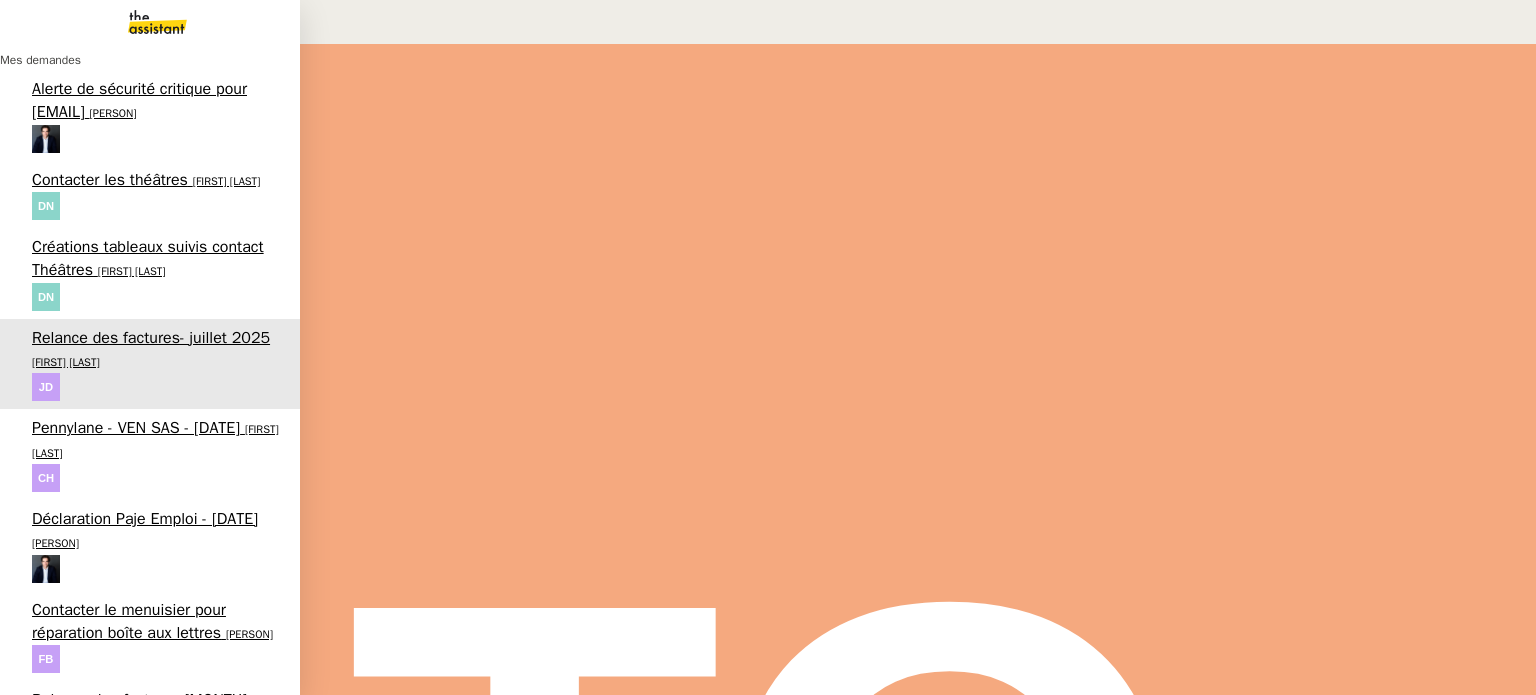 click on "[FIRST] Way limited - Inventaire real estate" at bounding box center [156, 983] 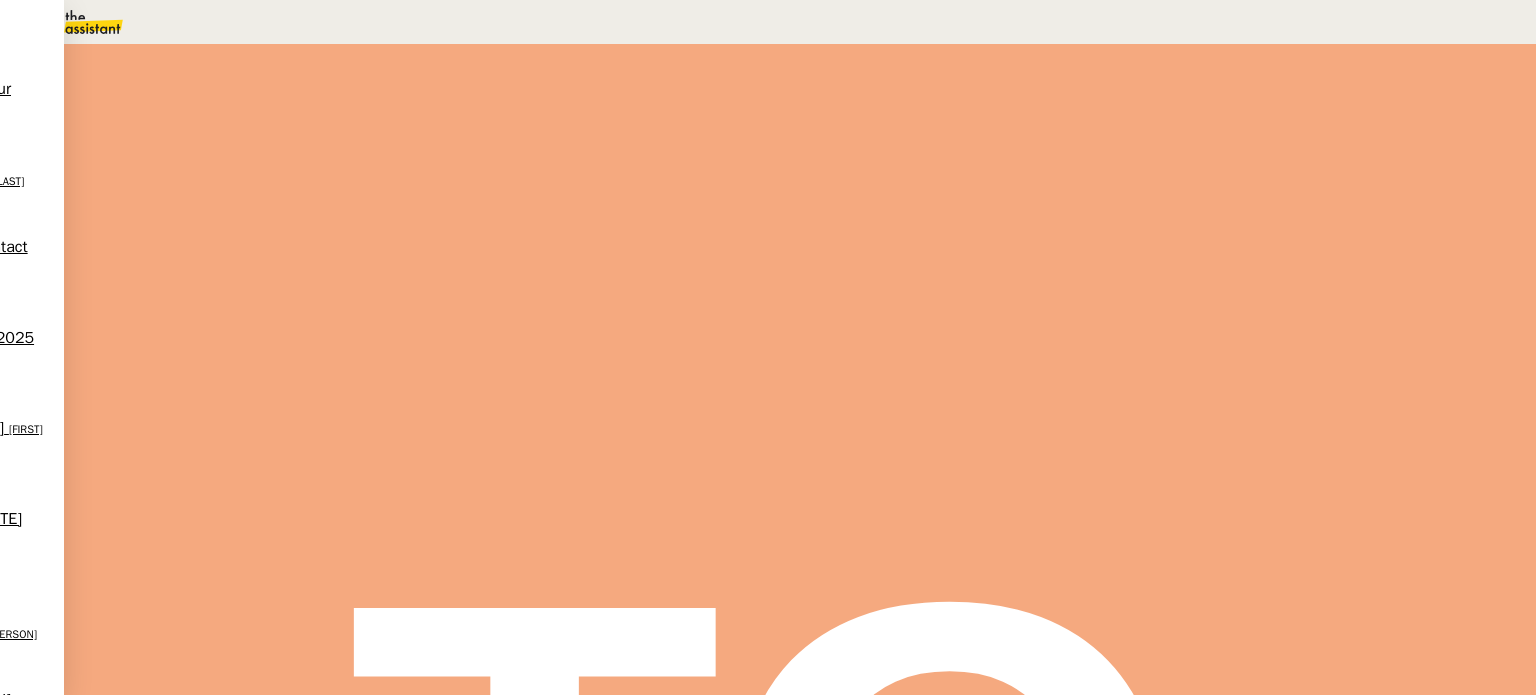 click on "Tâche" at bounding box center [813, 239] 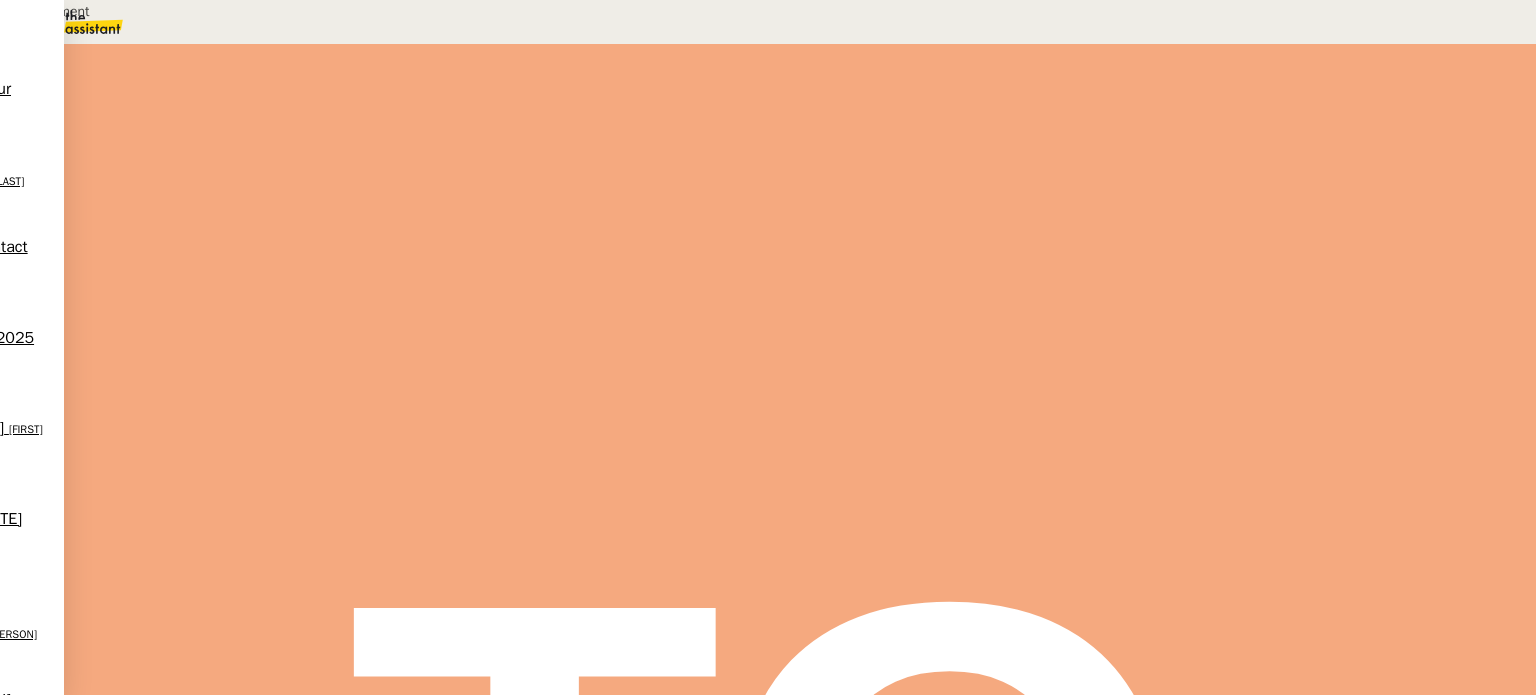 type on "Téléversement" 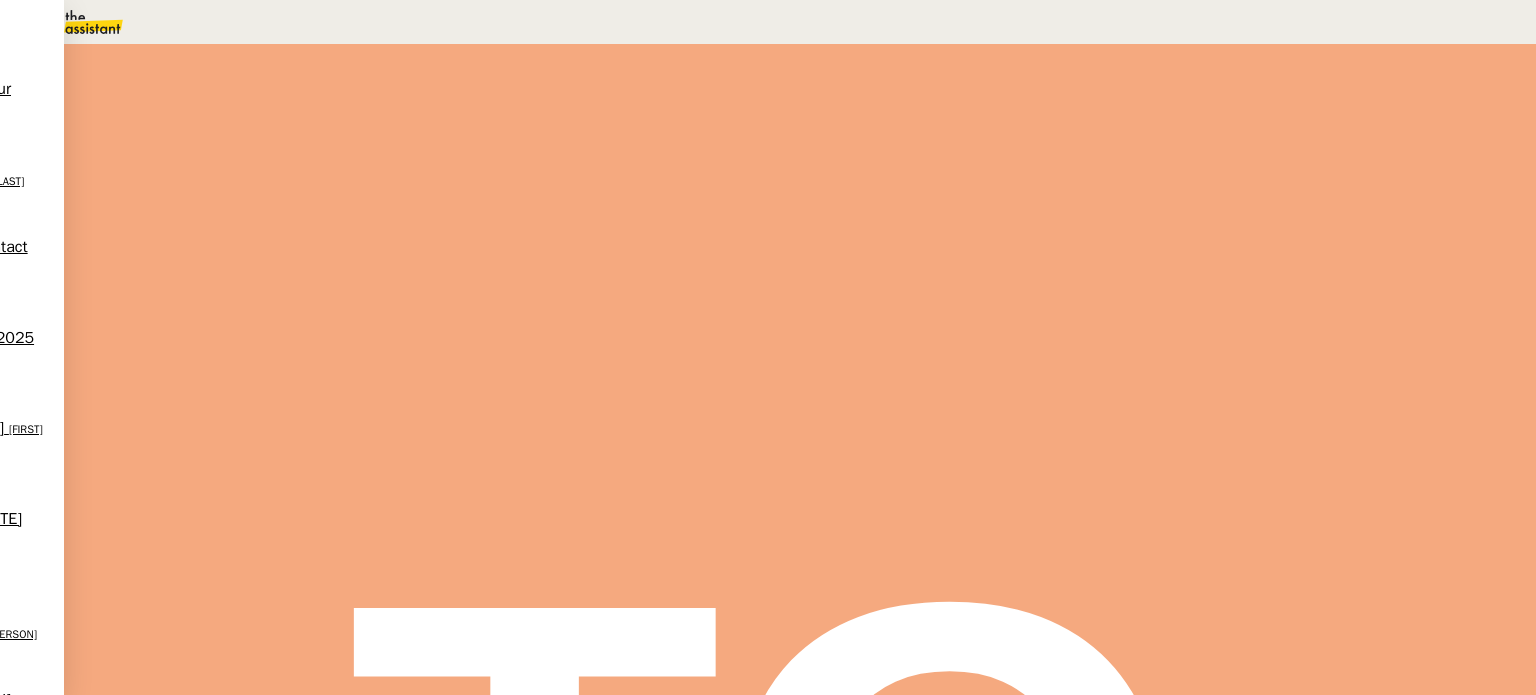 scroll, scrollTop: 1000, scrollLeft: 0, axis: vertical 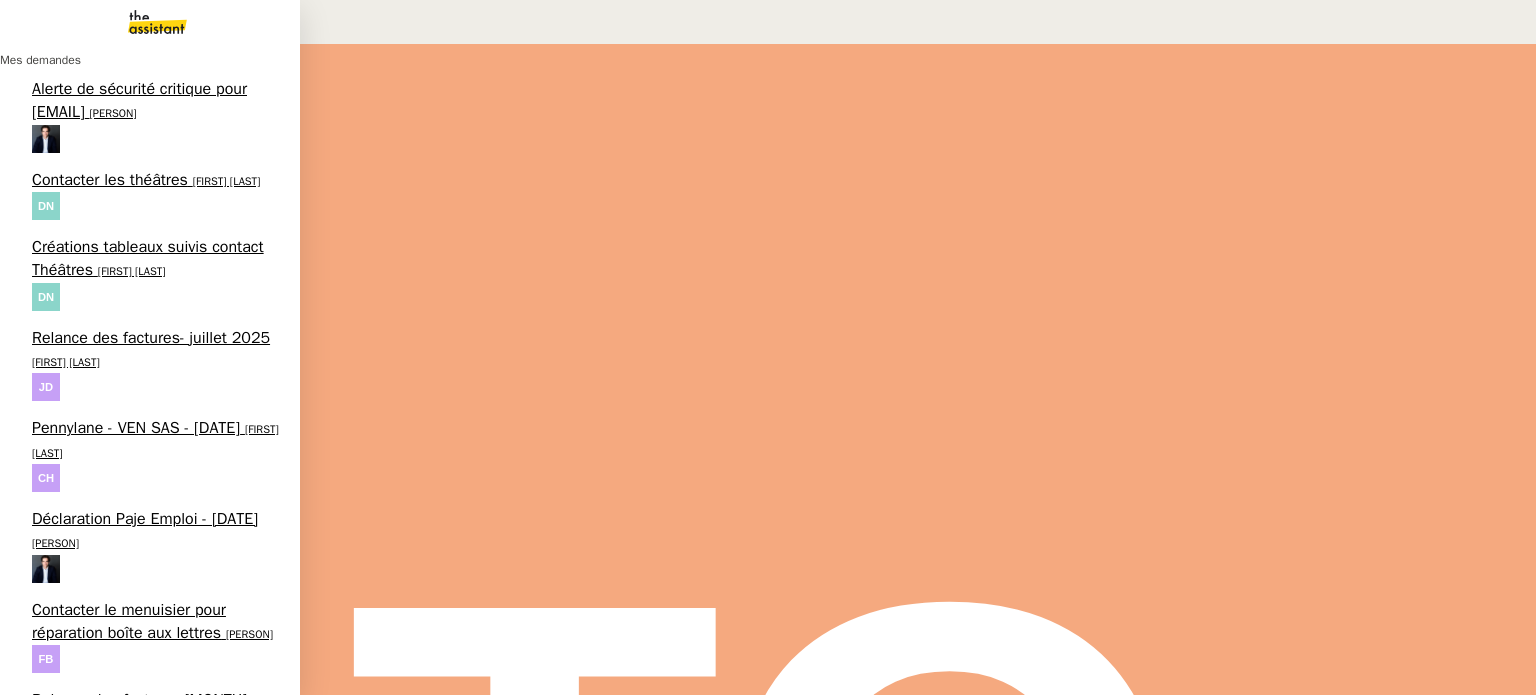 click on "[FIRST] [LAST]" at bounding box center (145, 1075) 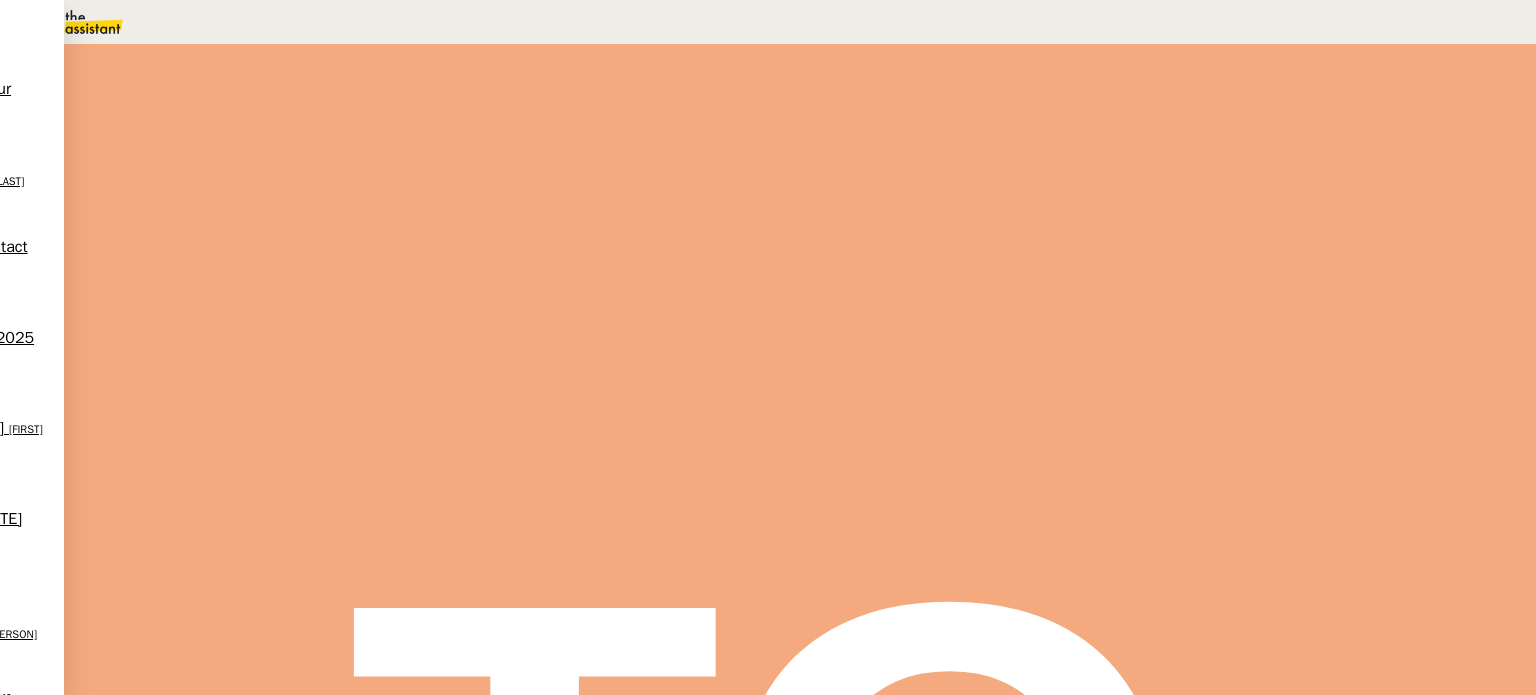 scroll, scrollTop: 116, scrollLeft: 0, axis: vertical 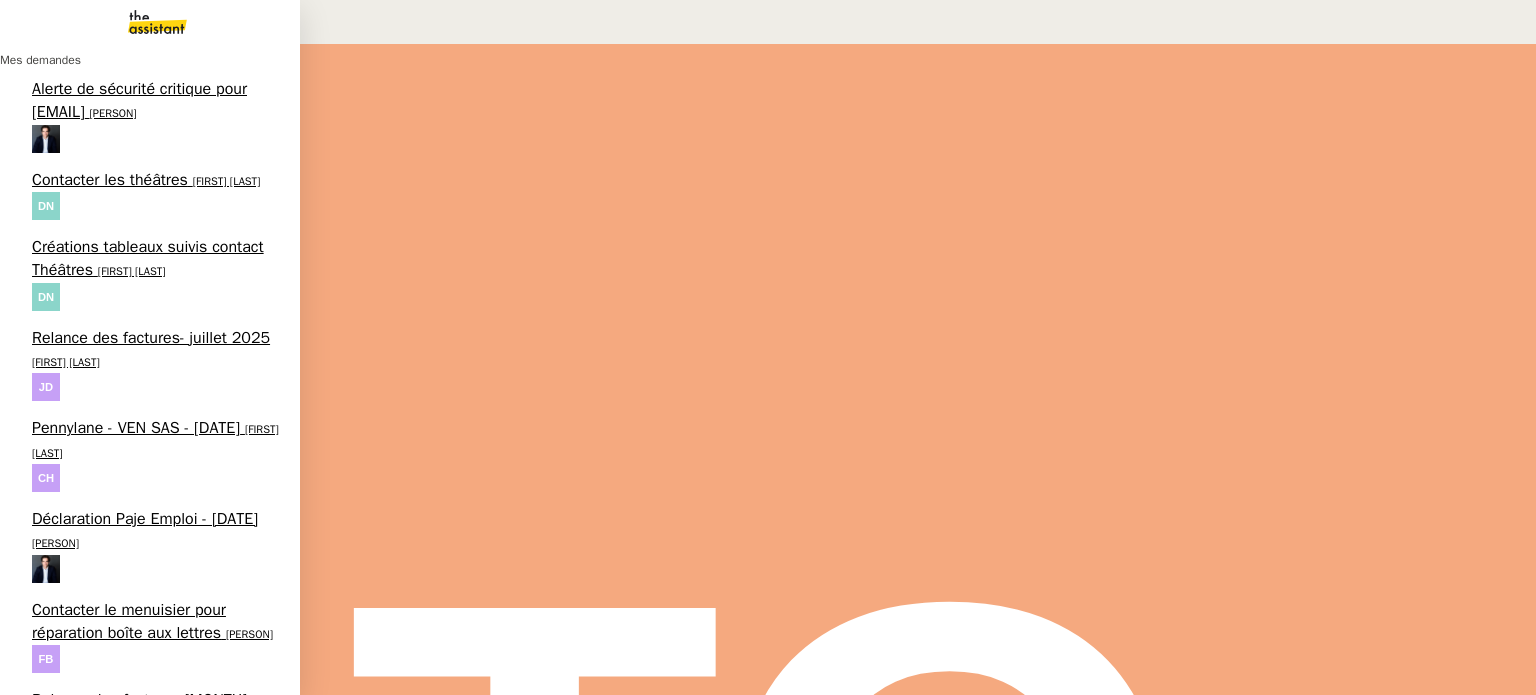 click on "[FIRST] Way limited - Inventaire real estate" at bounding box center [156, 983] 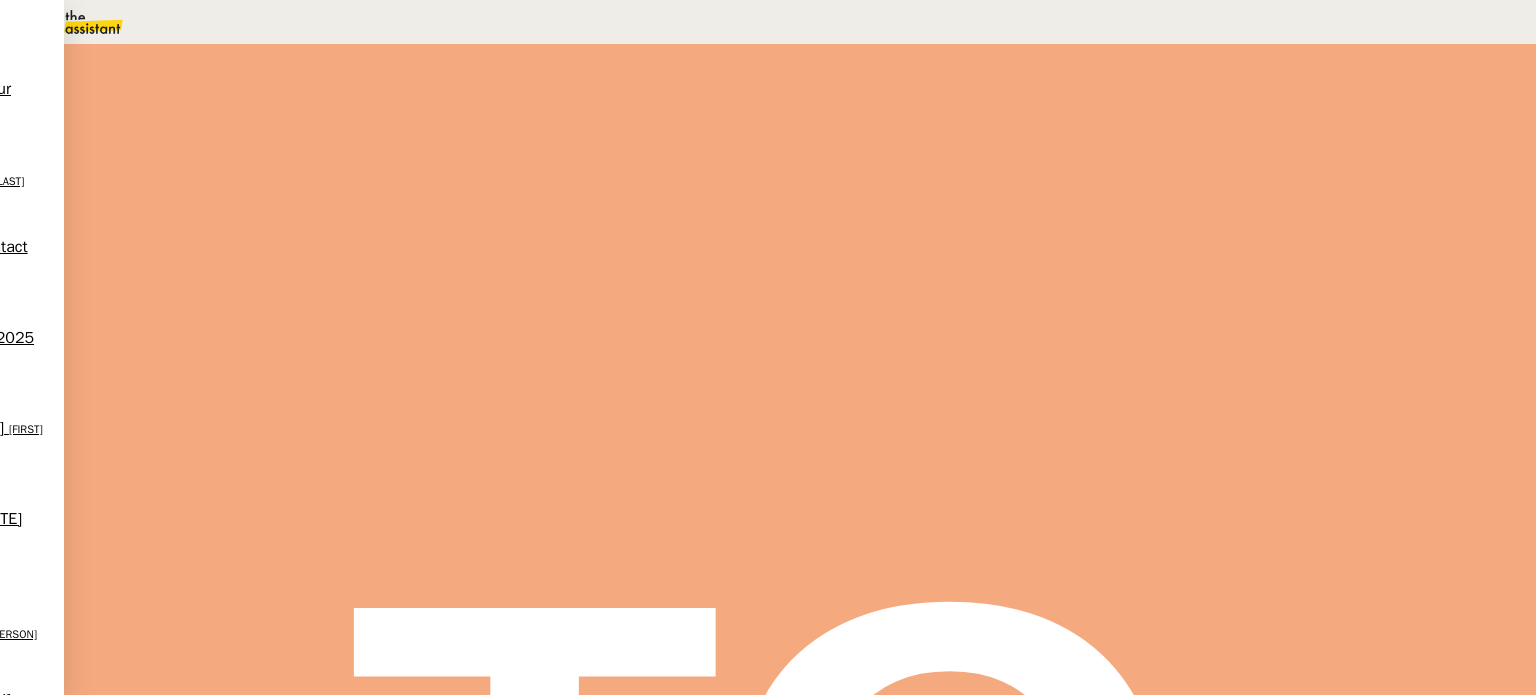 scroll, scrollTop: 378, scrollLeft: 0, axis: vertical 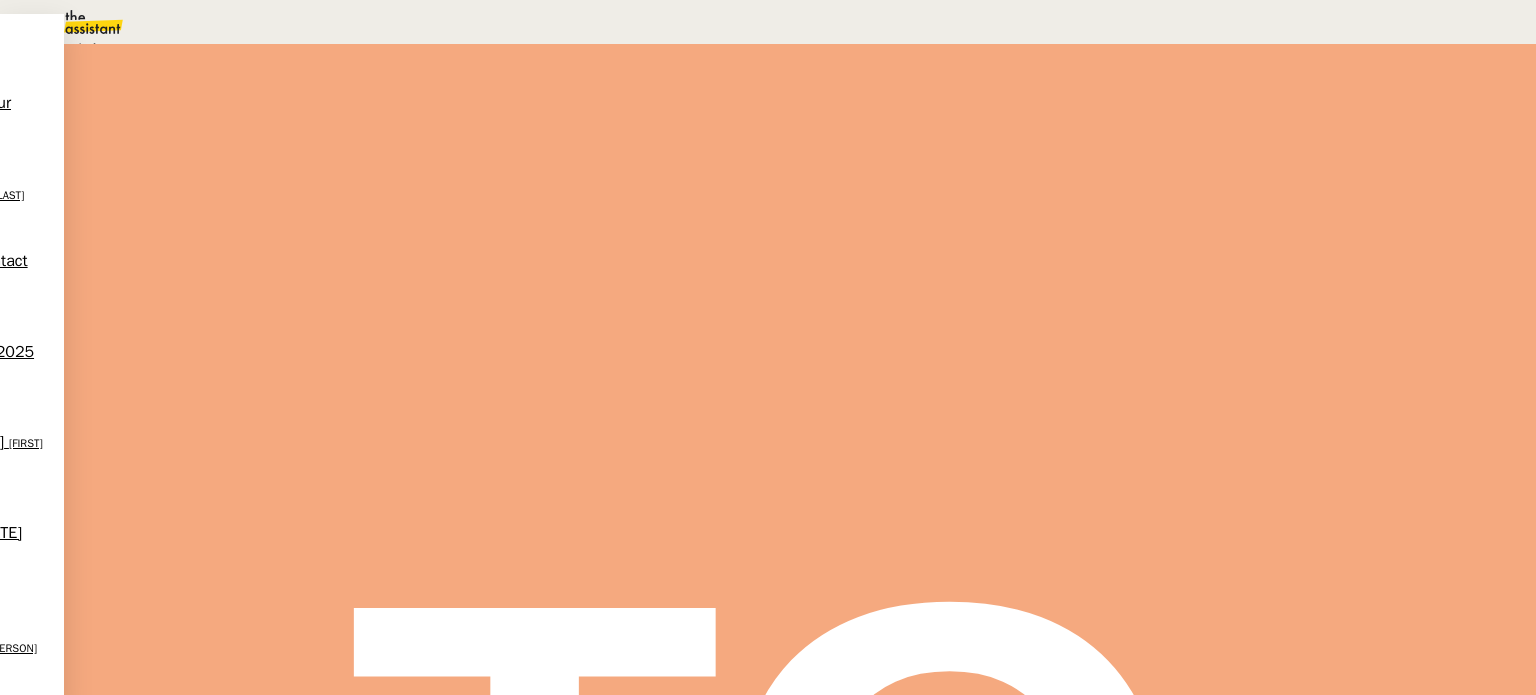 click on "Statut" at bounding box center [290, 112] 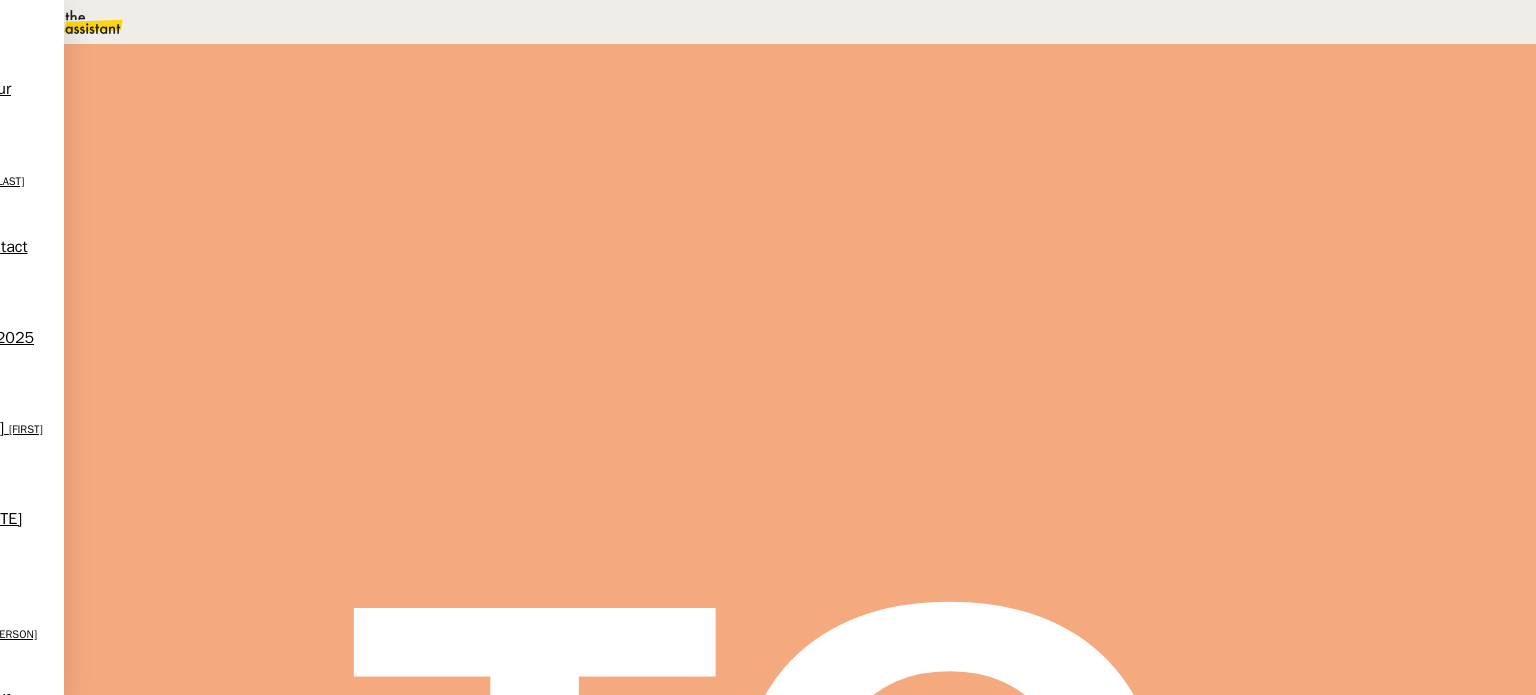 click on "Commentaire" at bounding box center (956, 139) 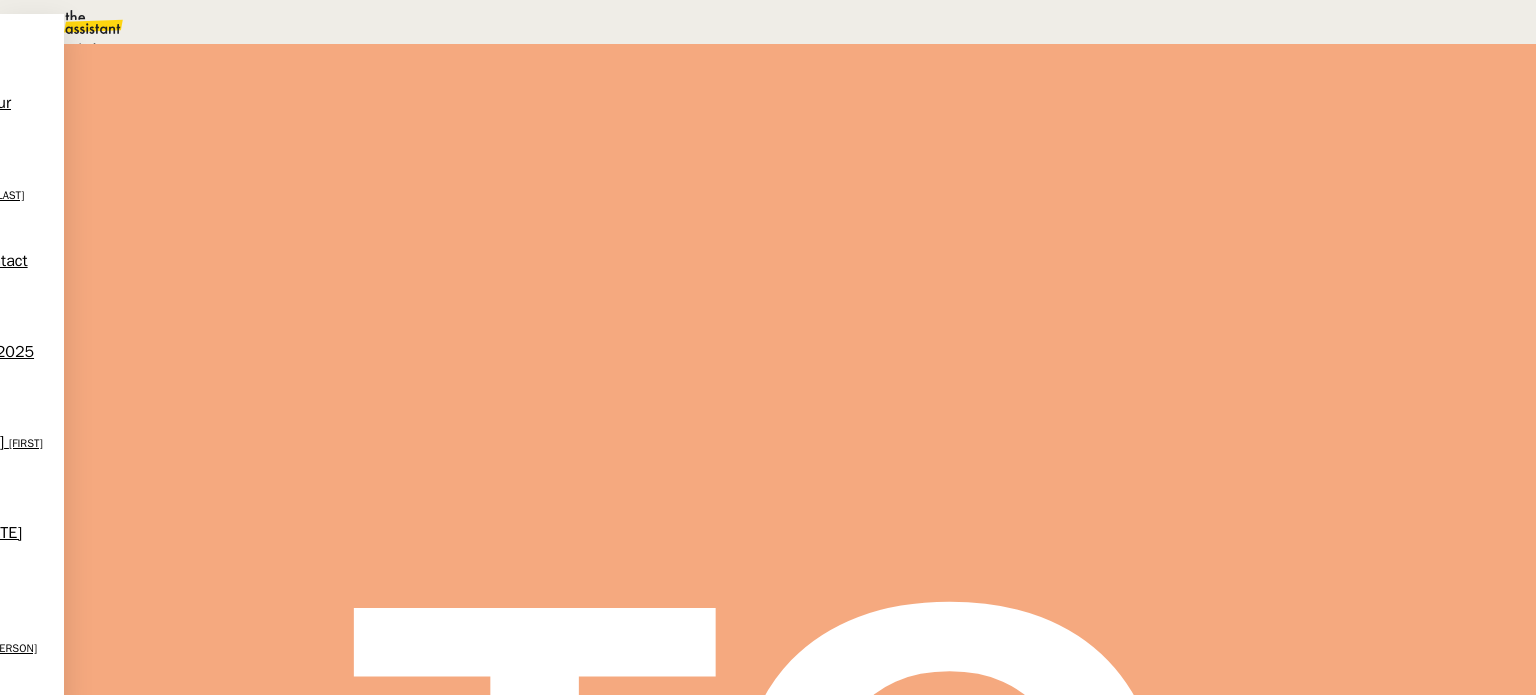 click on "Aide" at bounding box center [72, 48] 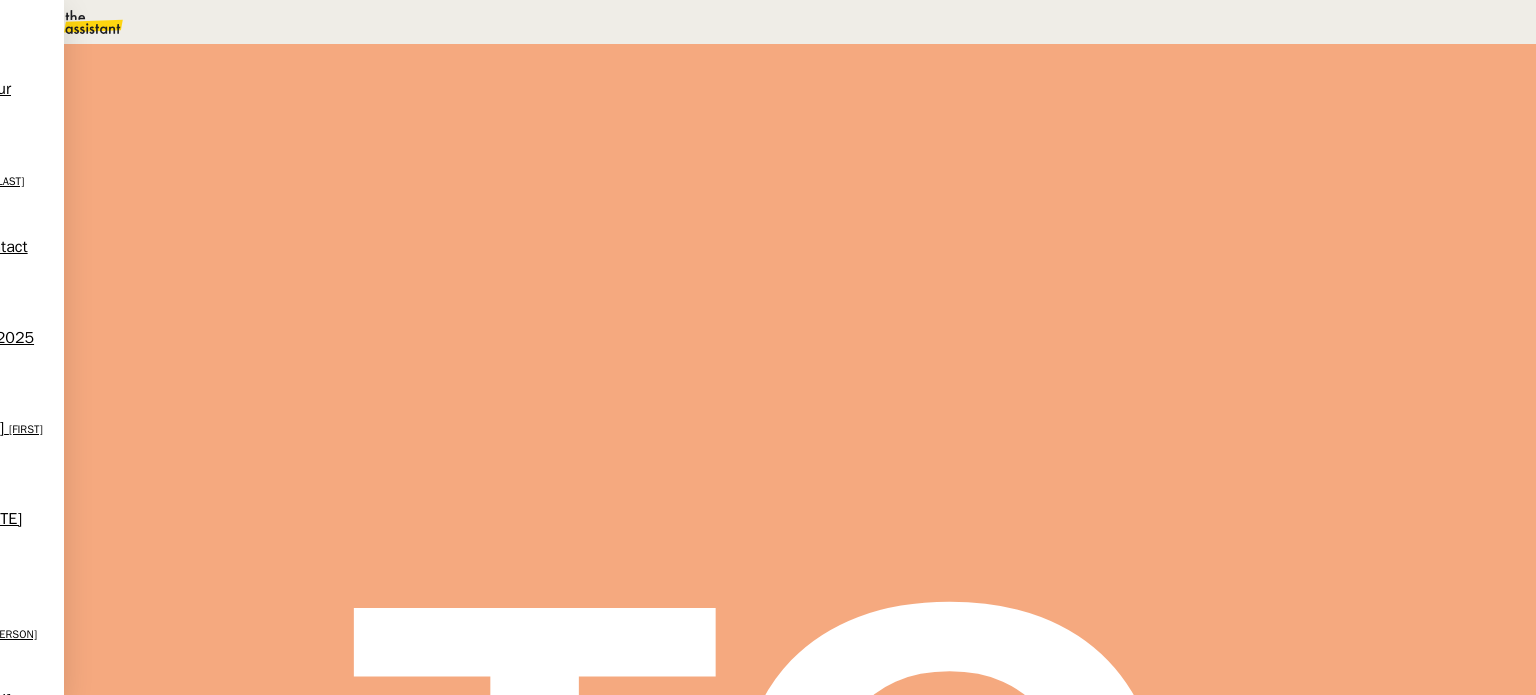 click on "Sauver" at bounding box center (1139, 188) 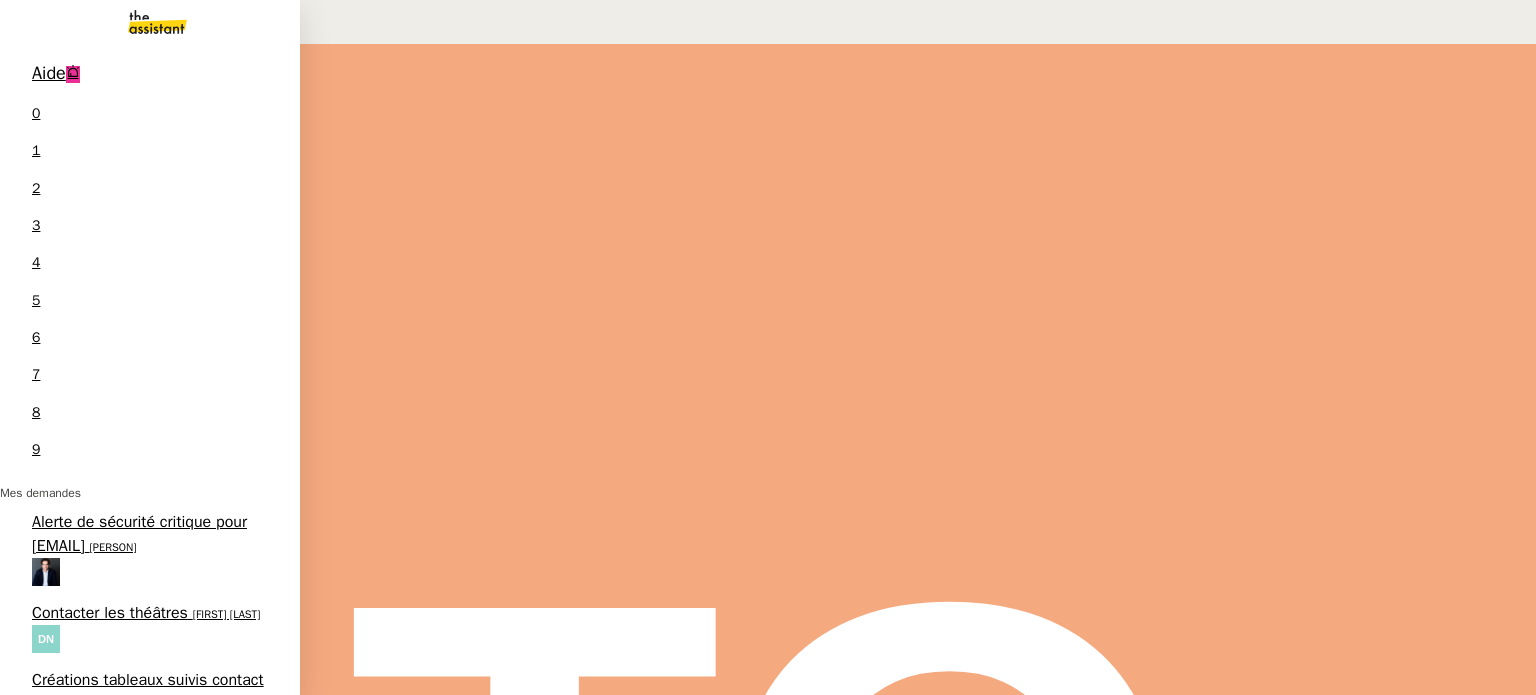 click on "[FIRST] [LAST]" at bounding box center [145, 1418] 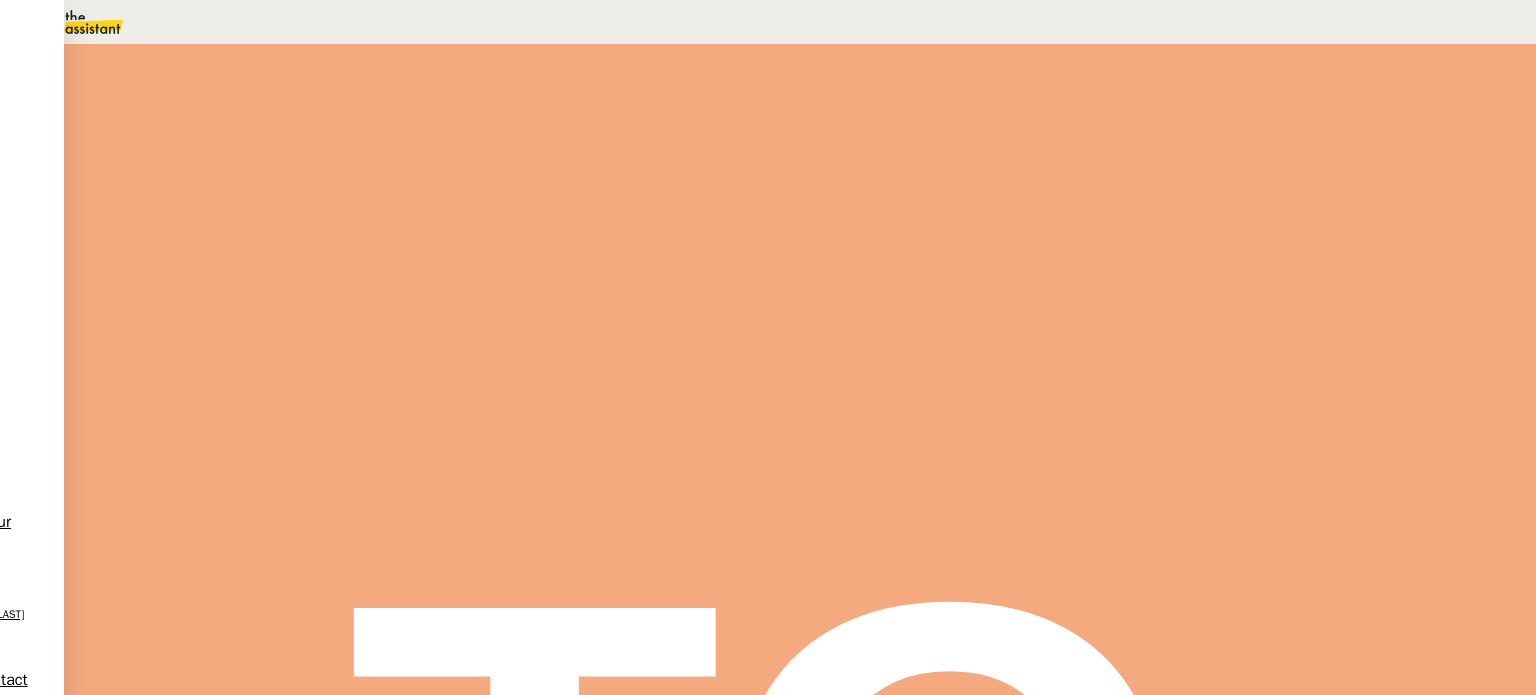 scroll, scrollTop: 116, scrollLeft: 0, axis: vertical 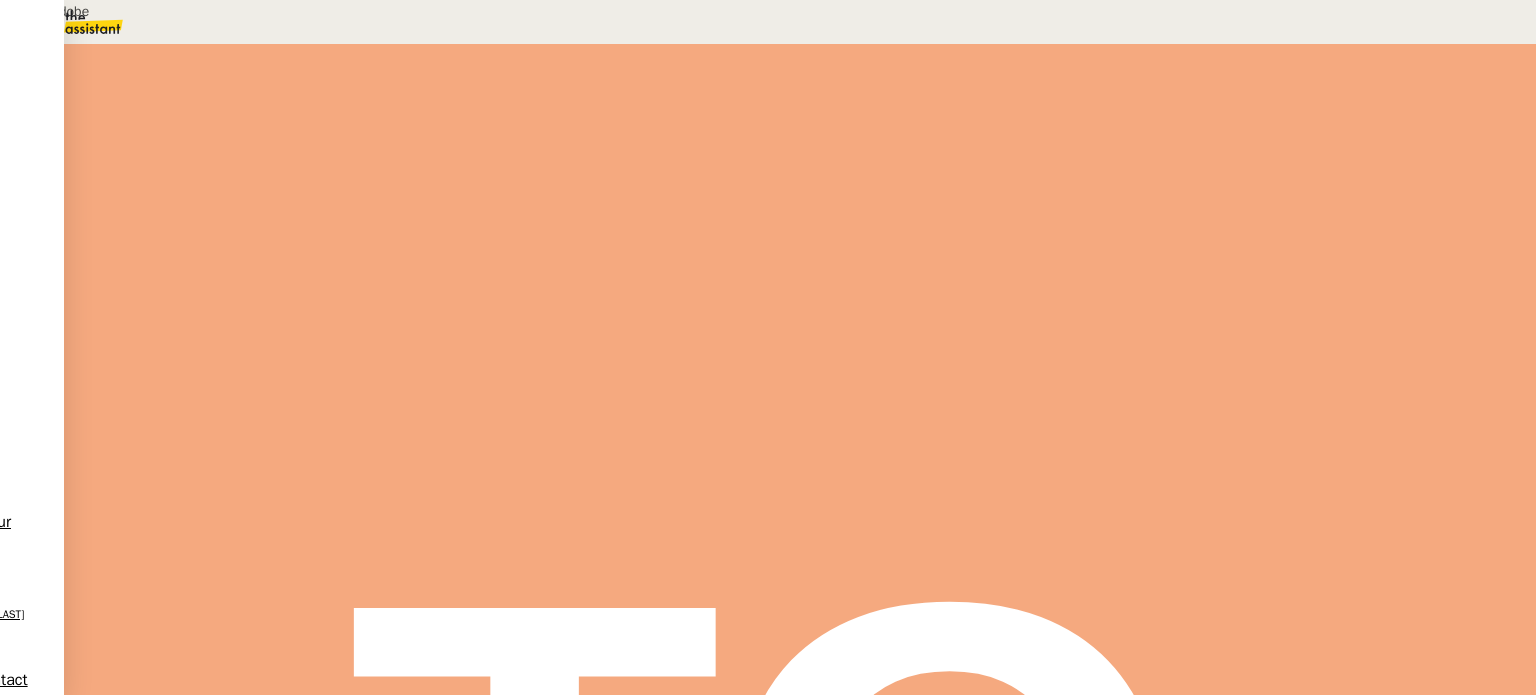 type on "Contact Adobe" 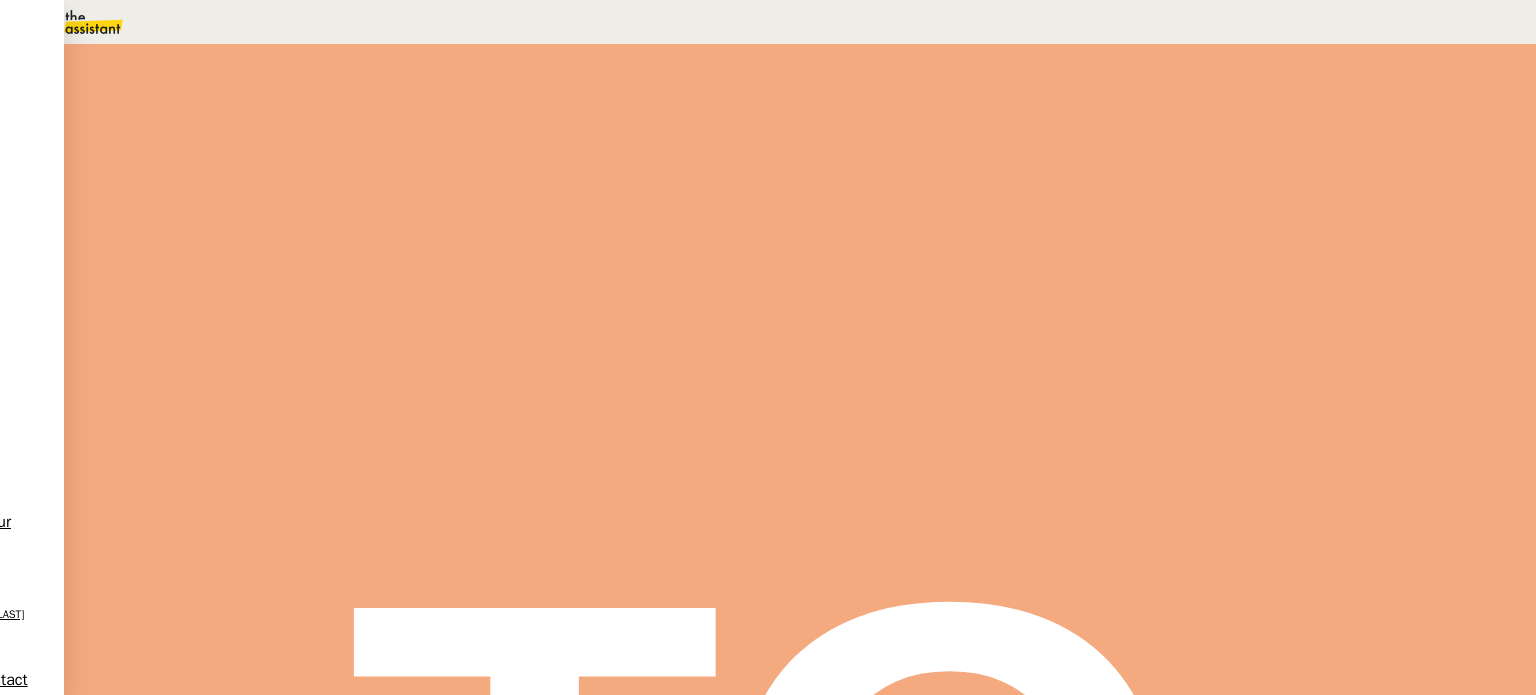 scroll, scrollTop: 116, scrollLeft: 0, axis: vertical 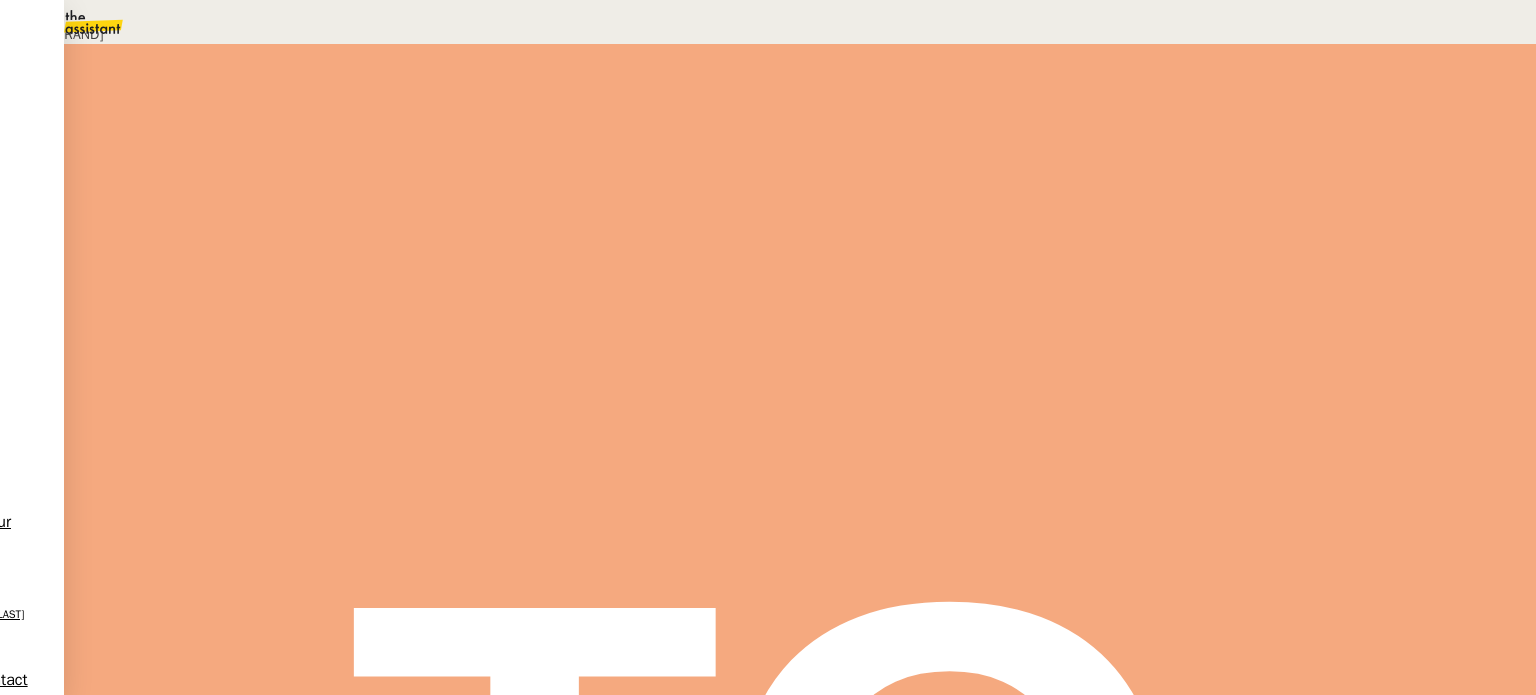 click on "Déverrouiller" at bounding box center (57, 98) 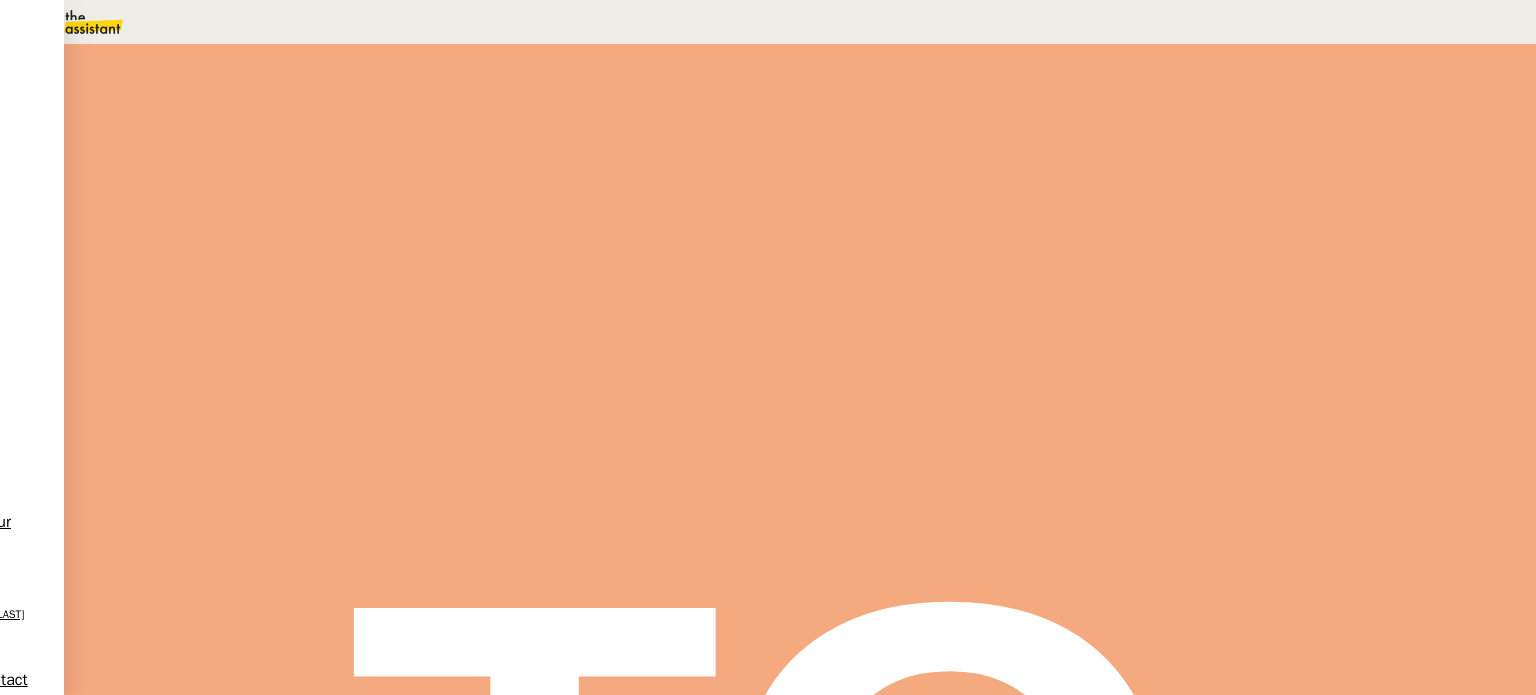 click on "Moyens de paiement" at bounding box center (122, 1094) 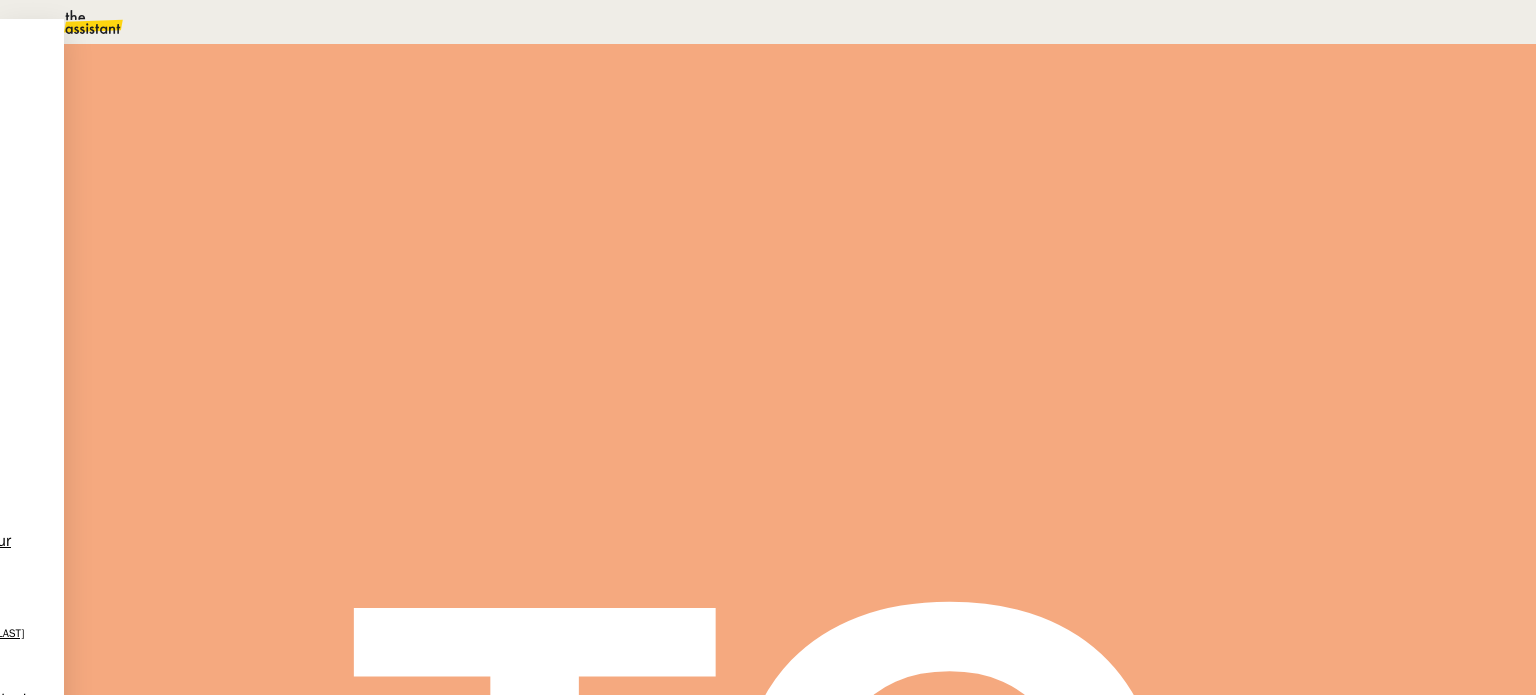 click on "Carte pro Yelloworking **** **** **** [NUMBER] [DATE] CIC PERSO NDF [FIRST] [LAST] **** **** **** [NUMBER] [DATE] QUATREMURS [FIRST] [LAST] **** **** **** [NUMBER] [DATE] LAIKA [FIRST] [LAST] **** **** **** [NUMBER] [DATE] Fermer" at bounding box center (768, 264) 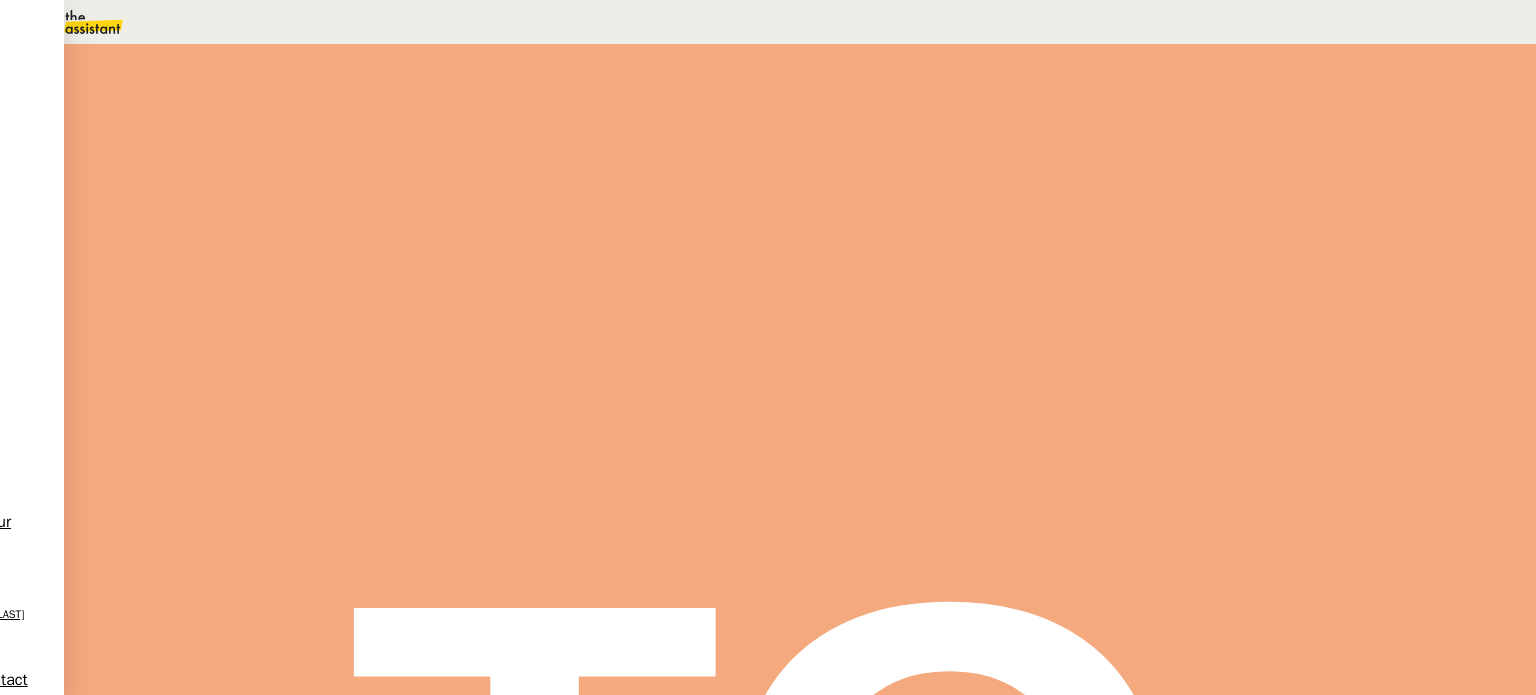 click on "Compte [BRAND]" at bounding box center [122, 1094] 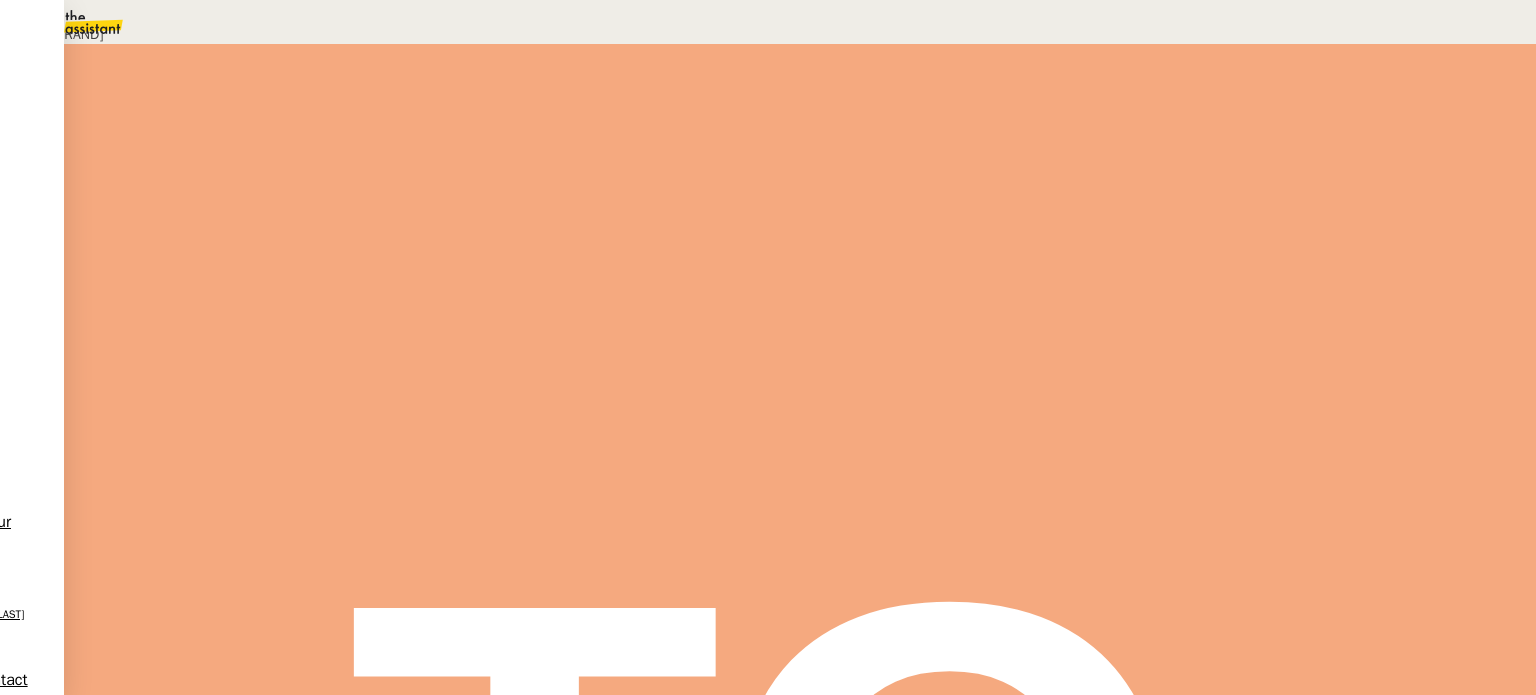 click on "Déverrouiller" at bounding box center [57, 98] 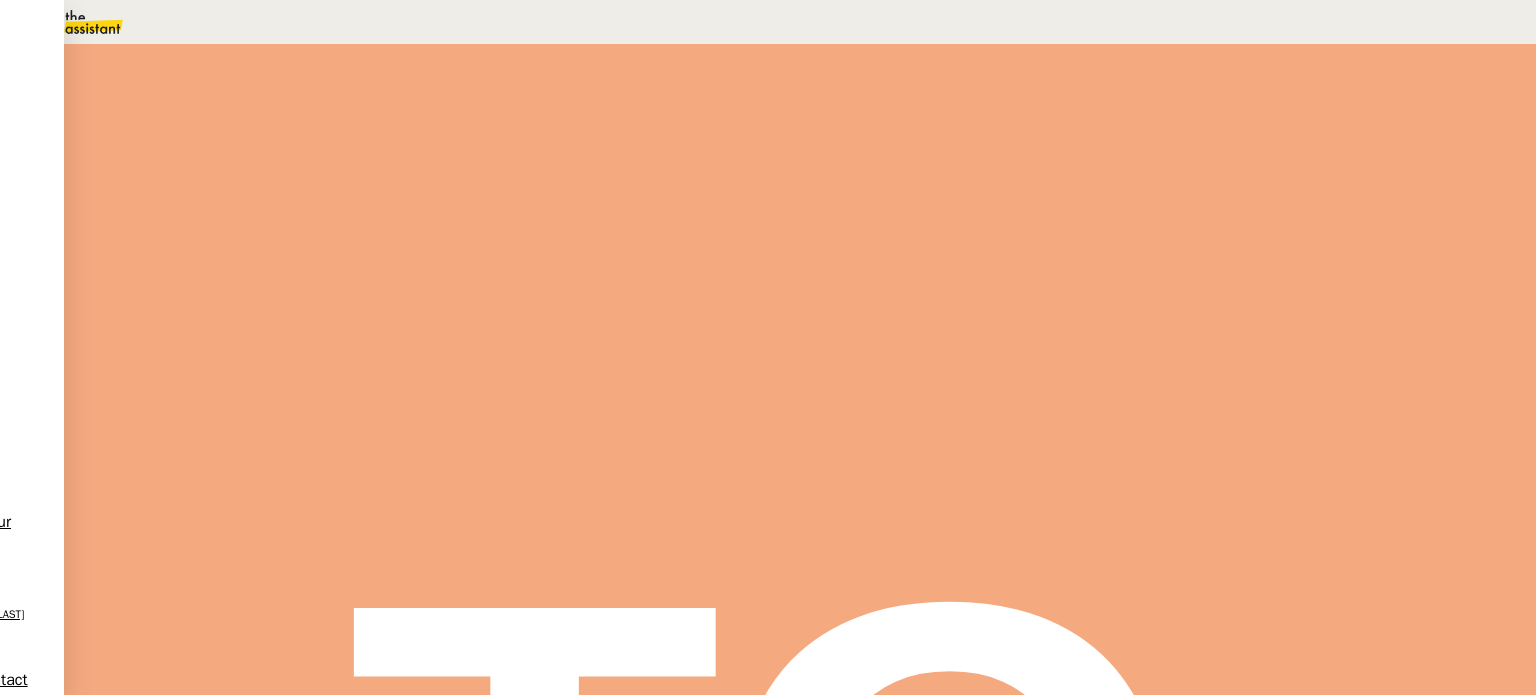 click on "Contact Adobe" at bounding box center (496, 286) 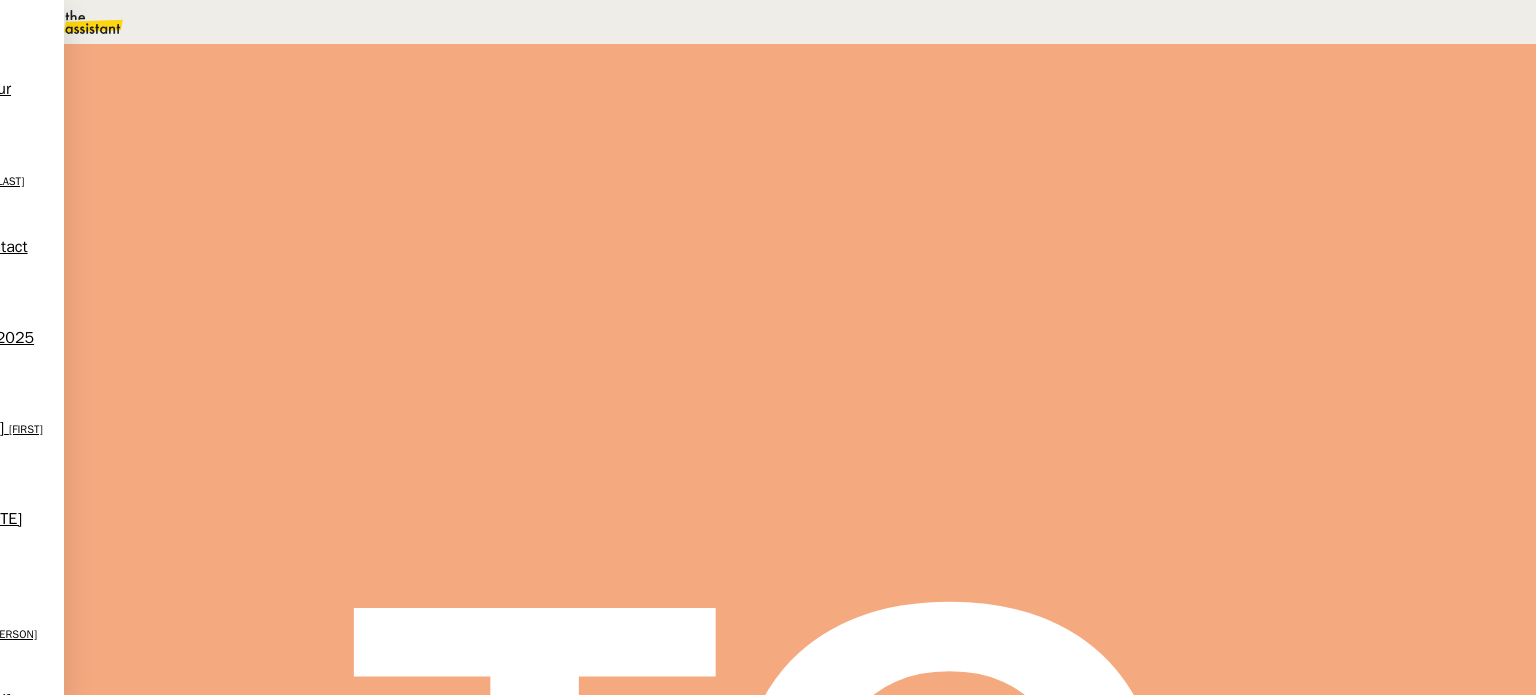 drag, startPoint x: 236, startPoint y: 622, endPoint x: 372, endPoint y: 634, distance: 136.52838 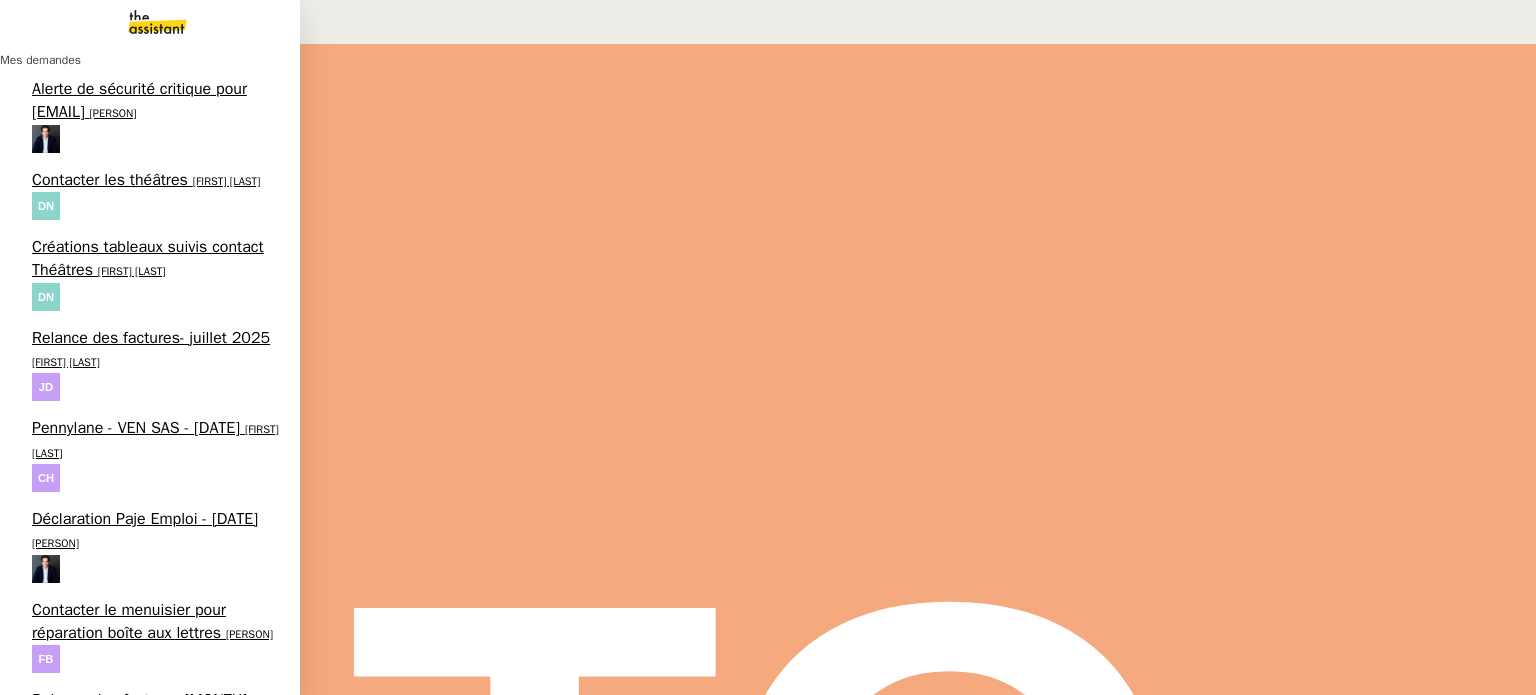 click on "21 demandes en cours" at bounding box center (138, 1355) 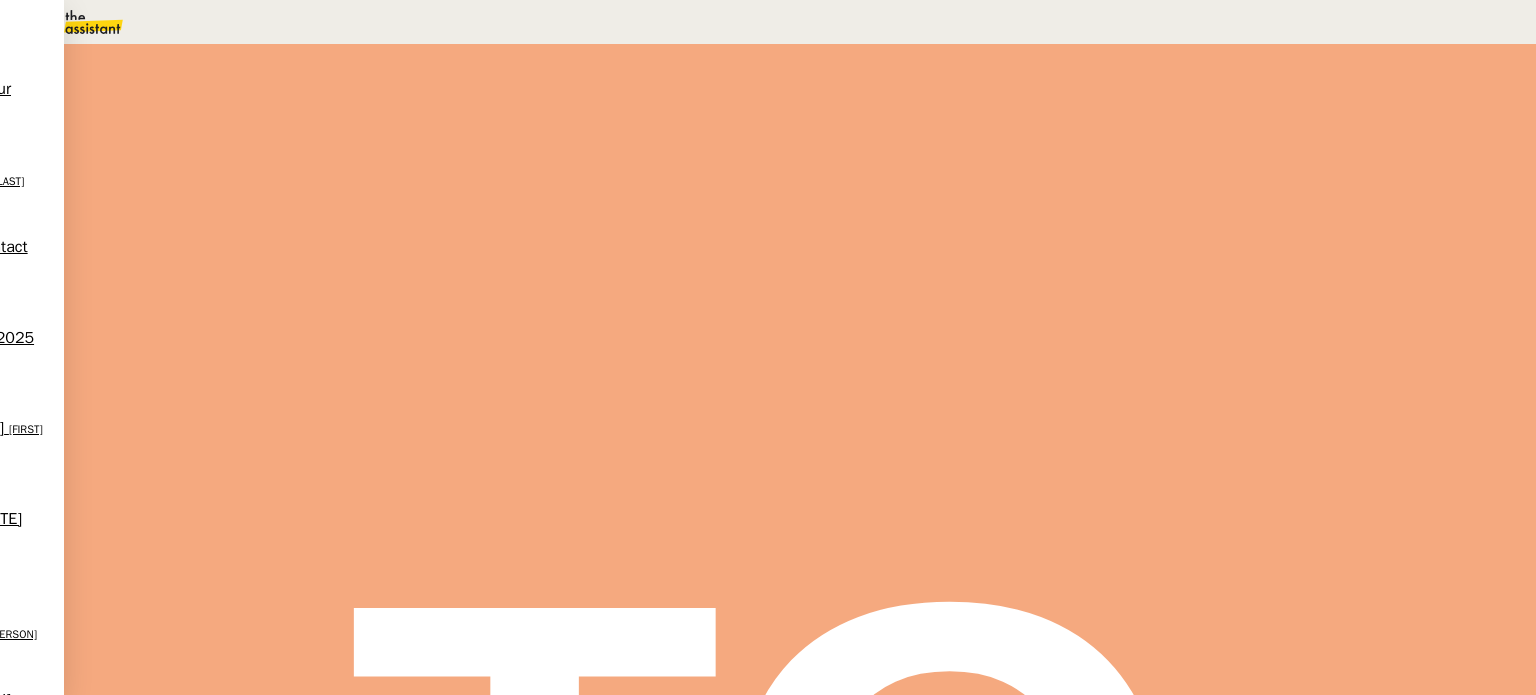 scroll, scrollTop: 574, scrollLeft: 0, axis: vertical 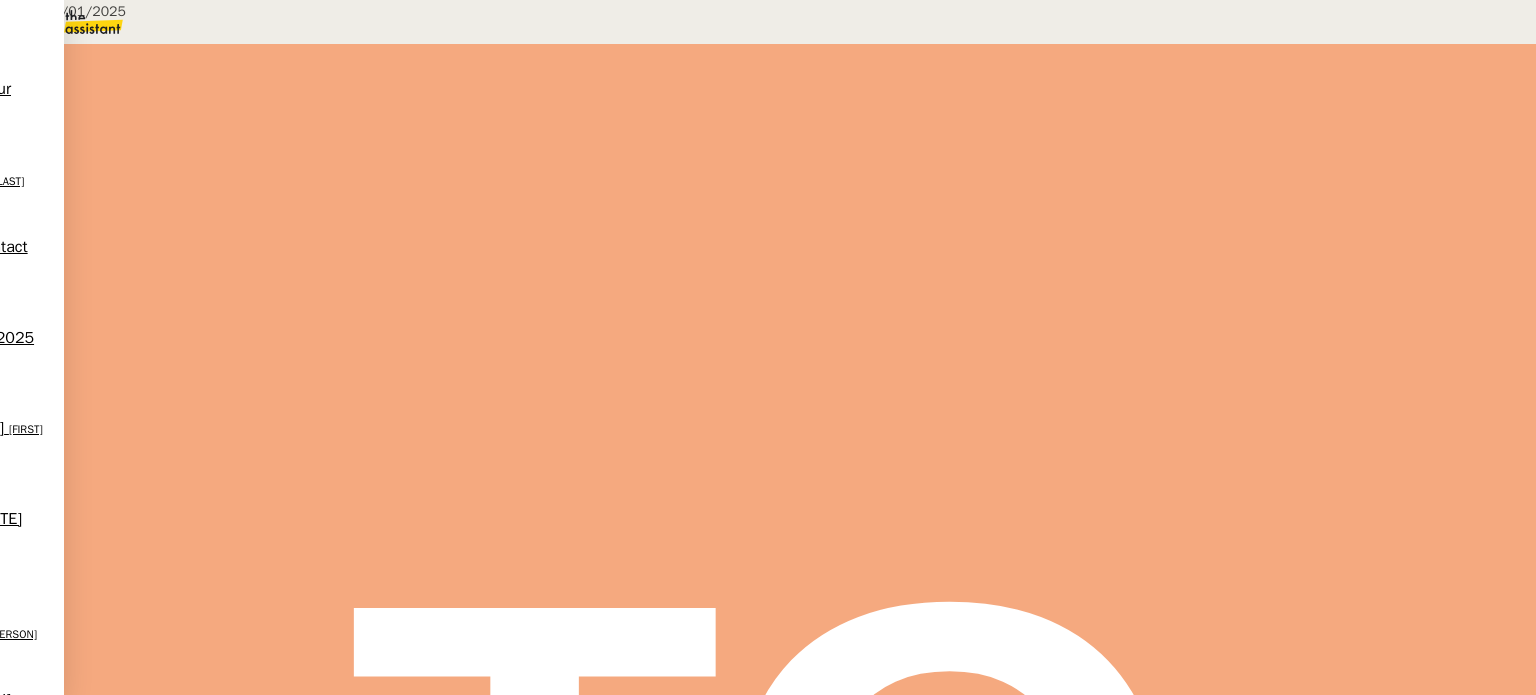 click on "MAJ le [DATE] Contexte : La cliente possède [NUMBER] céramicafés à Paris et vend également des kits et box sur son e-shop. La cliente reçoit des mails de ses clients sur la boite mail OUTLOOK du service client [EMAIL] . Les demandes concernent les ateliers et cours dispensés par les céramicafés. La cliente souhaite que nous répondions aux demandes de ses clients. Informations : La boite mail doit être gérée entre [TIME] et [TIME] Nous tutoyons les clients et finissons par "Bien à toi" Les échanges avec les clients se font par email sur la boite email “ service client “ et via Shopify vert ( notifications [EMAIL] ) Natures des emails à traiter : Réservations d’ateliers Funbooker ou Wecandoo (ajout dans agenda BTA + Shopify) Réservation d’atelier manuellement (clients qui souhaitent régler sur place ou via chèque vacances) (ajout dans agenda BTA) Les ateliers réservés sur le site sont enregistrés automatiquement sur BTA et Shopify." at bounding box center (768, 1635) 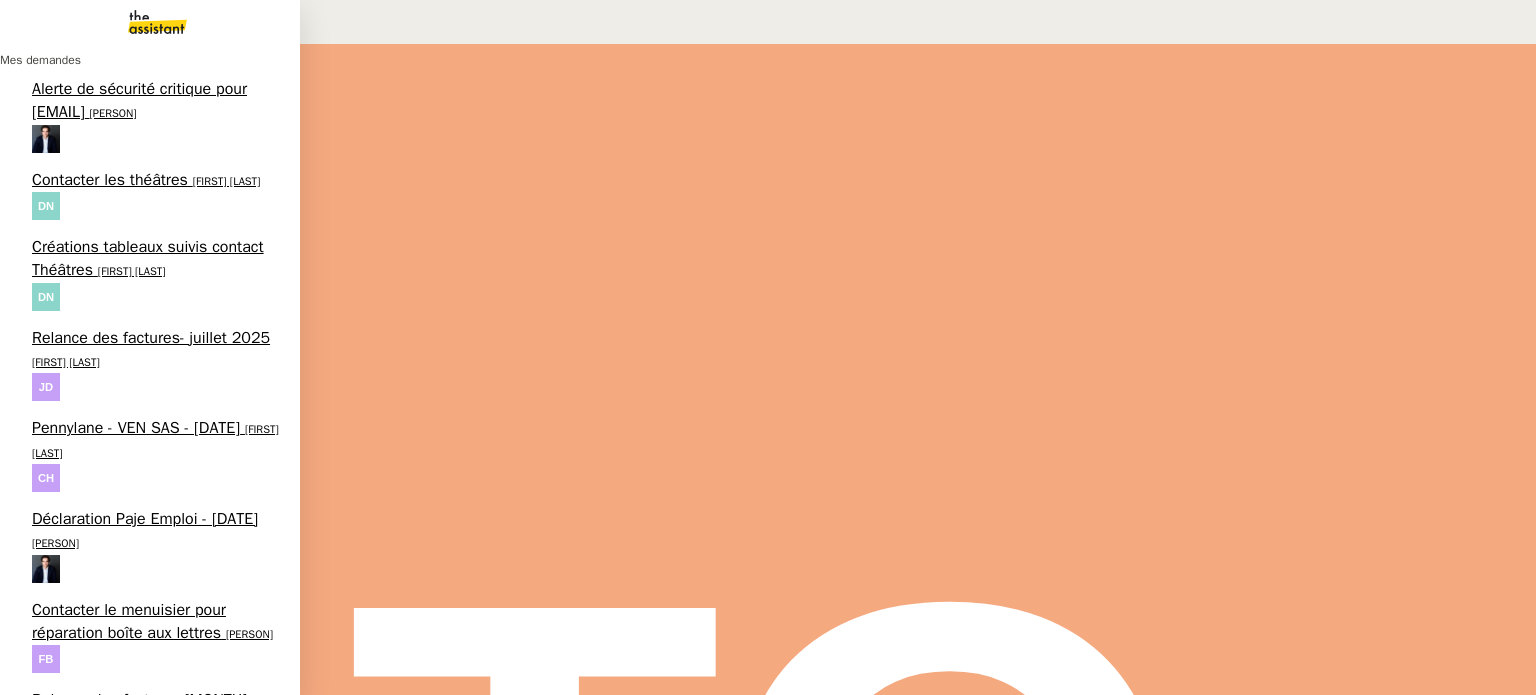 scroll, scrollTop: 422, scrollLeft: 0, axis: vertical 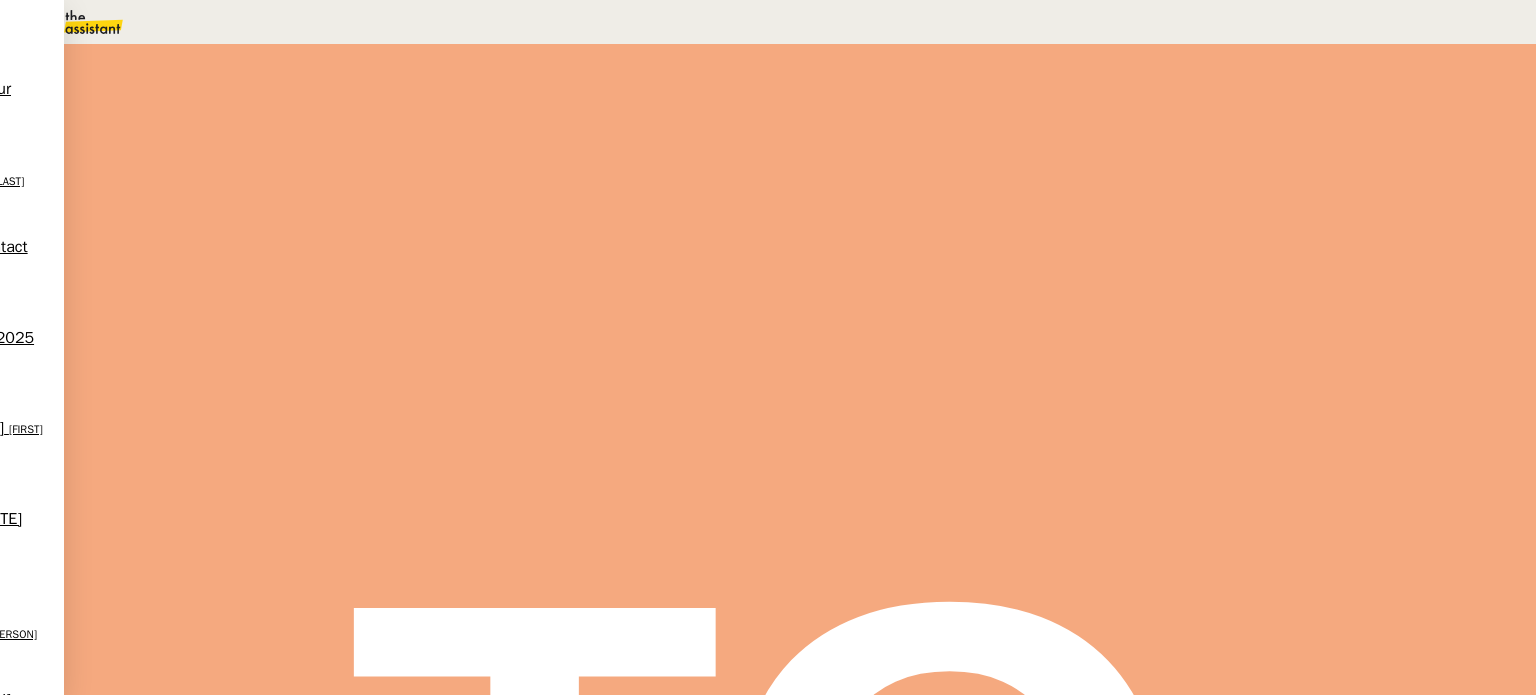 click on "Gestion boite mail" at bounding box center [125, 2504] 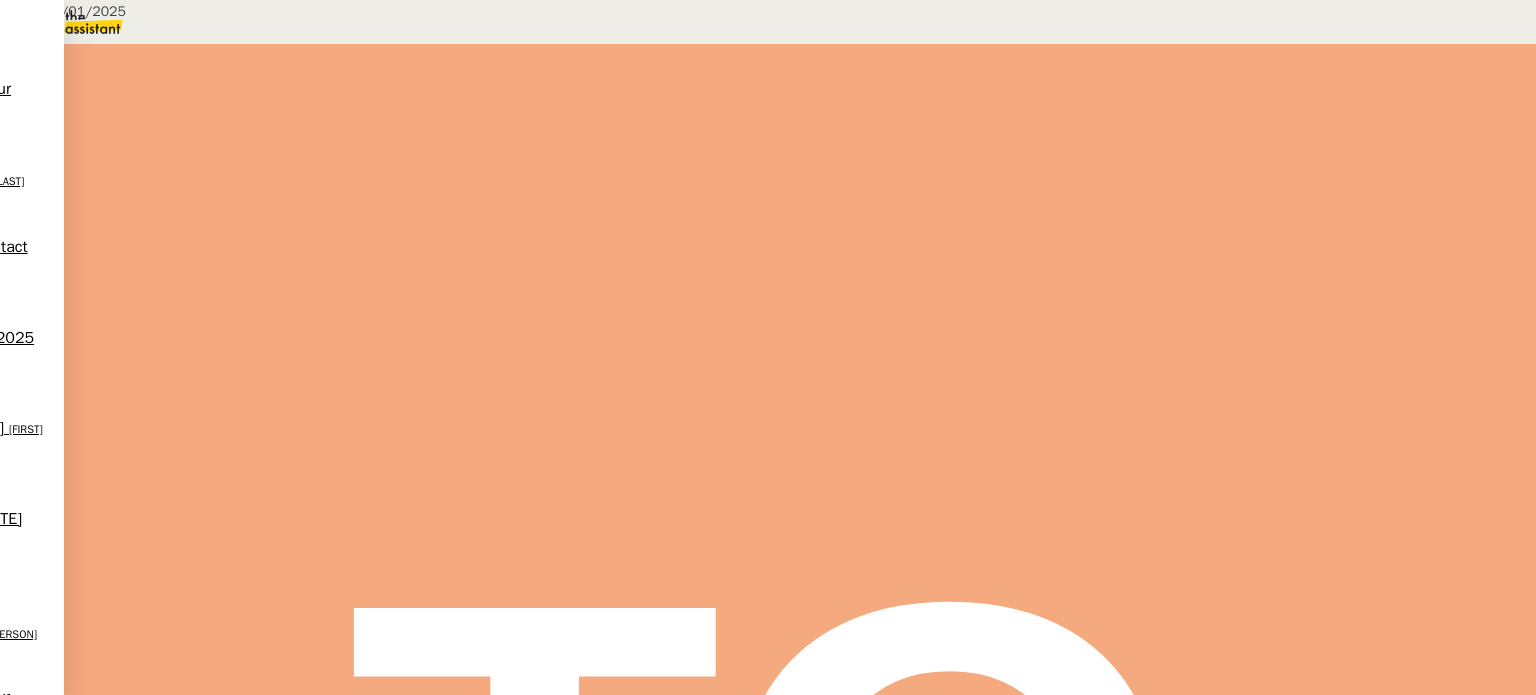 scroll, scrollTop: 300, scrollLeft: 0, axis: vertical 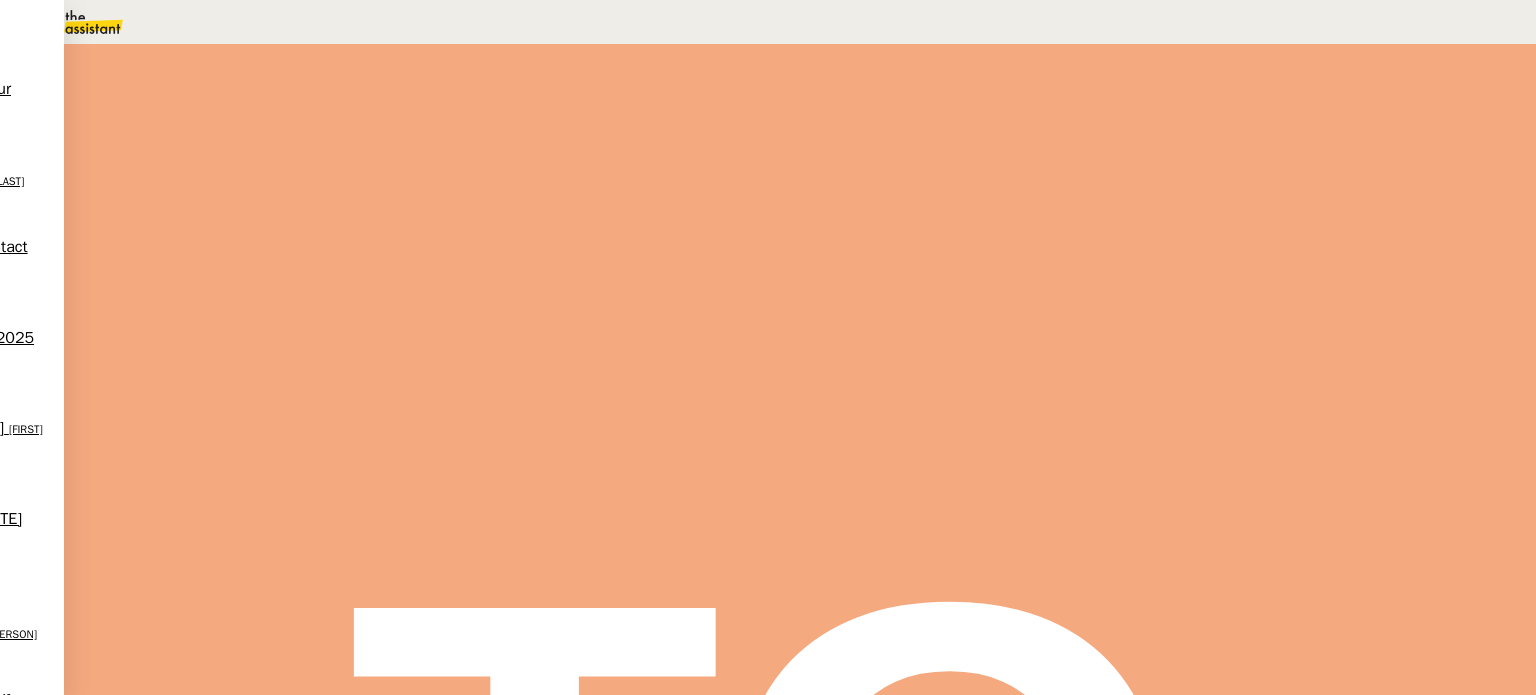 click on "Adresse email service client" at bounding box center [151, 2574] 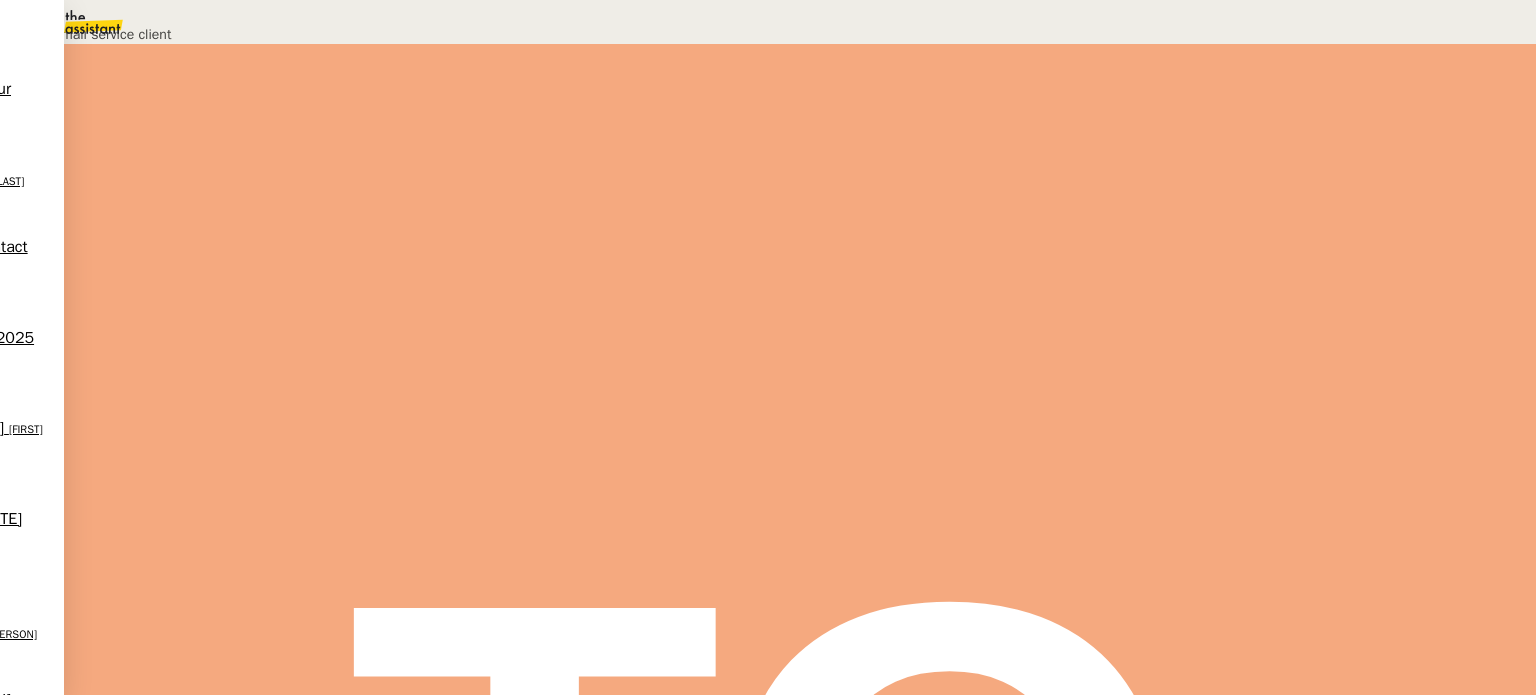 click on "Déverrouiller" at bounding box center (57, 98) 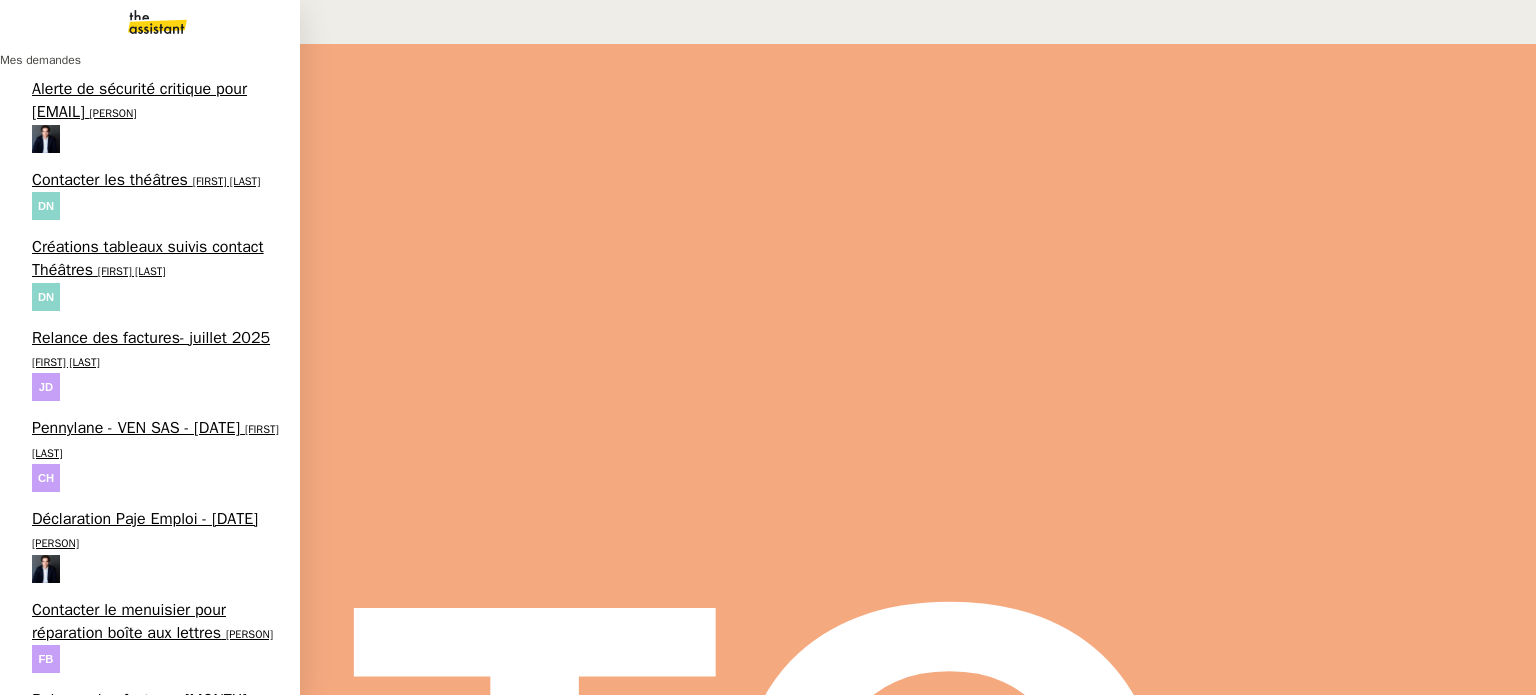 scroll, scrollTop: 922, scrollLeft: 0, axis: vertical 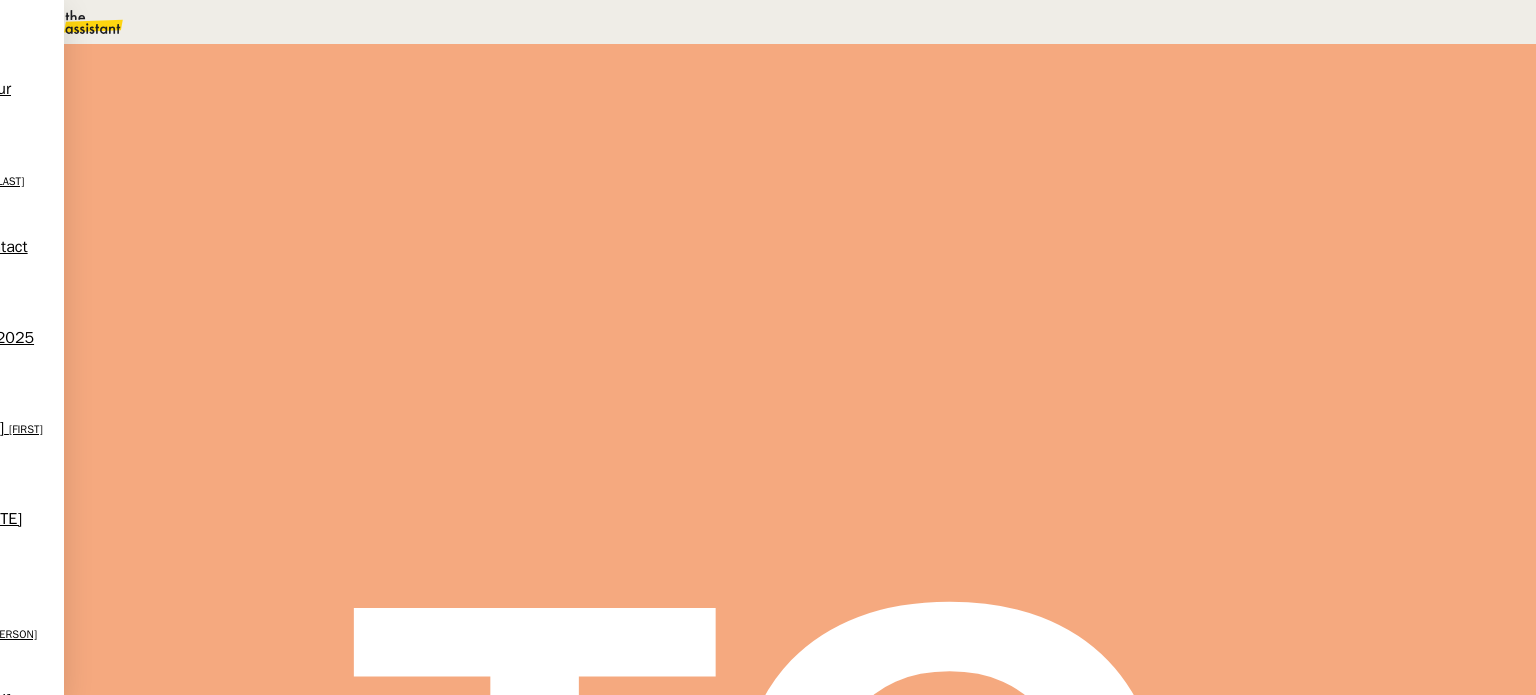 drag, startPoint x: 233, startPoint y: 540, endPoint x: 476, endPoint y: 535, distance: 243.05144 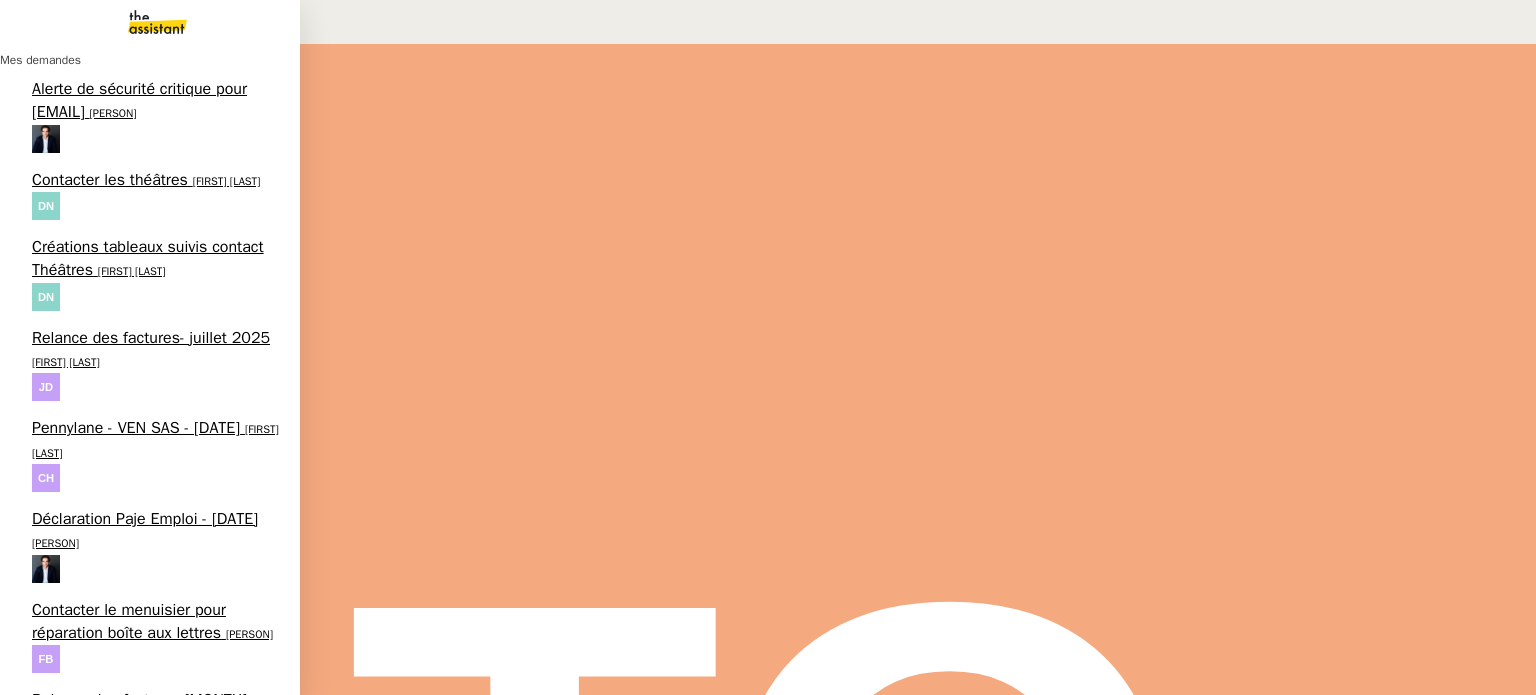 click on "[FIRST] de [LAST]" at bounding box center (196, 2346) 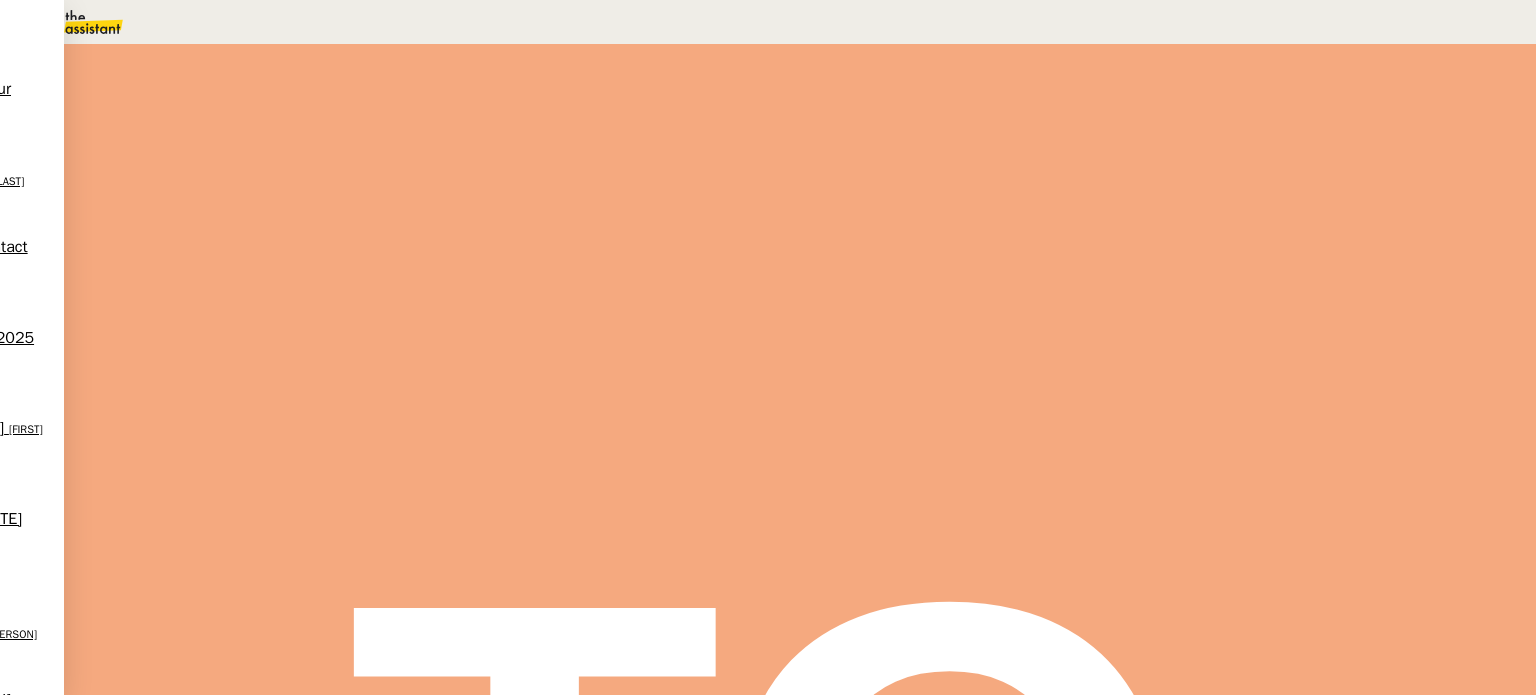 scroll, scrollTop: 140, scrollLeft: 0, axis: vertical 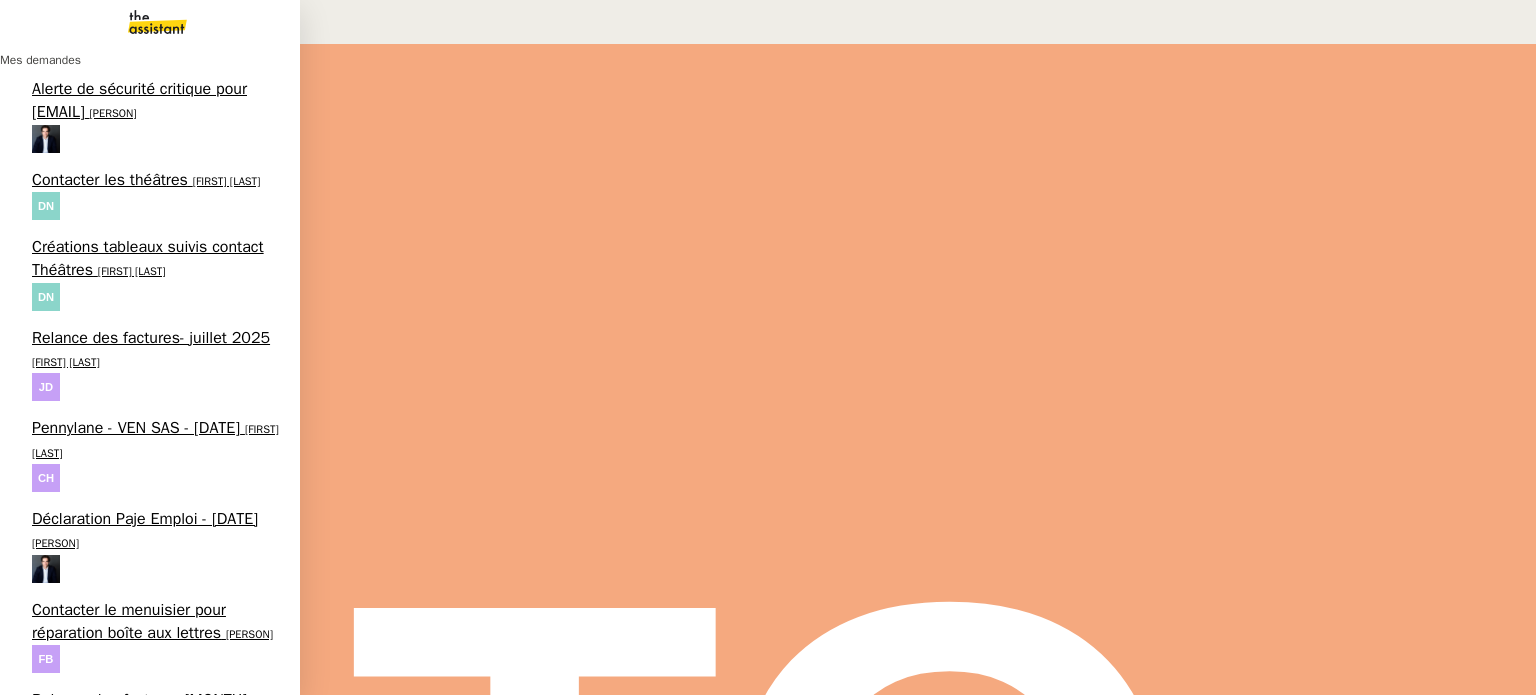 click on "Organiser le transport de l'œuvre d'art" at bounding box center [154, 2251] 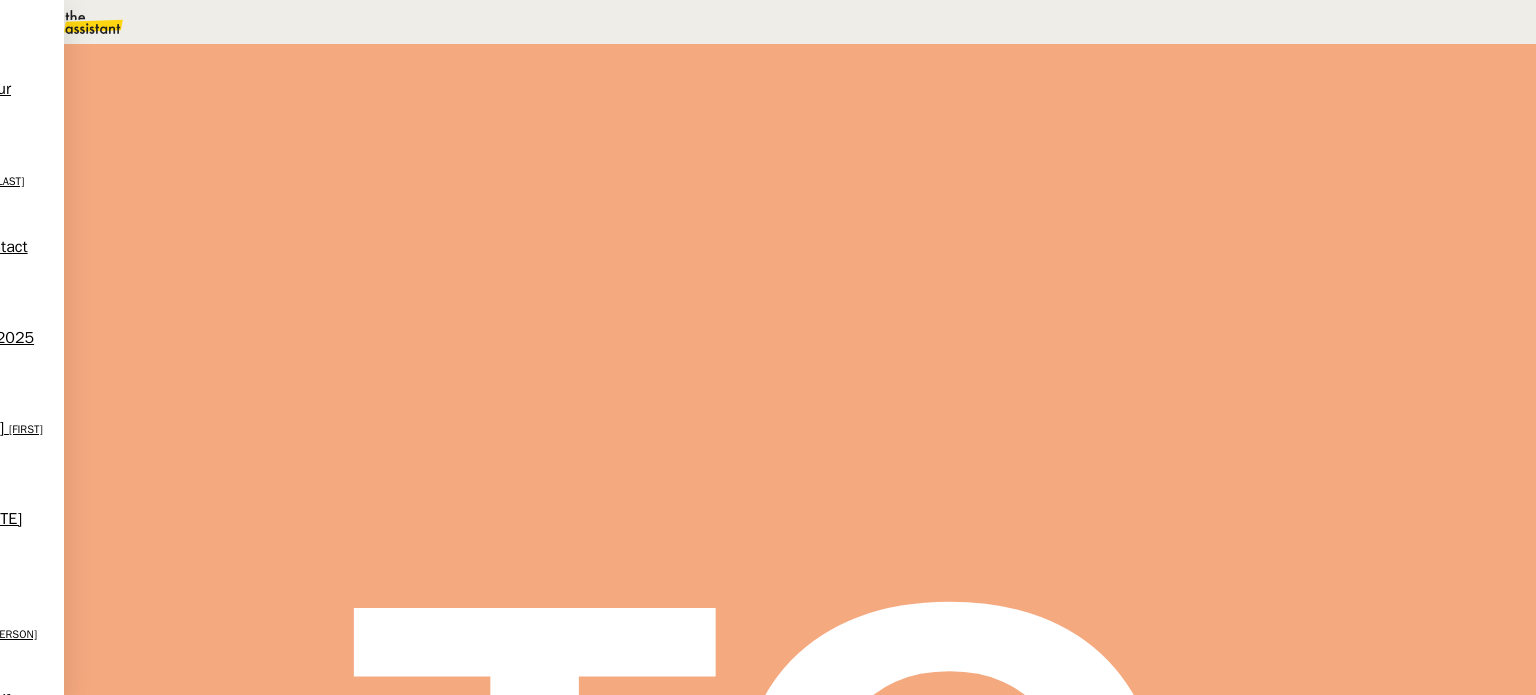 scroll, scrollTop: 600, scrollLeft: 0, axis: vertical 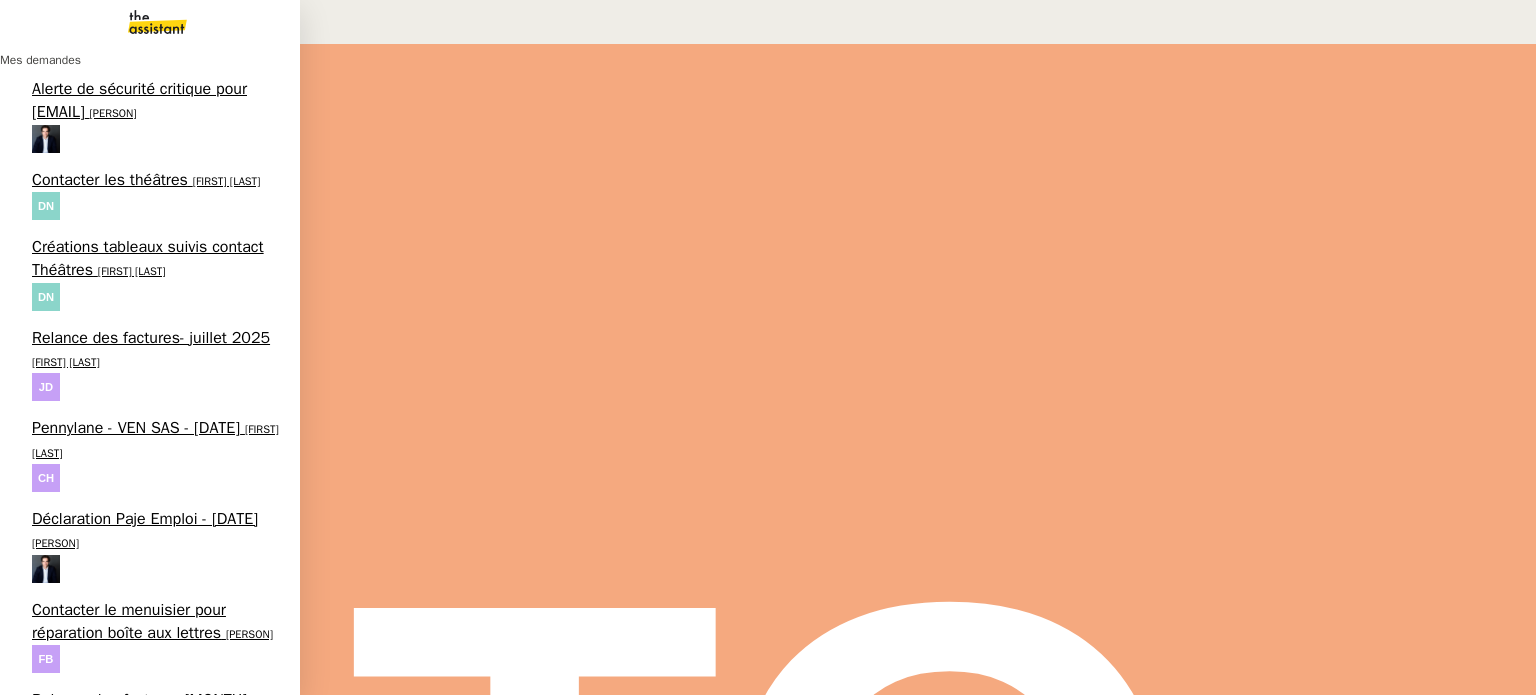 click on "Arrêter abonnement Adobe" at bounding box center (125, 972) 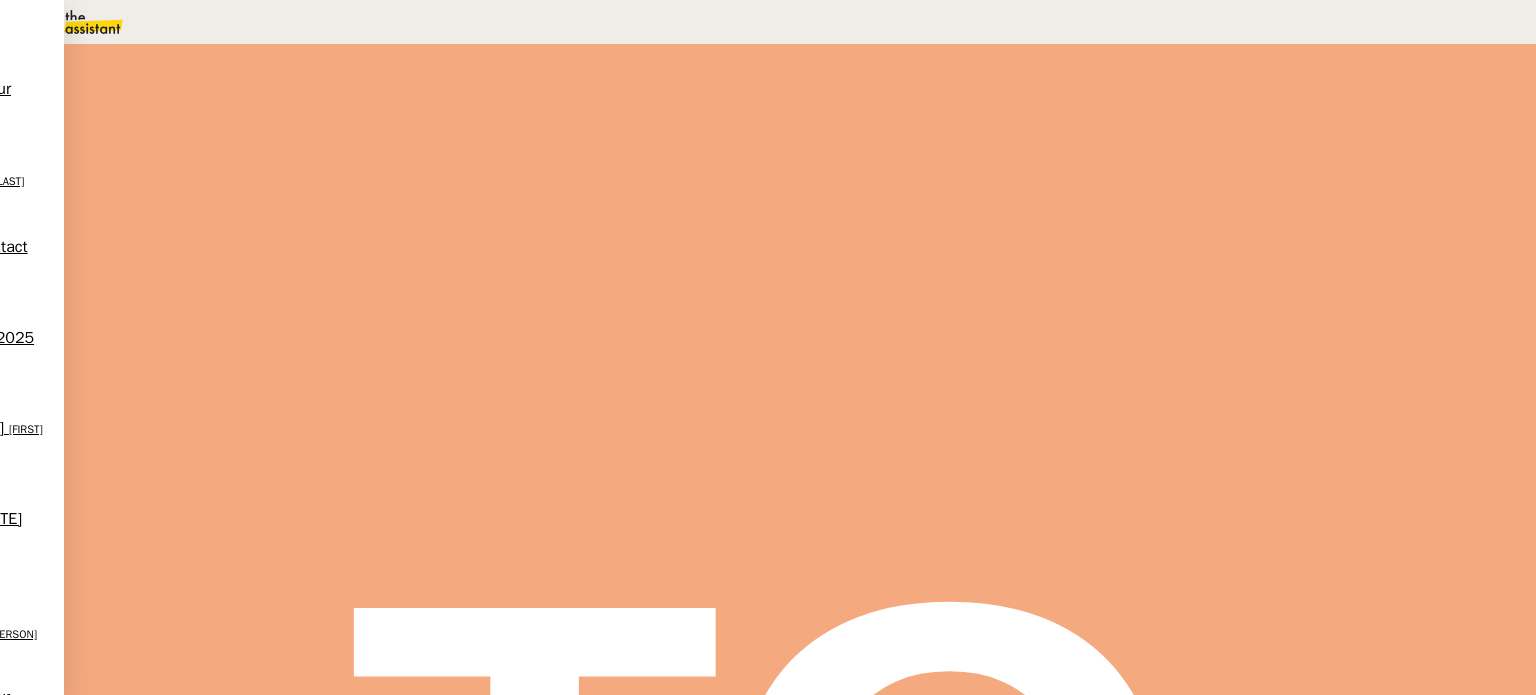 scroll, scrollTop: 6513, scrollLeft: 0, axis: vertical 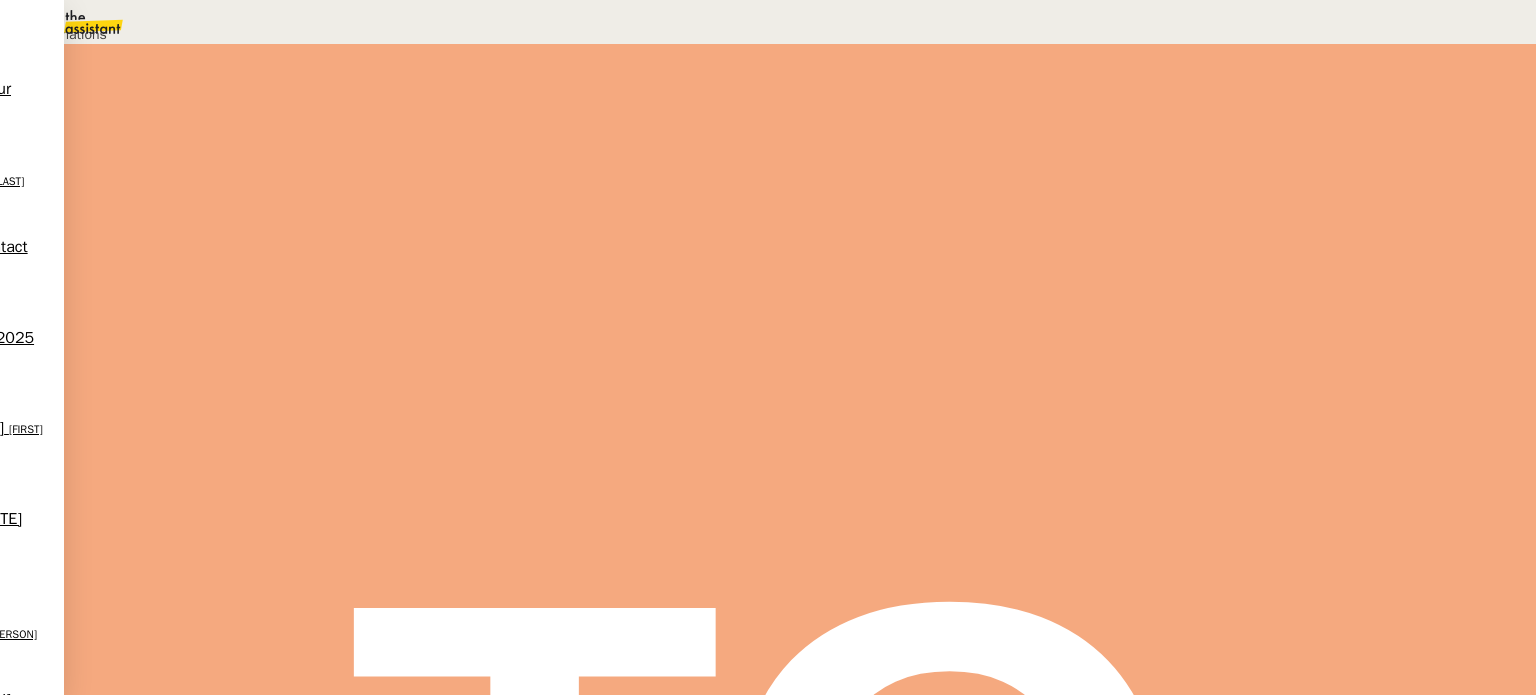 click on "Déverrouiller" at bounding box center [57, 98] 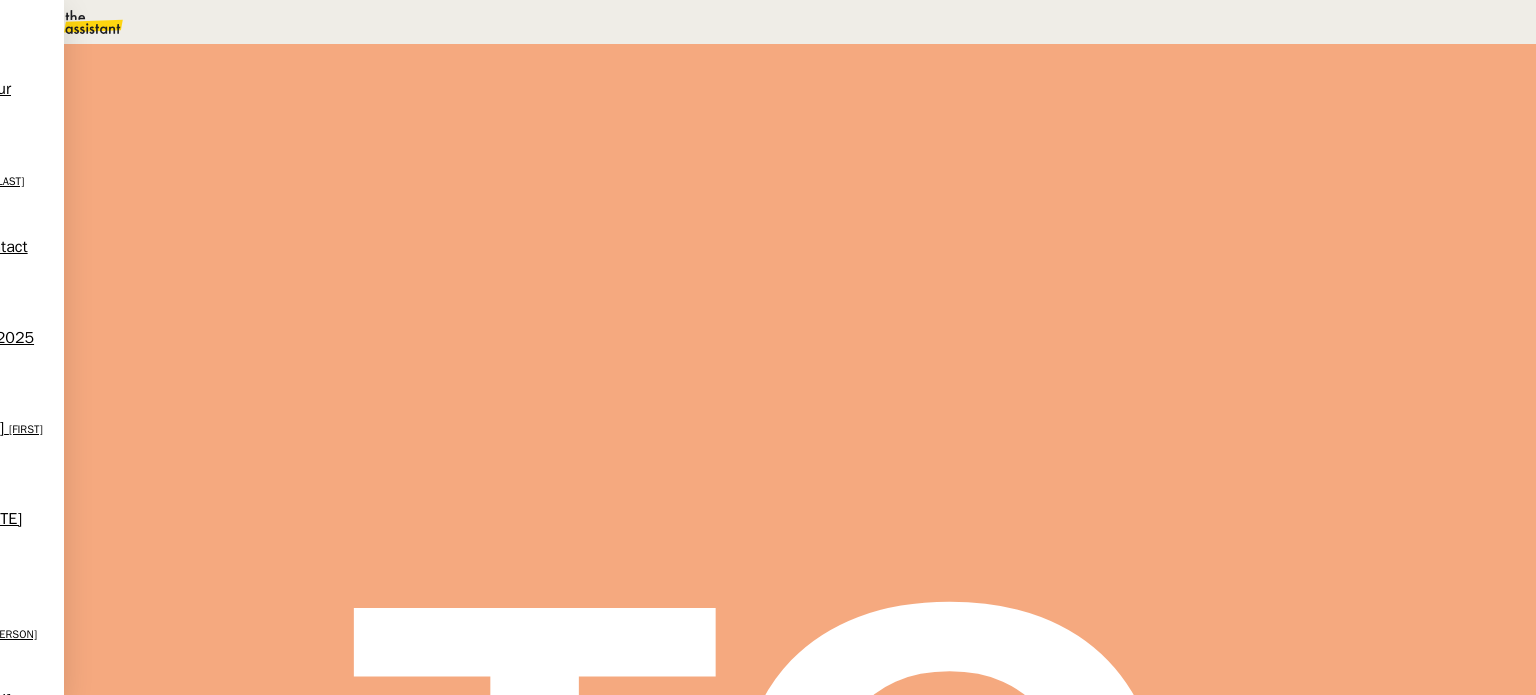 click at bounding box center [267, 363] 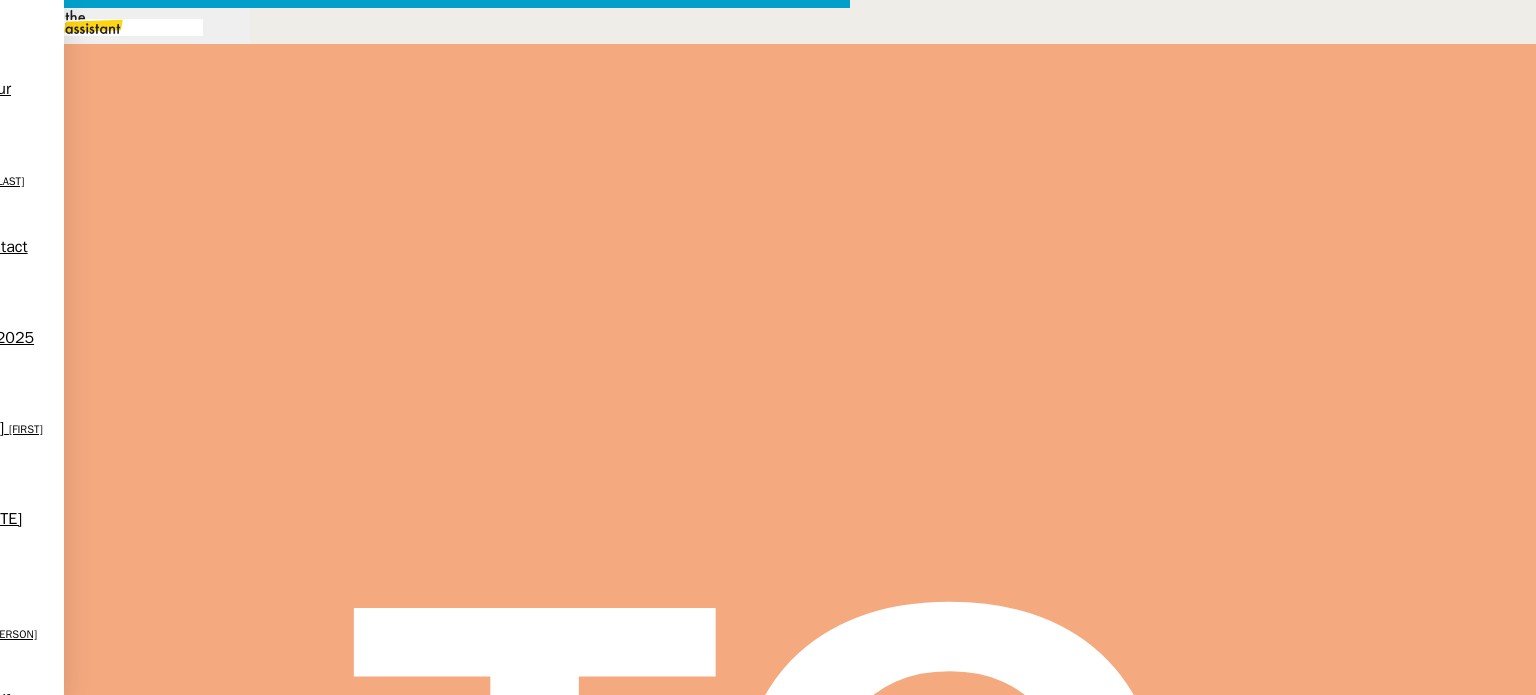 scroll, scrollTop: 553, scrollLeft: 0, axis: vertical 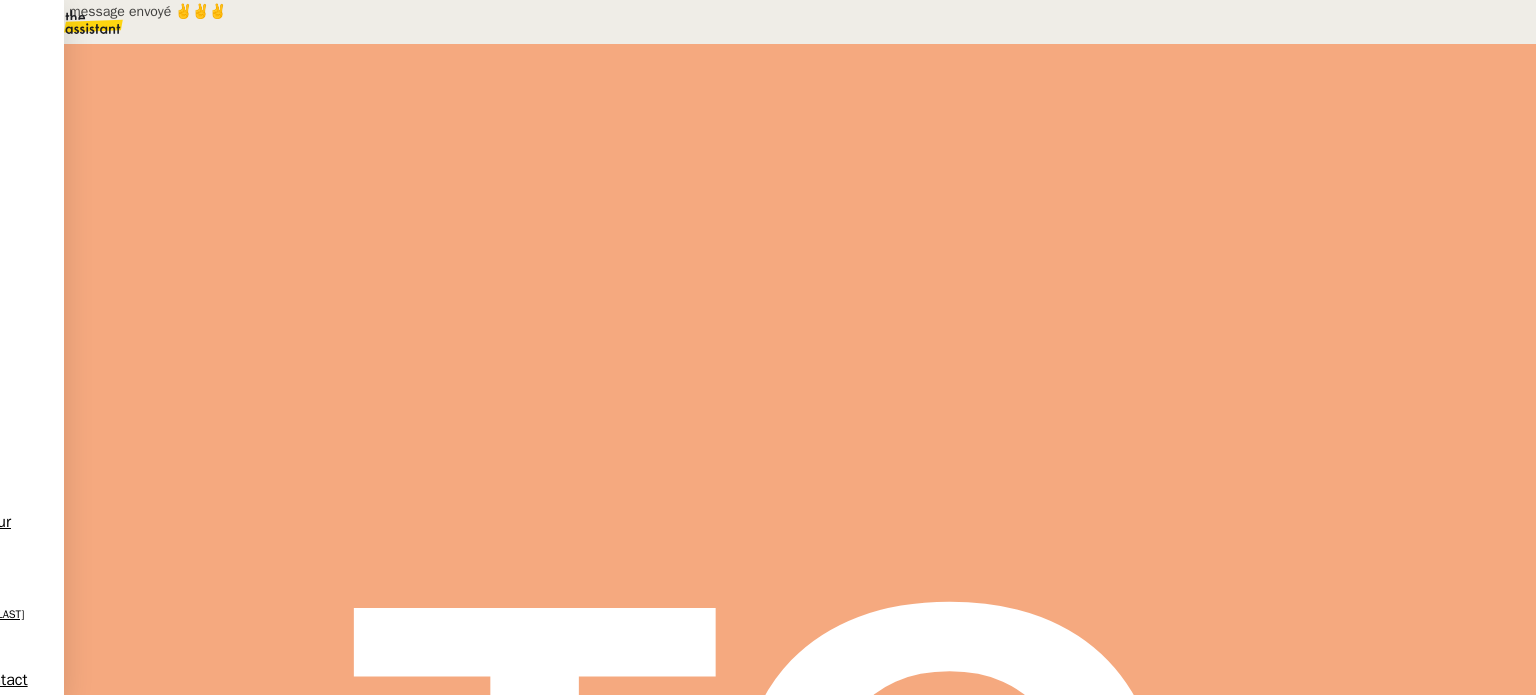 click at bounding box center (287, 340) 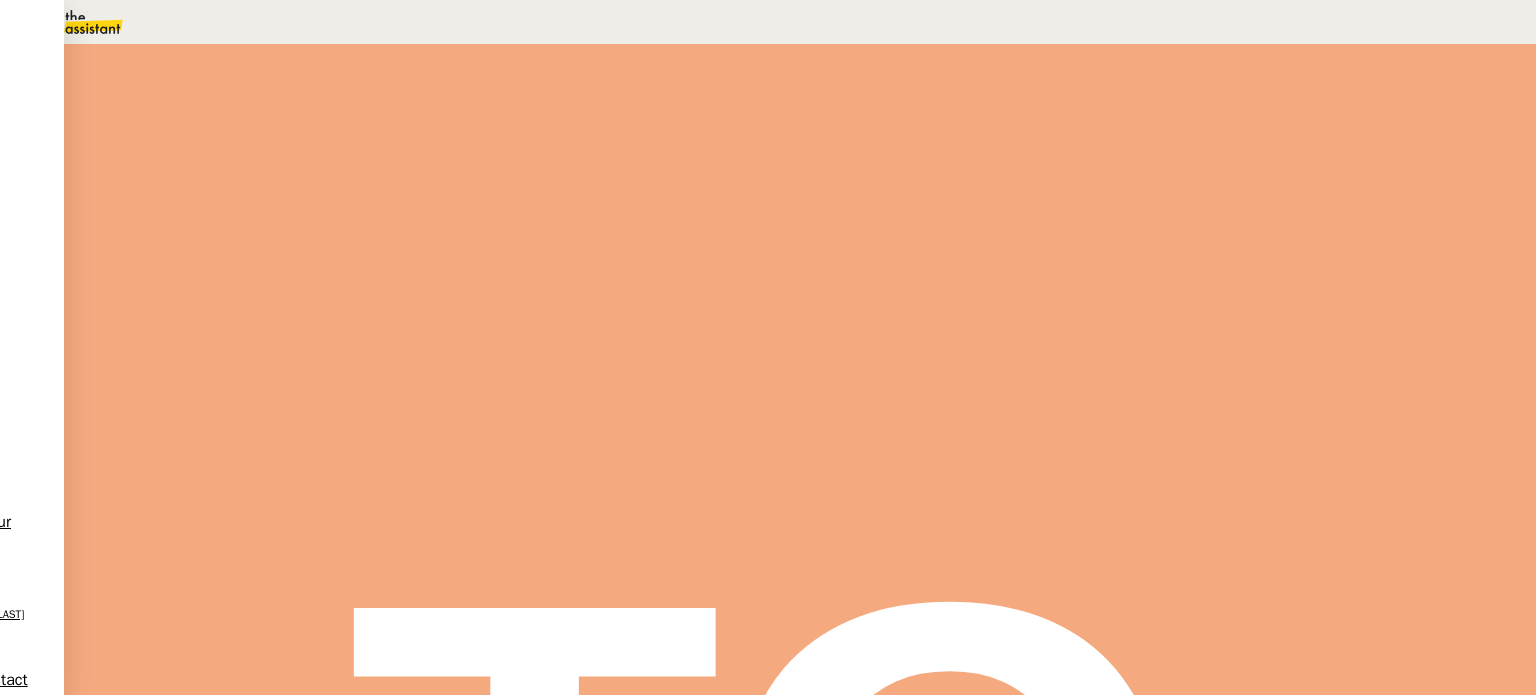 click at bounding box center [287, 340] 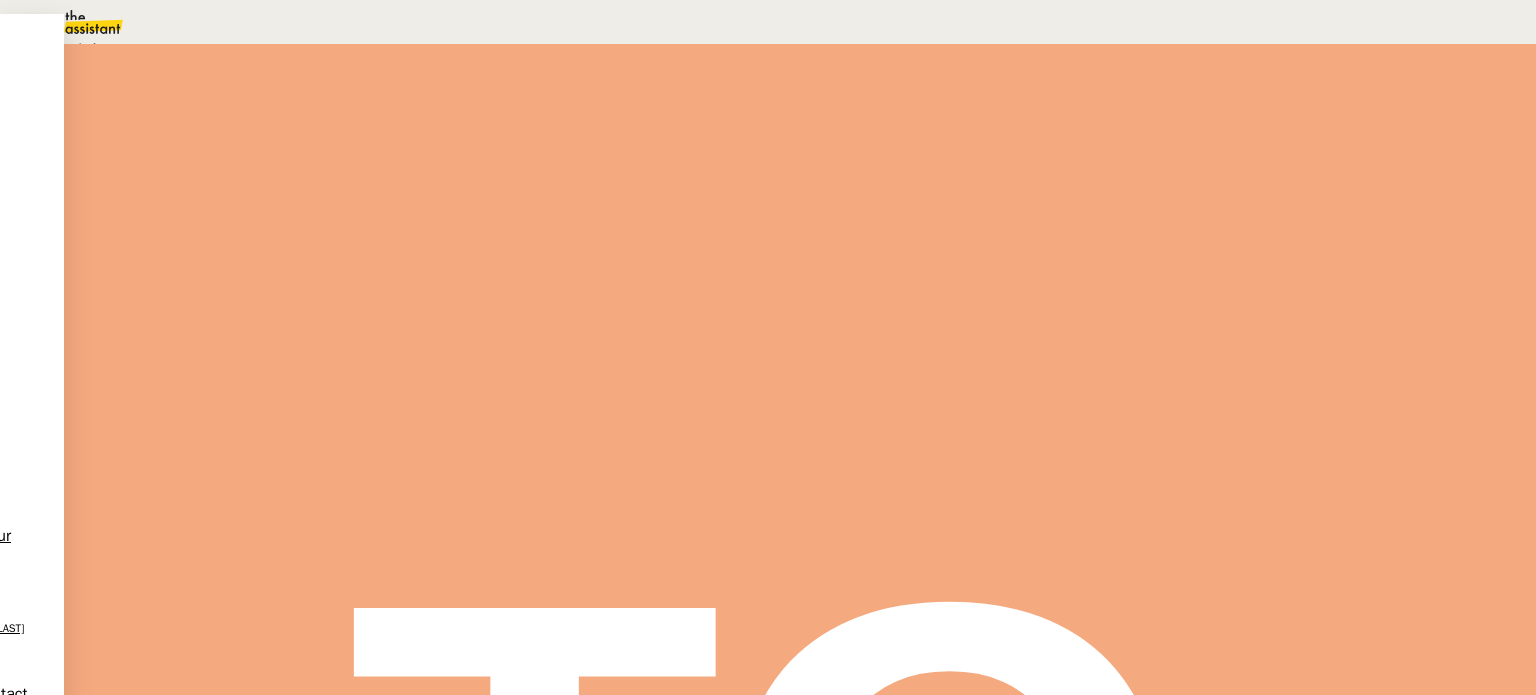 click on "En attente" at bounding box center (72, 48) 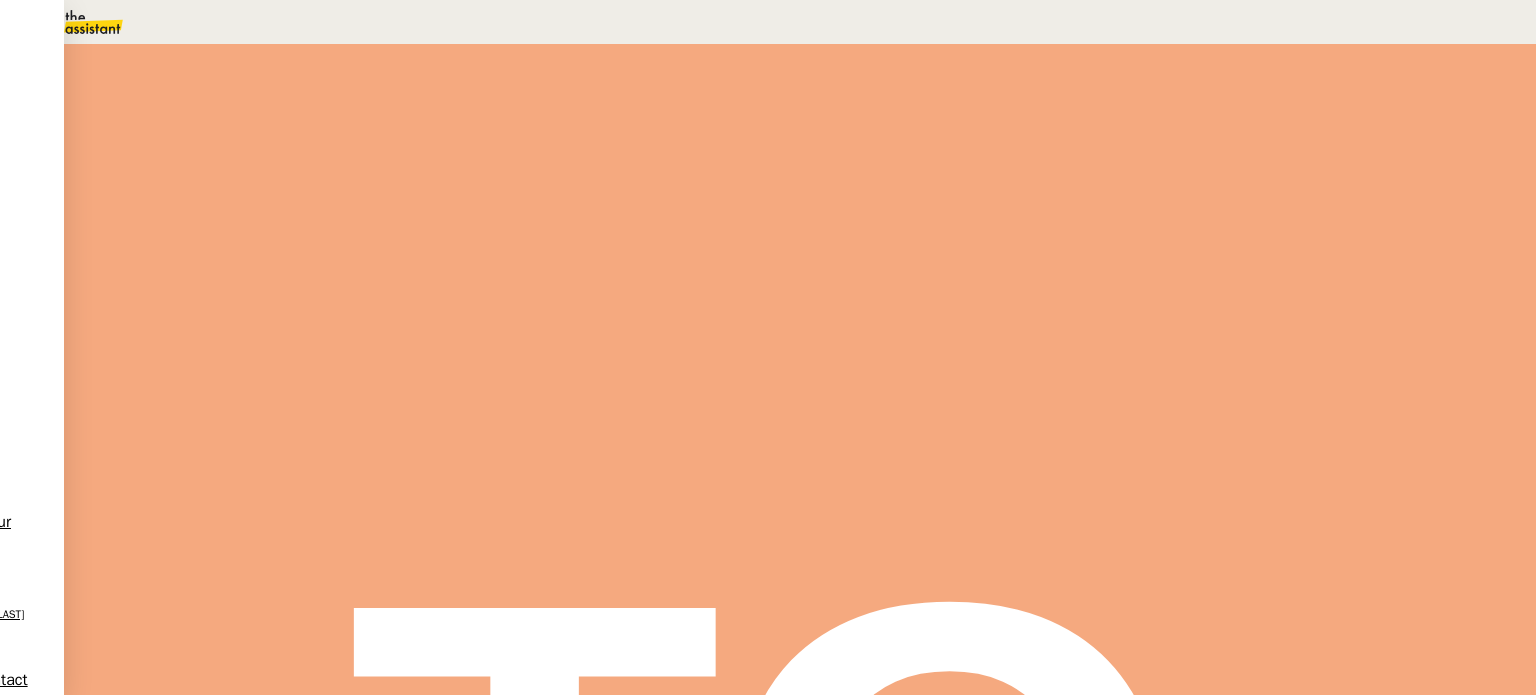 click on "Attendre" at bounding box center (1137, 154) 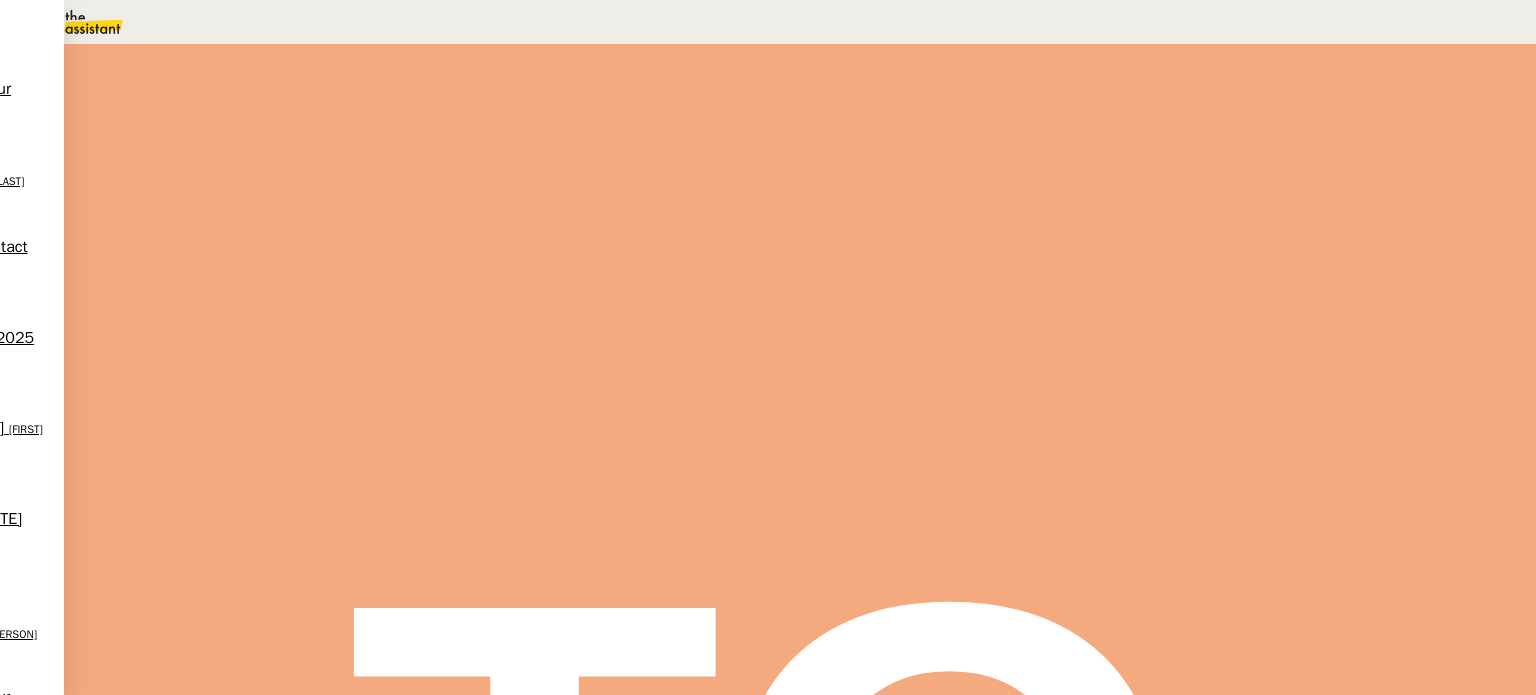 click on "Sauver" at bounding box center (1139, 505) 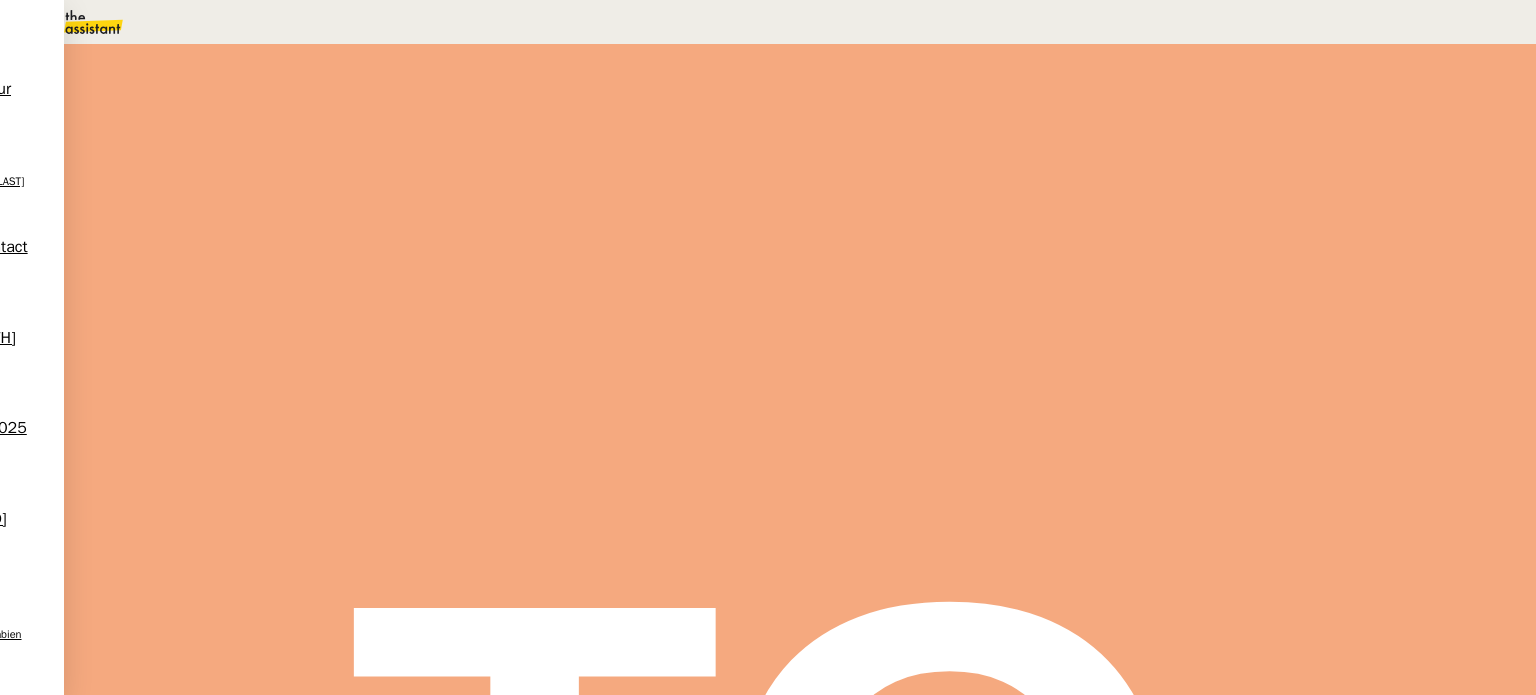 scroll, scrollTop: 0, scrollLeft: 0, axis: both 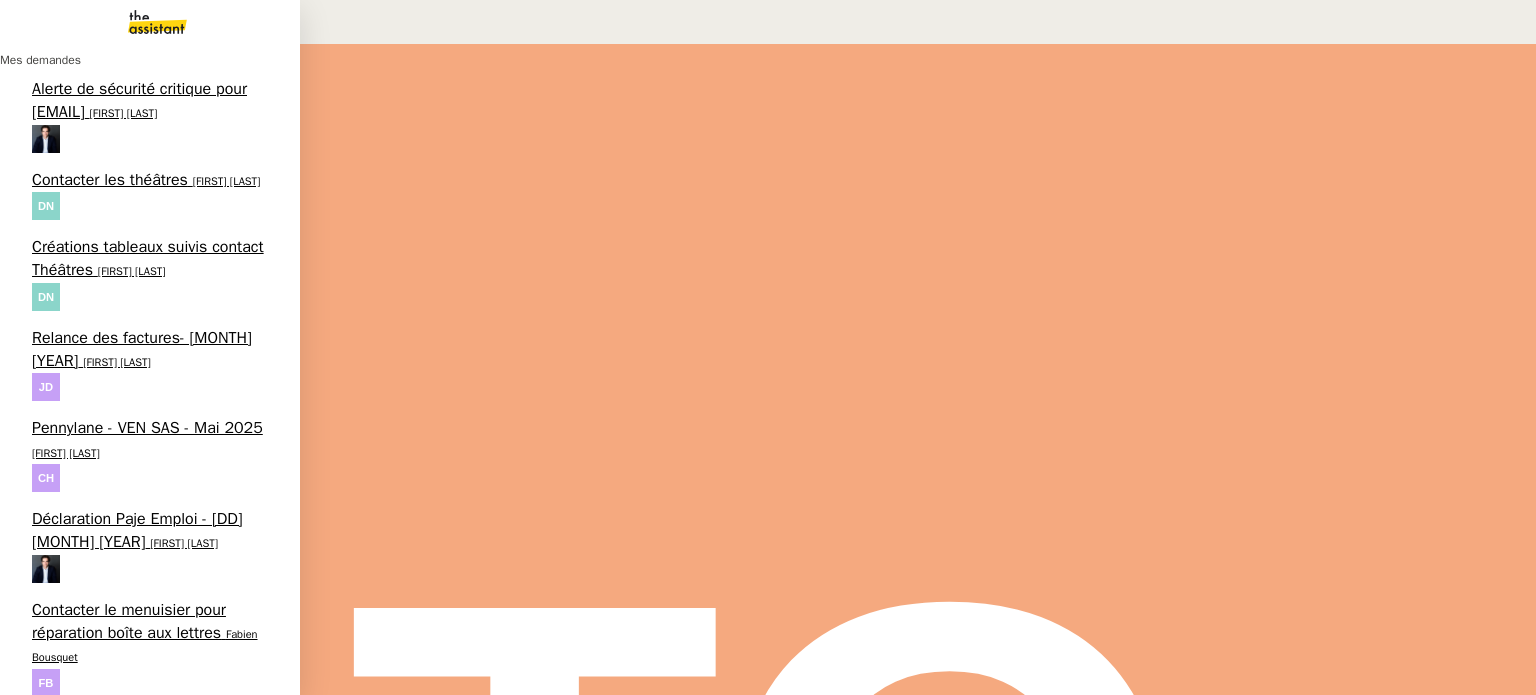 click on "[FIRST] [LAST]    21 demandes en cours" at bounding box center (150, 1227) 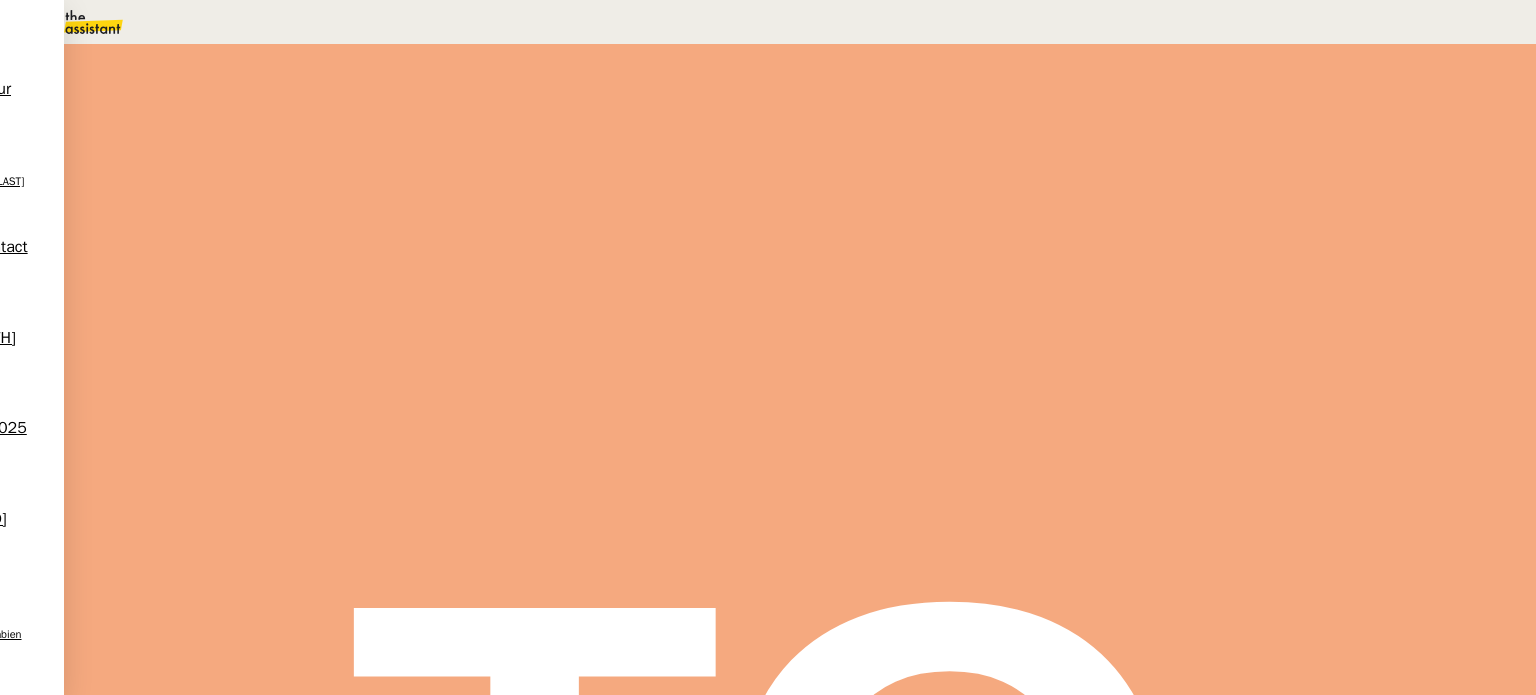 scroll, scrollTop: 0, scrollLeft: 0, axis: both 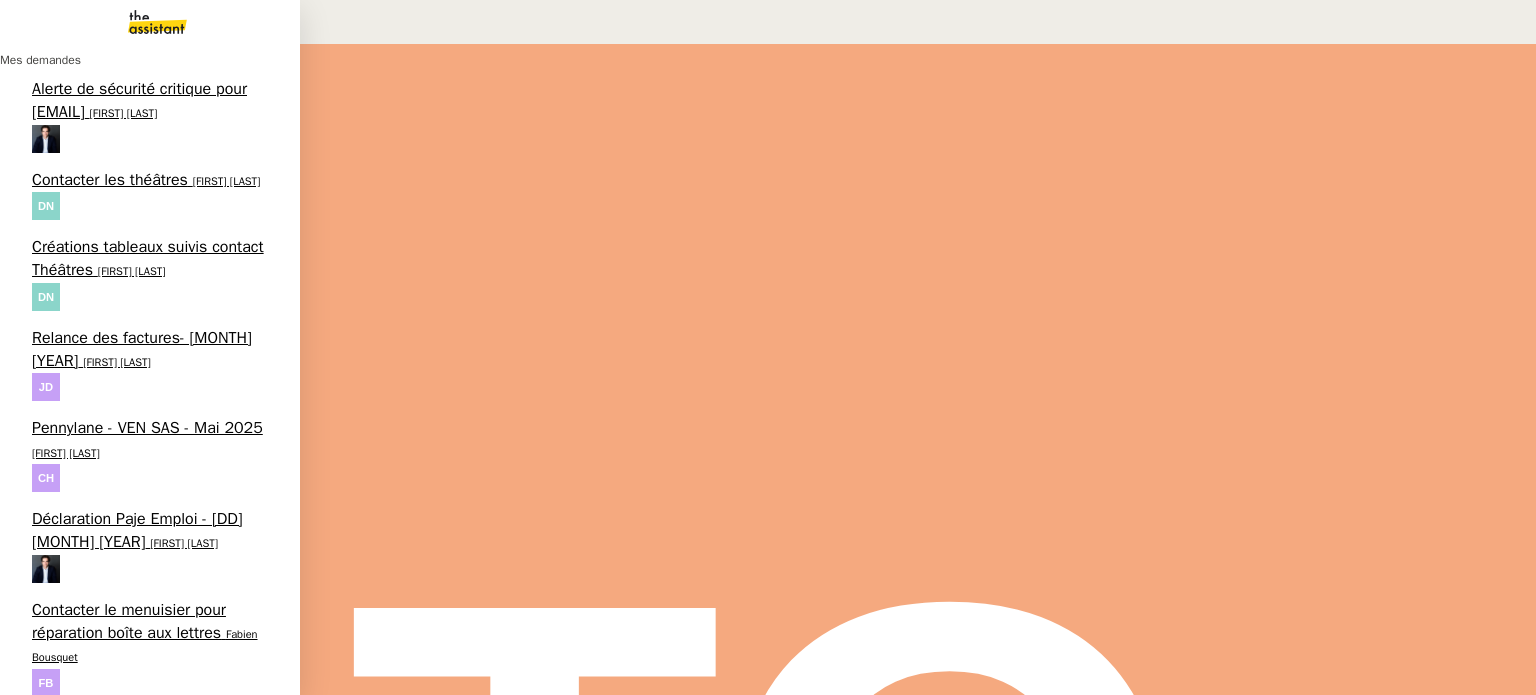 click on "[FIRST] [LAST]" at bounding box center [145, 1008] 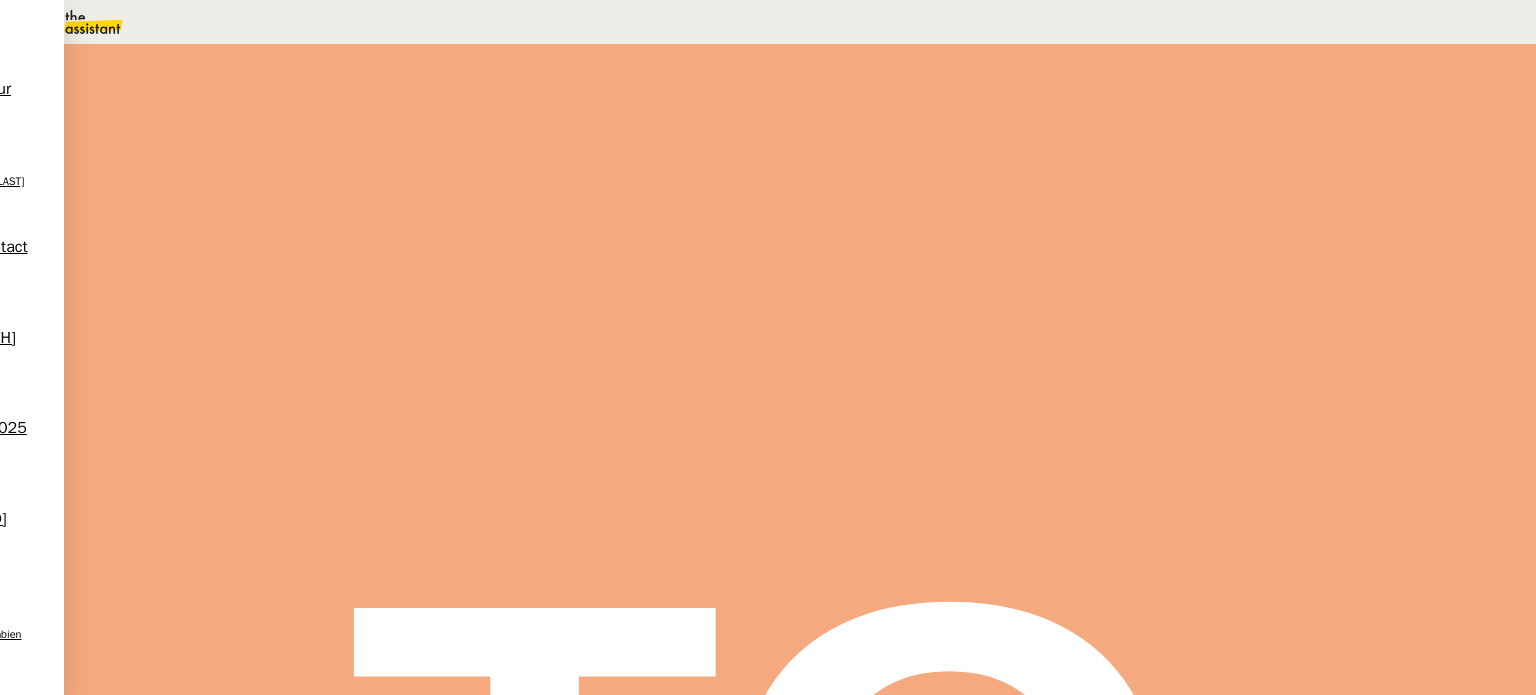 scroll, scrollTop: 600, scrollLeft: 0, axis: vertical 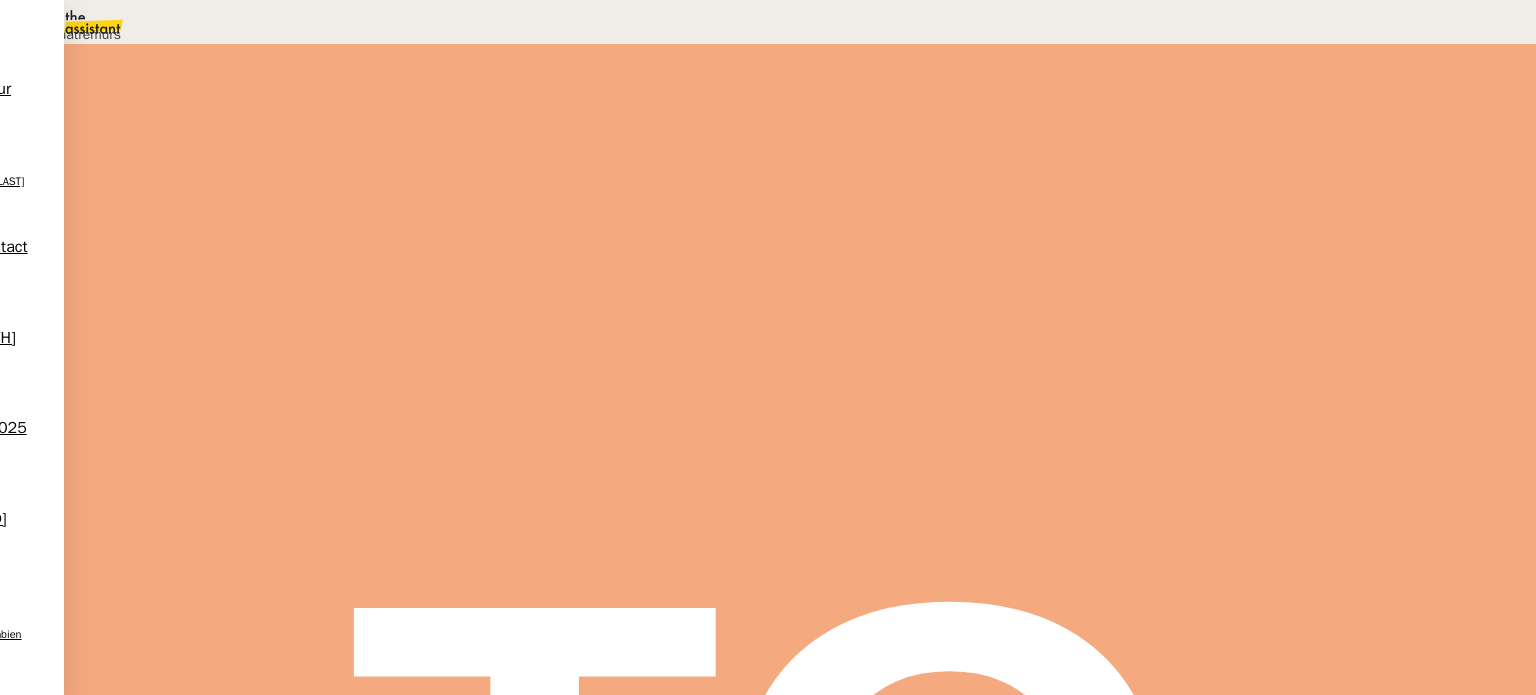 click on "Déverrouiller" at bounding box center (300, 98) 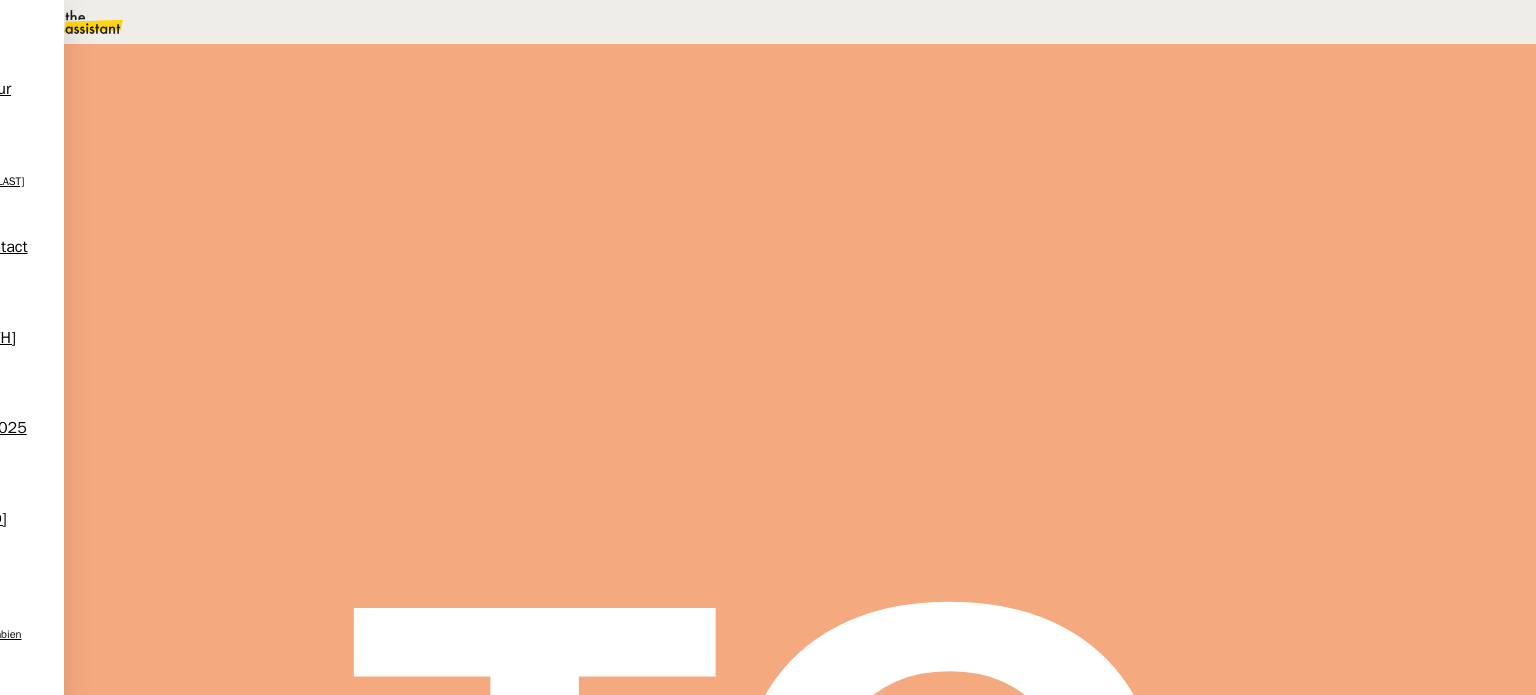 scroll, scrollTop: 800, scrollLeft: 0, axis: vertical 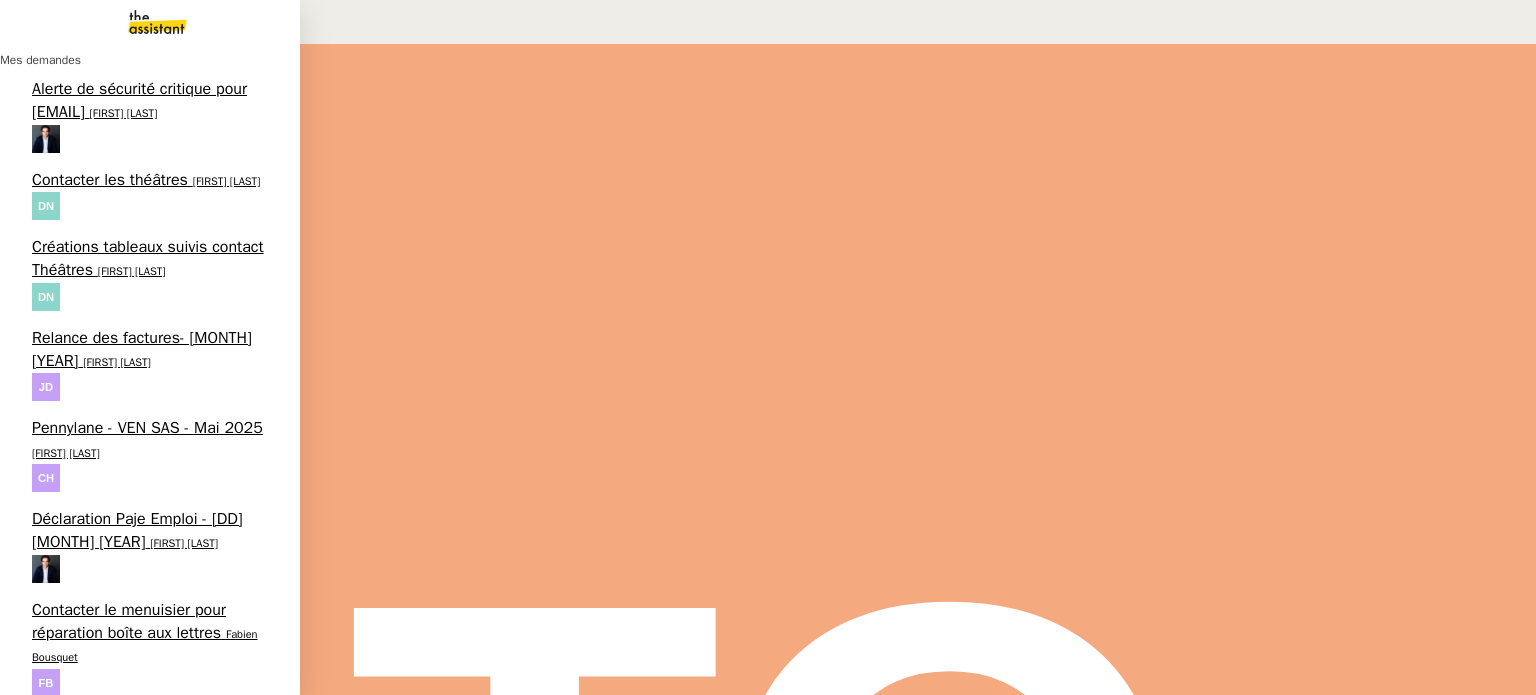 click on "Alerte de sécurité critique pour [EMAIL]" at bounding box center [139, 100] 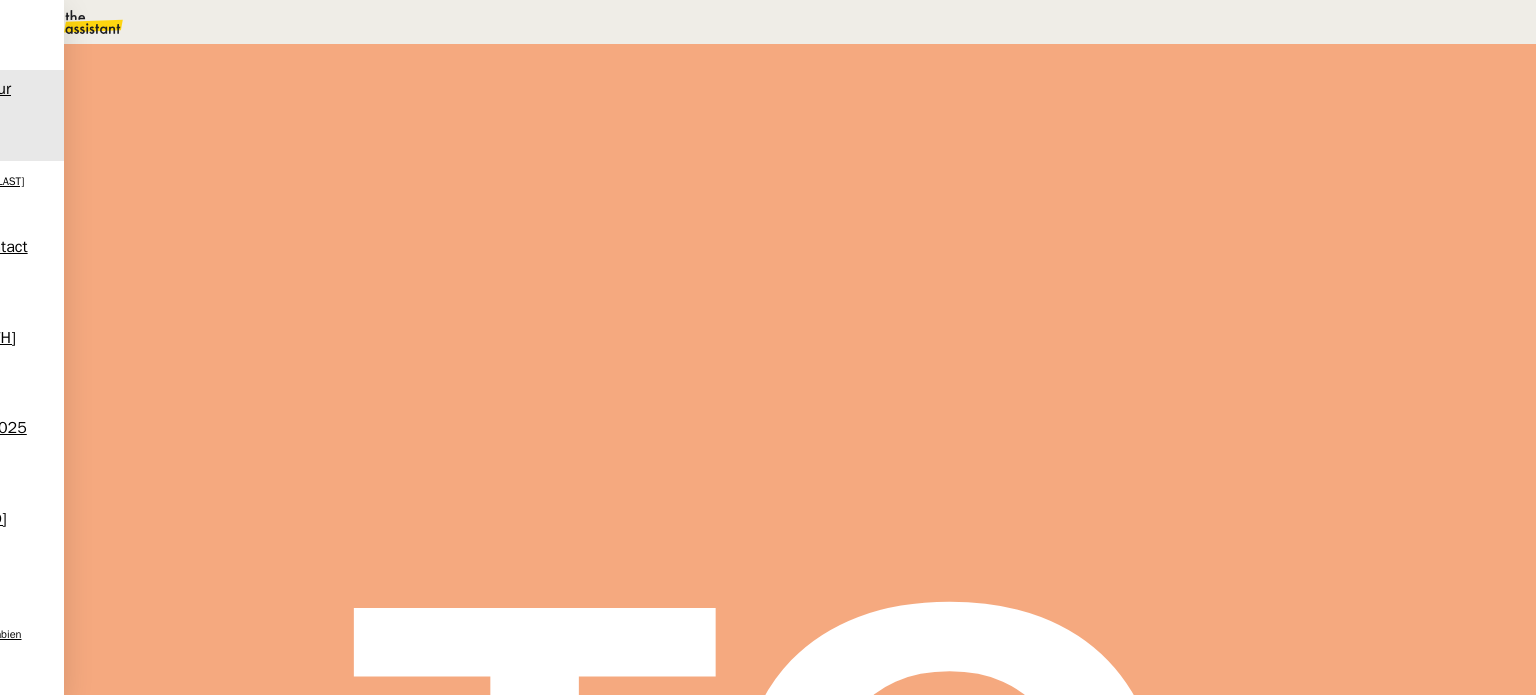 scroll, scrollTop: 942, scrollLeft: 0, axis: vertical 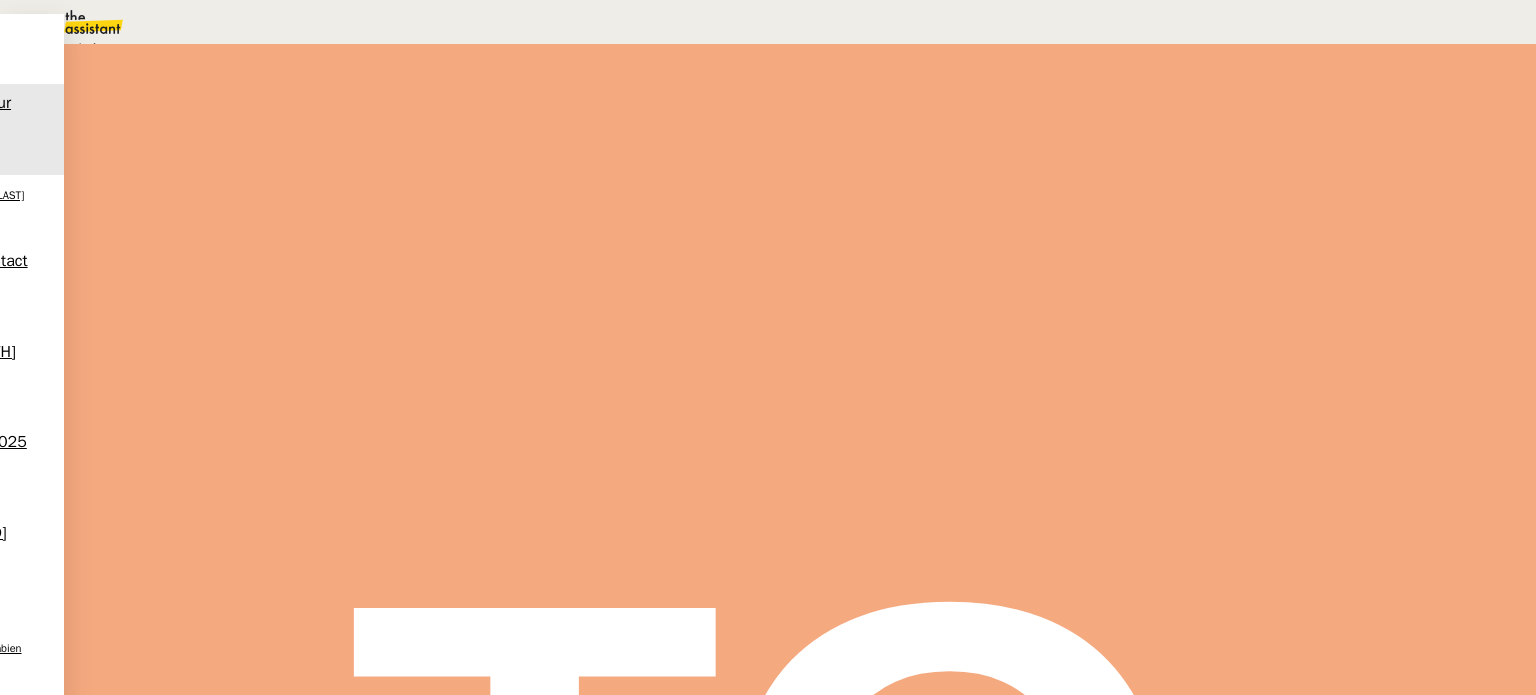click on "Statut" at bounding box center (290, 112) 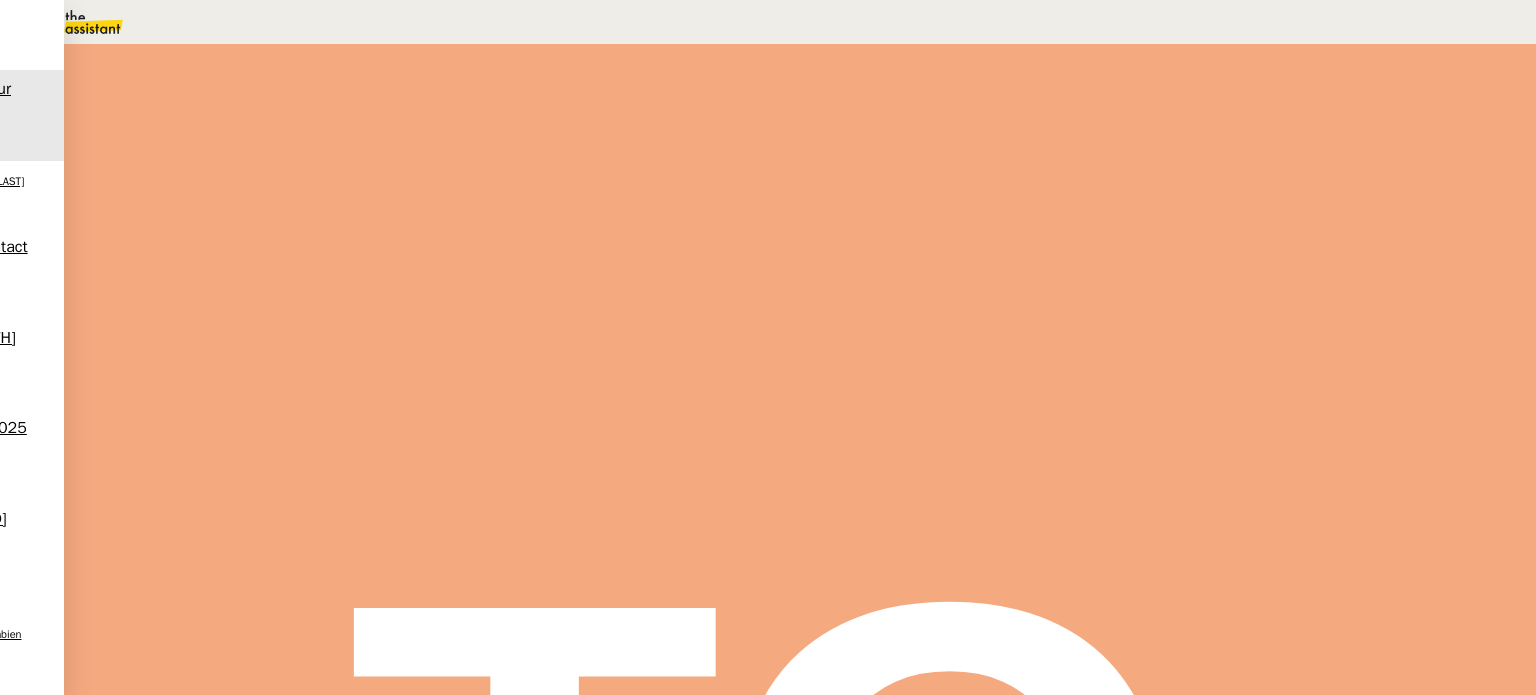 click on "Sauver" at bounding box center (1139, 188) 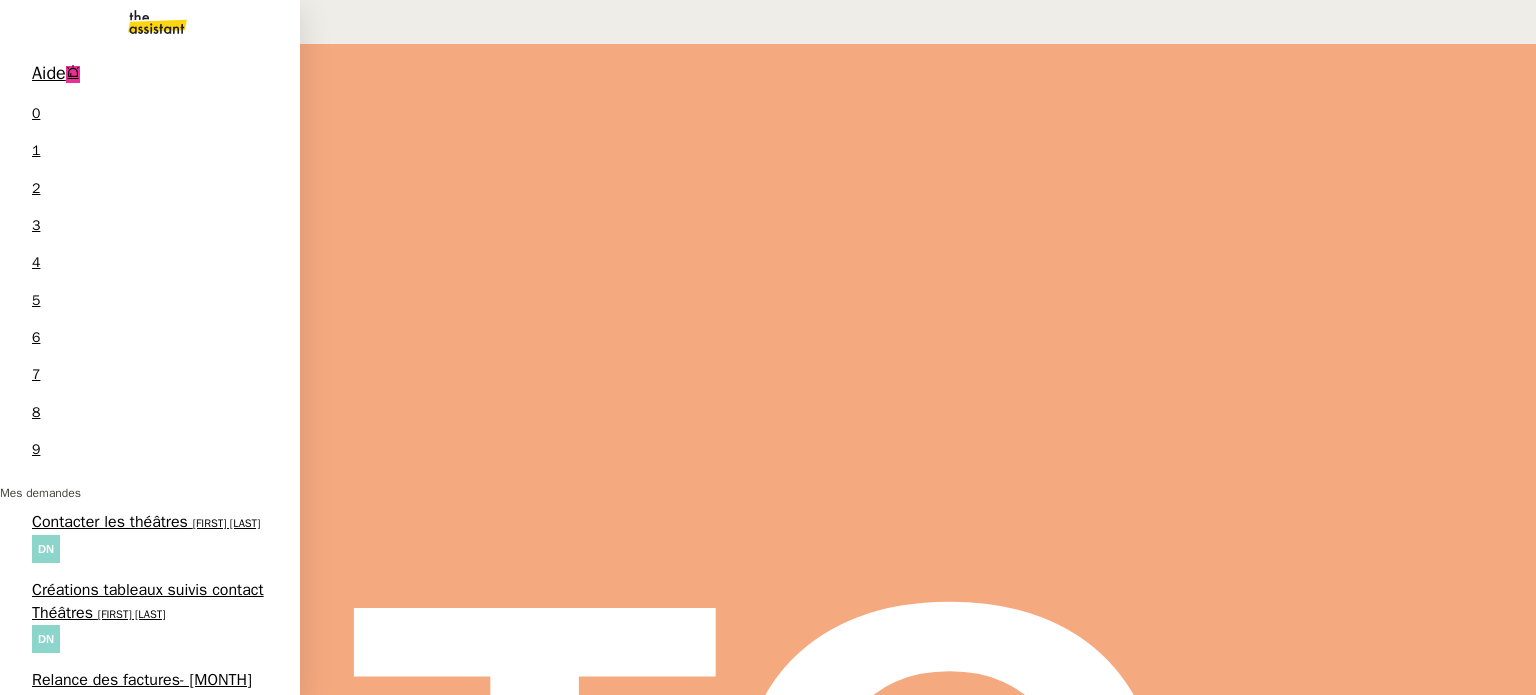 click on "[FIRST] [LAST]" at bounding box center [145, 1350] 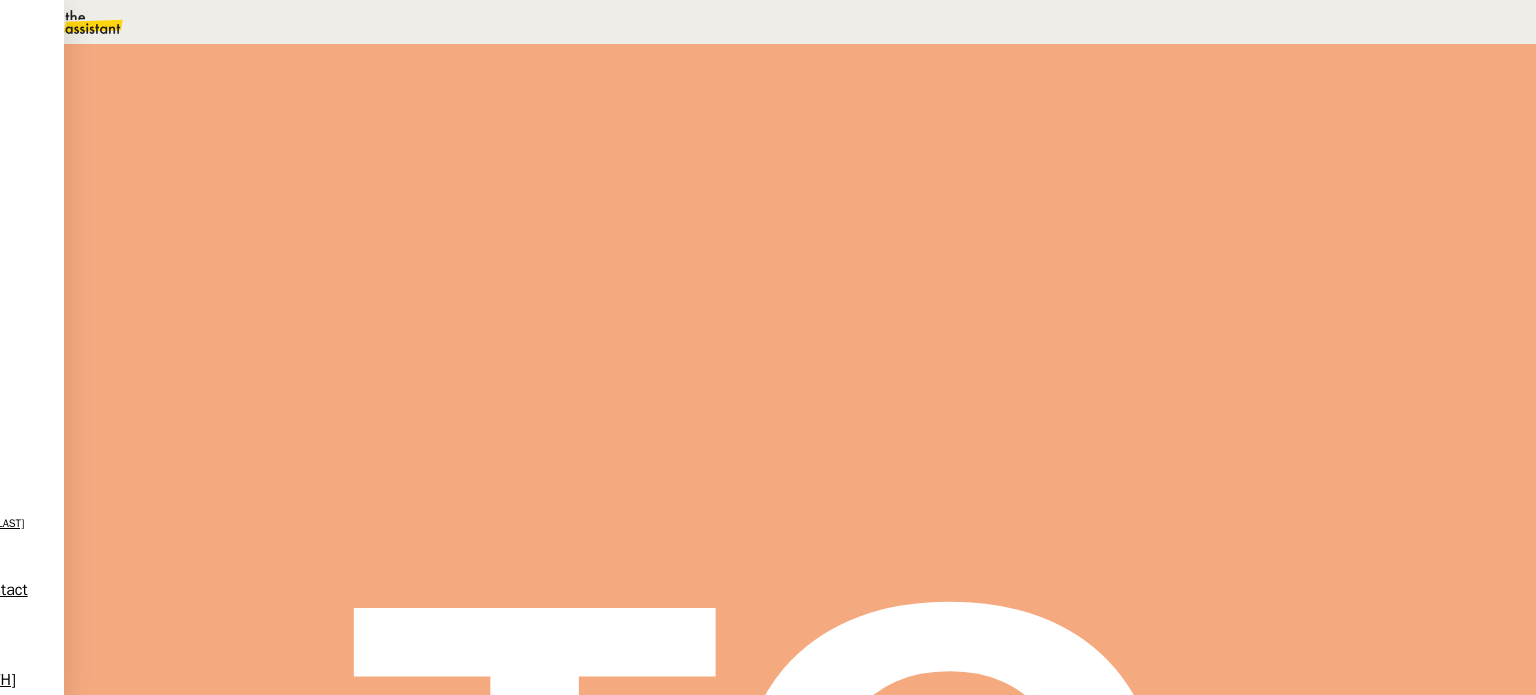 scroll, scrollTop: 1200, scrollLeft: 0, axis: vertical 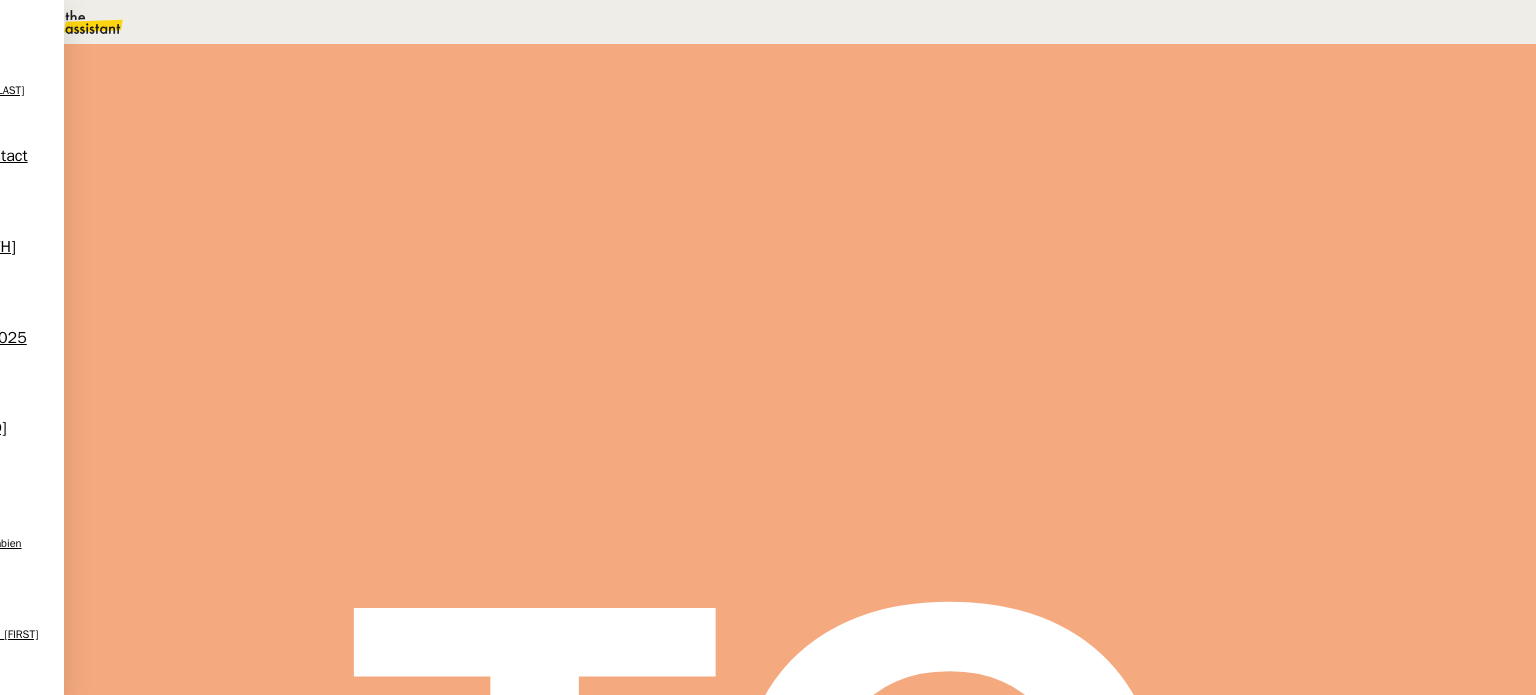 click on "Commentaire" at bounding box center (956, 239) 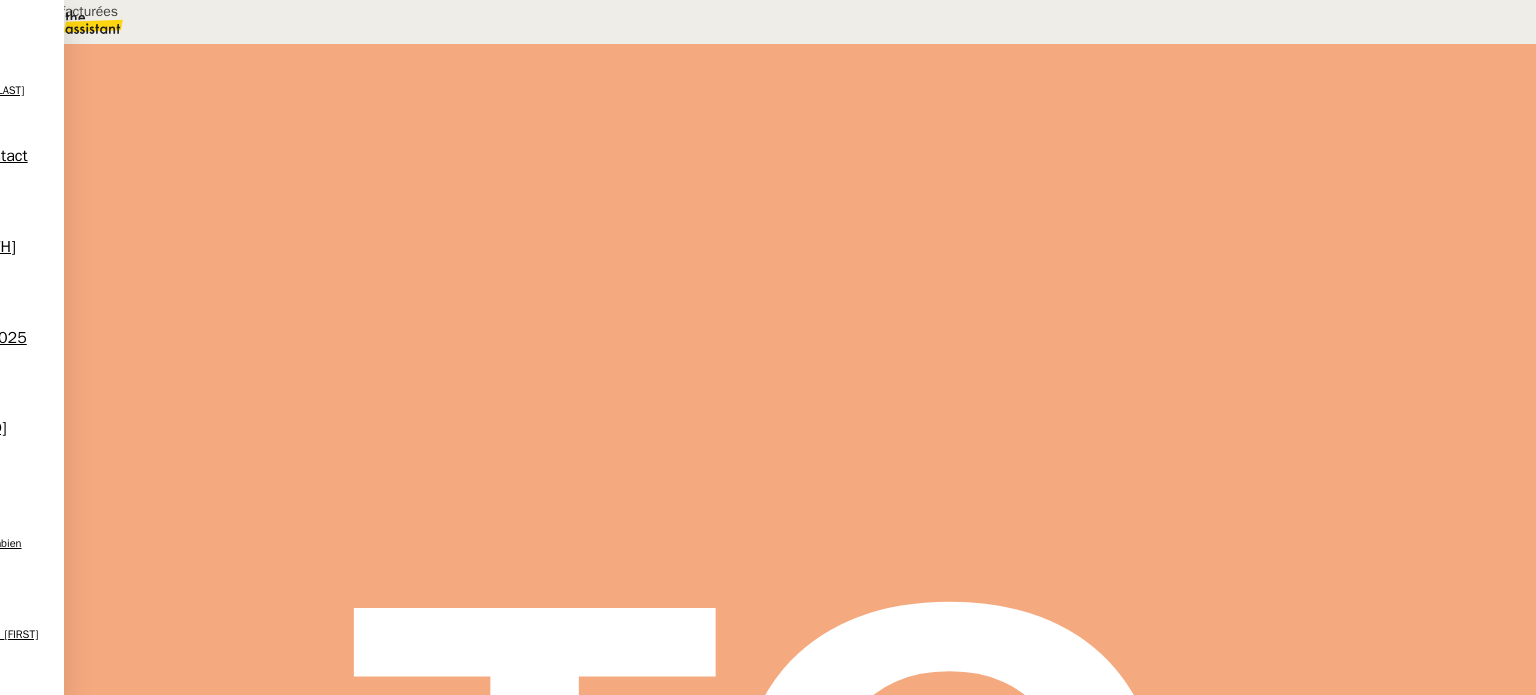 scroll, scrollTop: 0, scrollLeft: 0, axis: both 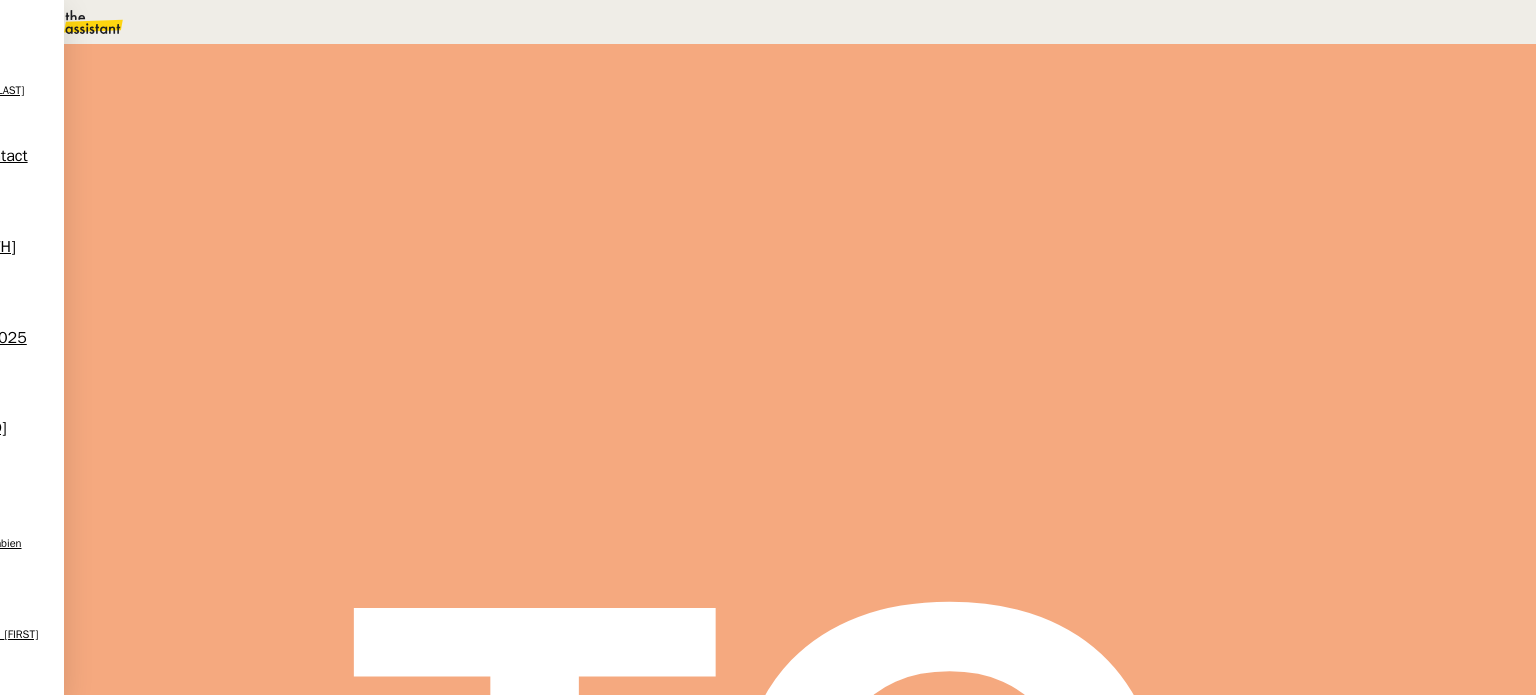 click on "Tâche" at bounding box center (819, 239) 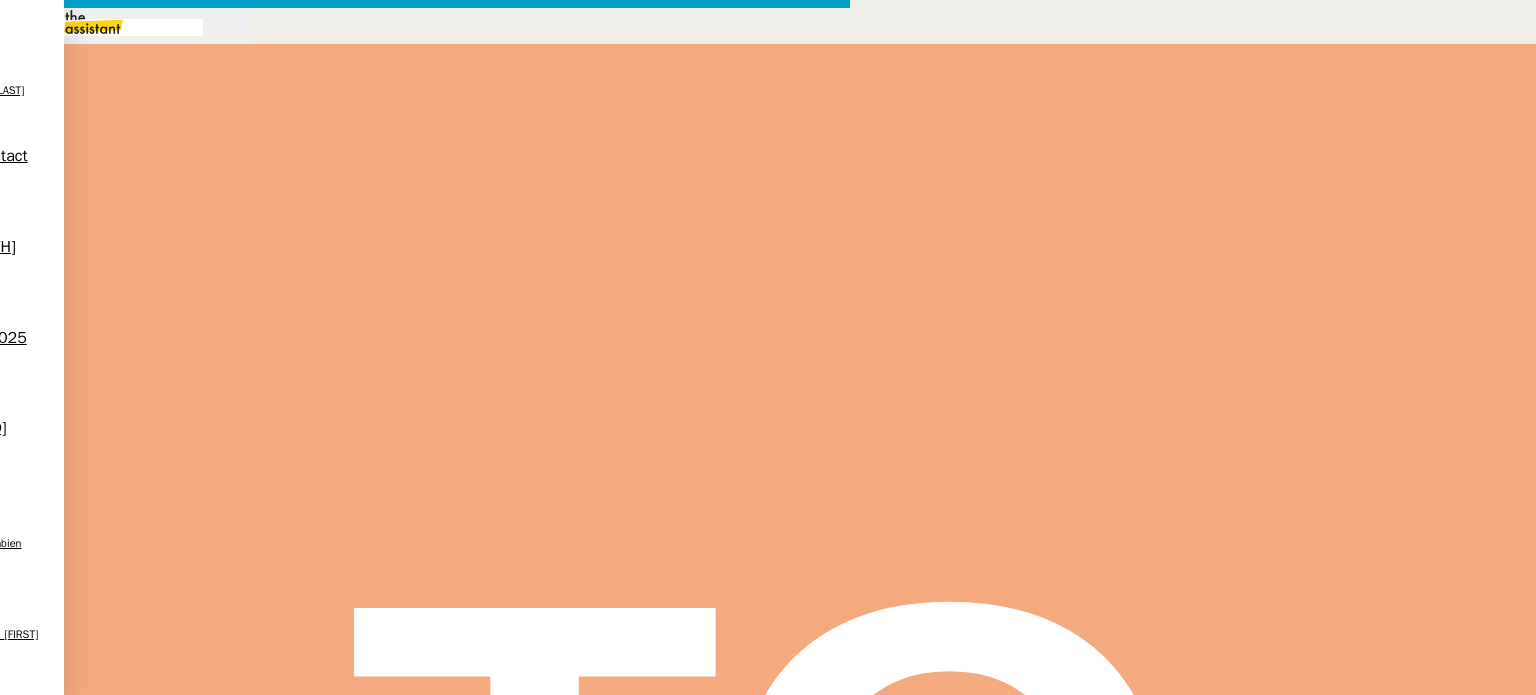 click at bounding box center (425, 837) 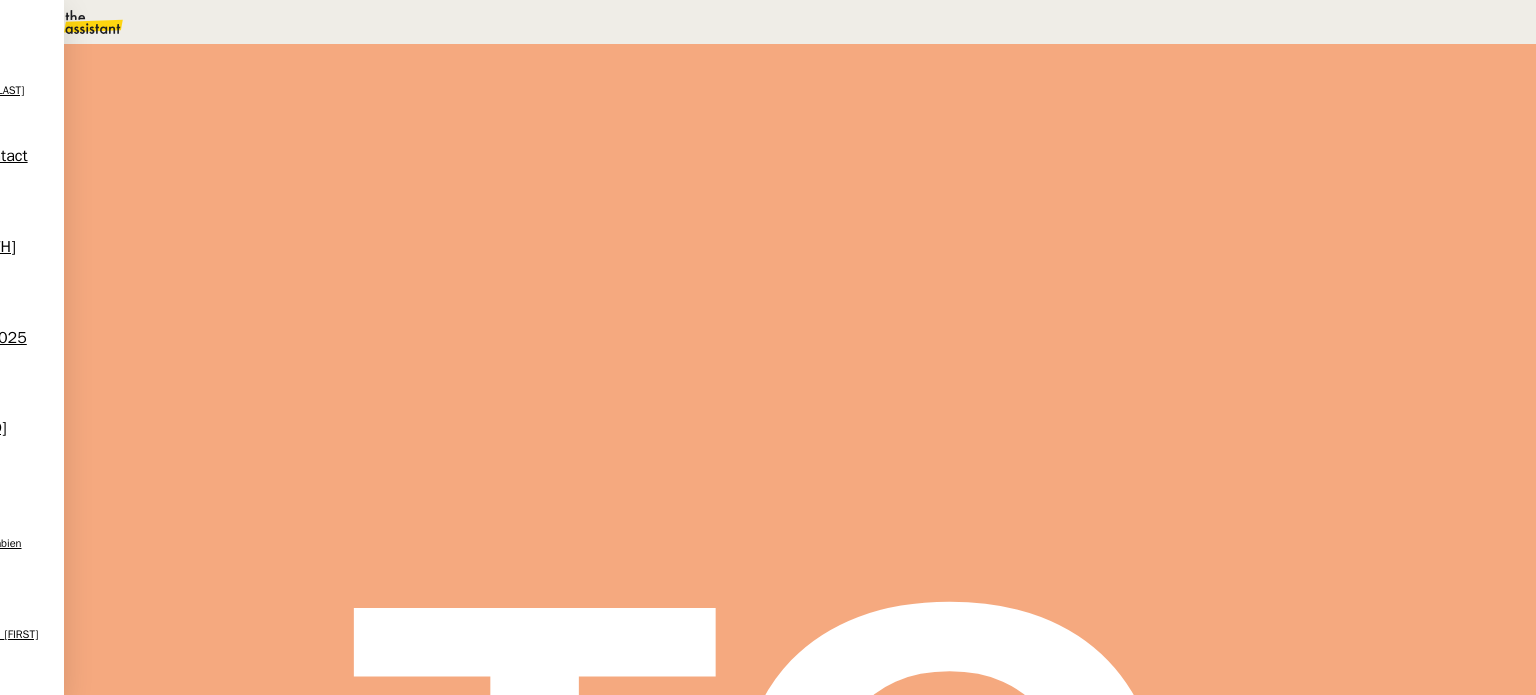 scroll, scrollTop: 0, scrollLeft: 0, axis: both 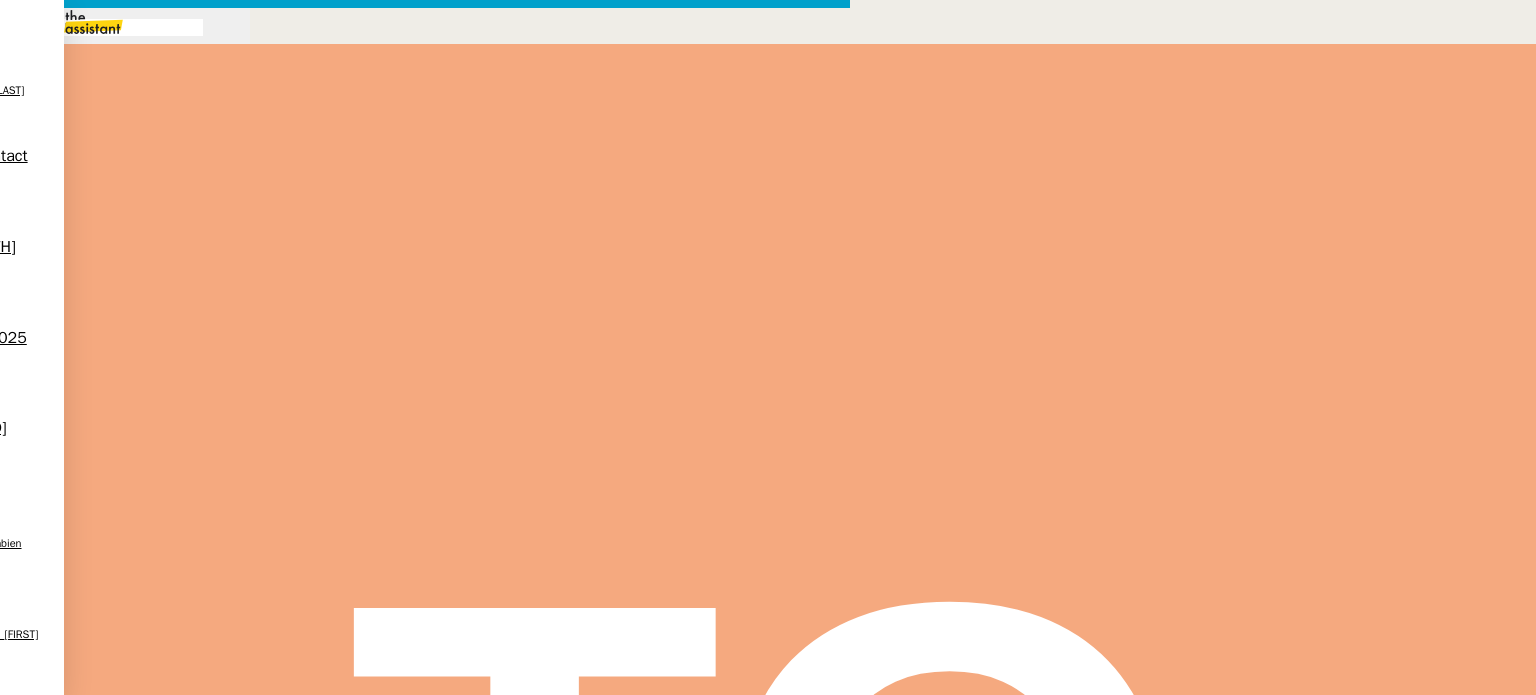 click on "Votre nouvel abonnement au tarif de 19.99€ HT a été mis en place dès aujourd'hui et pour une durée d'un an." at bounding box center [425, 930] 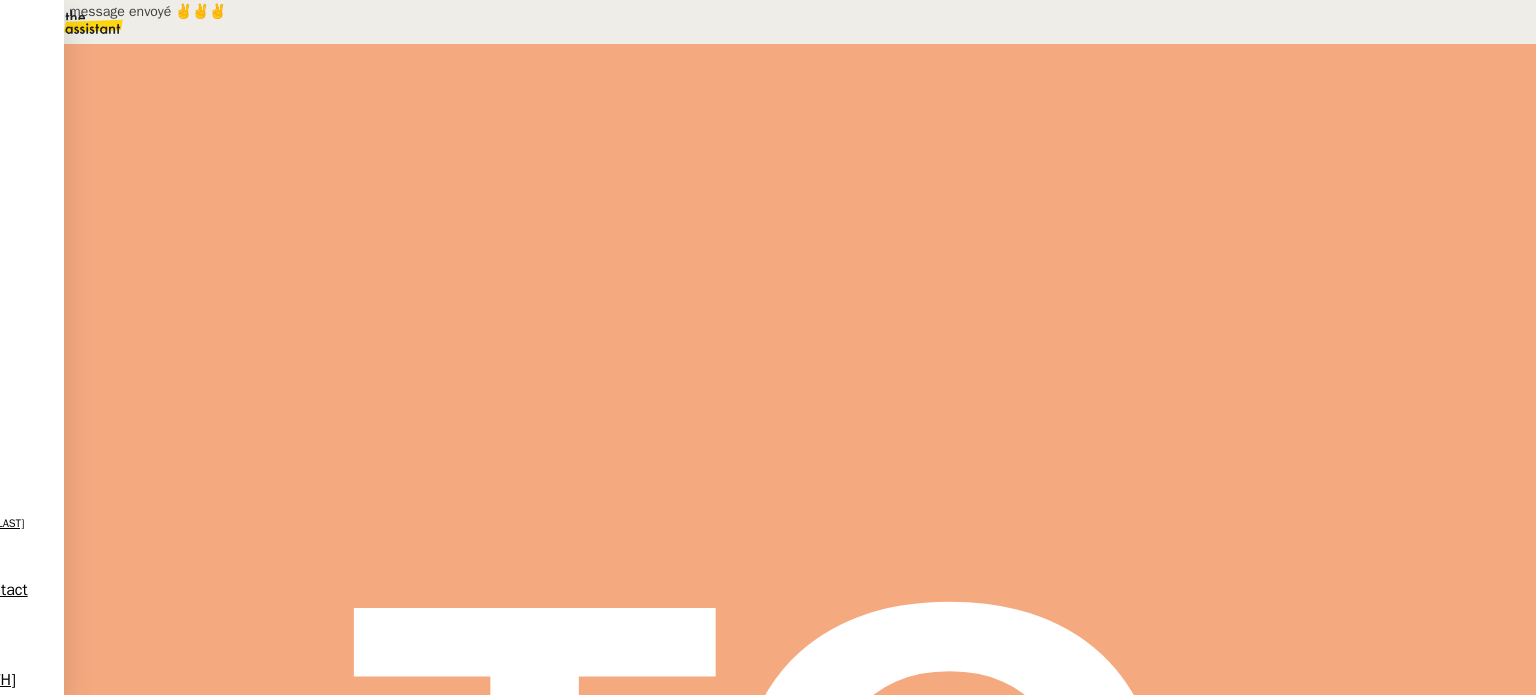 scroll, scrollTop: 54, scrollLeft: 0, axis: vertical 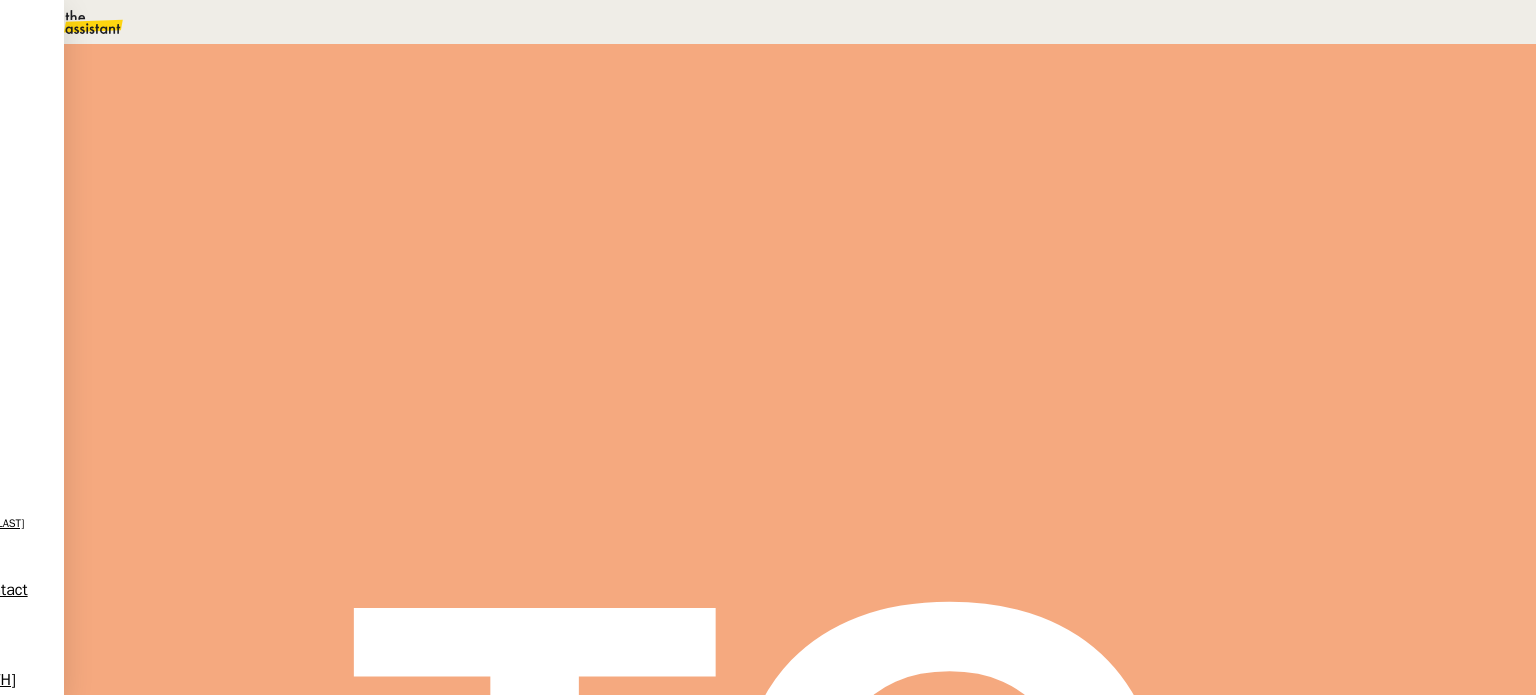click on "Dans 2 jours ouvrés" at bounding box center [1173, 177] 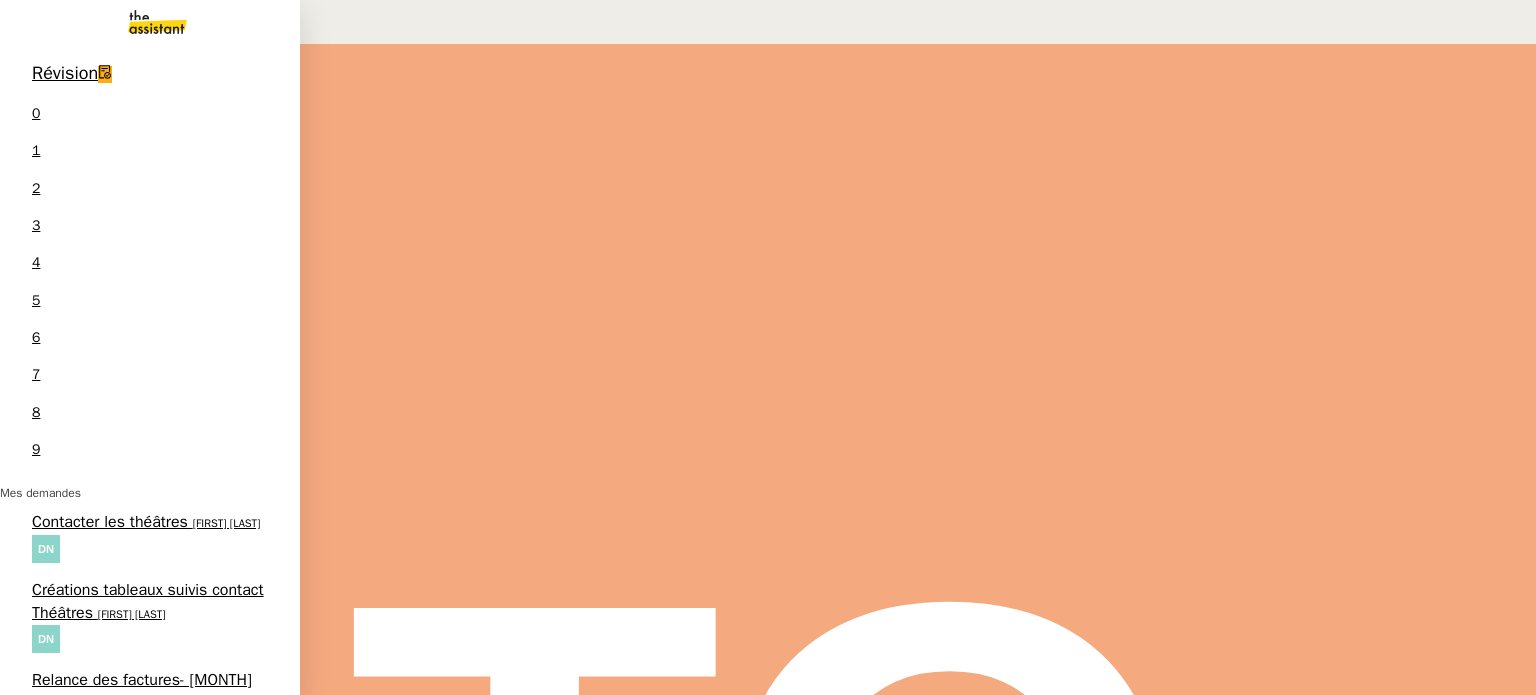 click on "Alerte de sécurité critique pour [EMAIL]" at bounding box center (139, 1531) 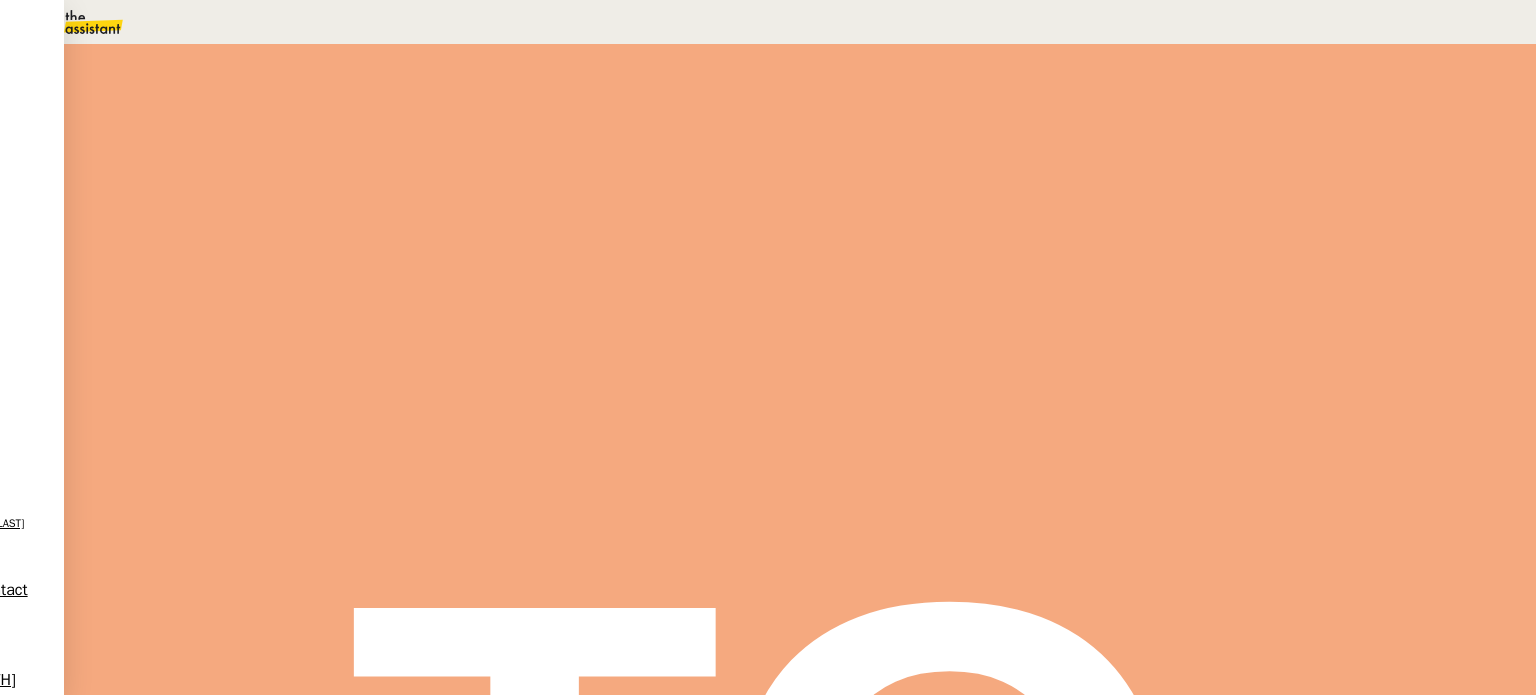 scroll, scrollTop: 100, scrollLeft: 0, axis: vertical 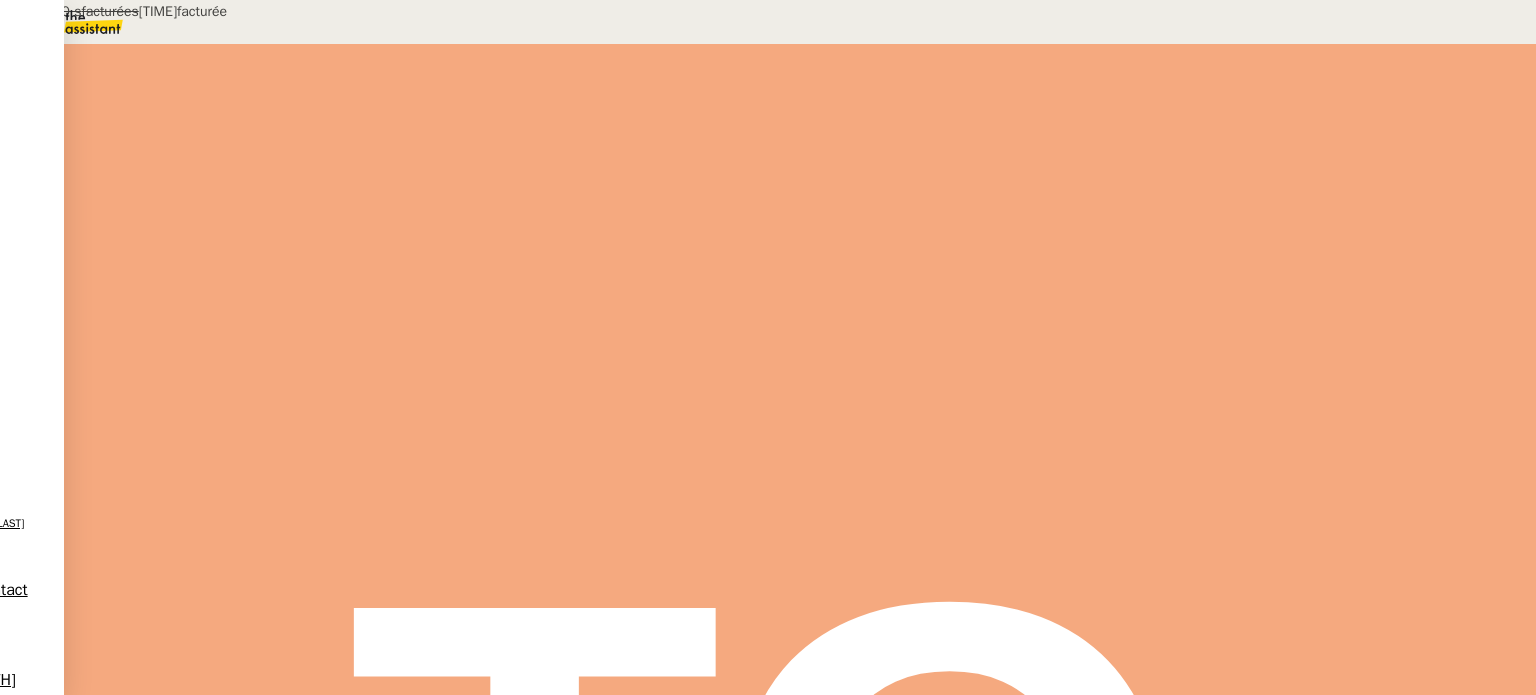 click at bounding box center [287, 652] 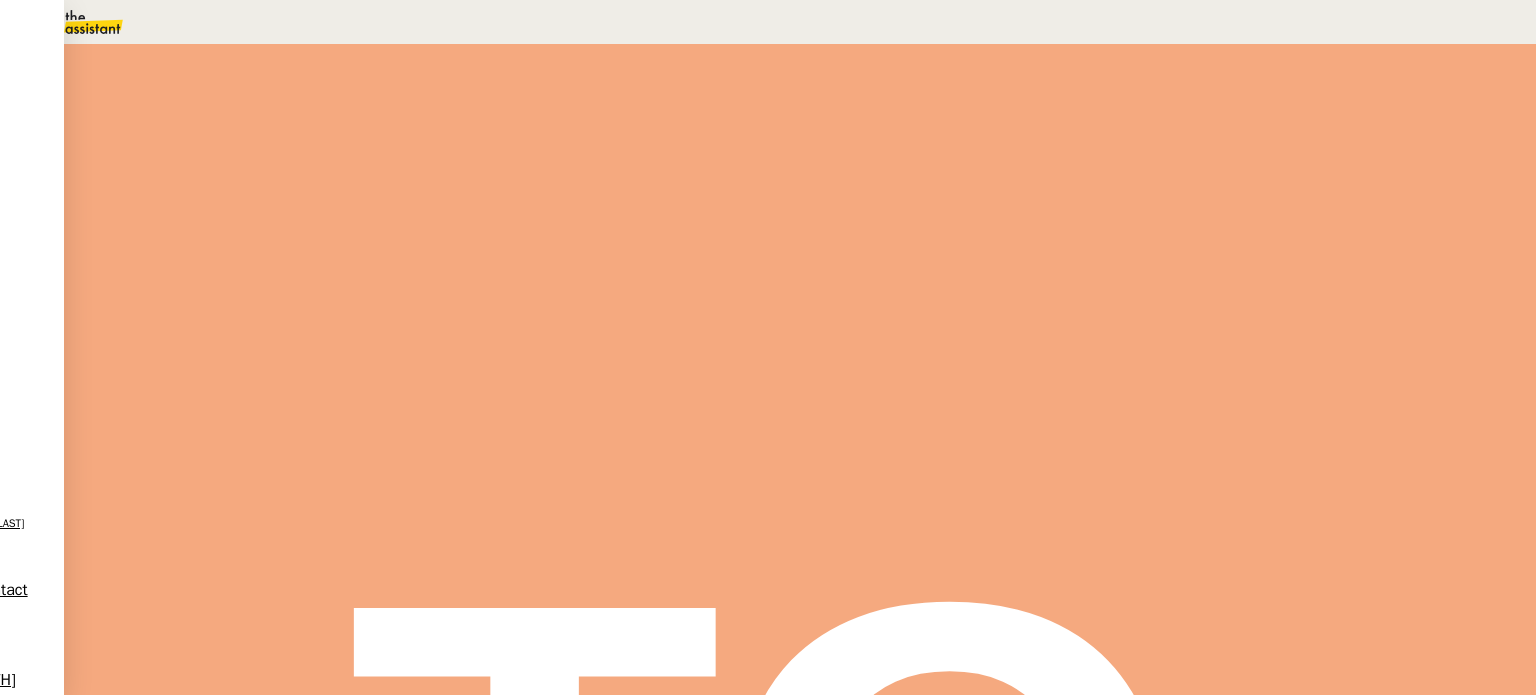 click at bounding box center [267, 648] 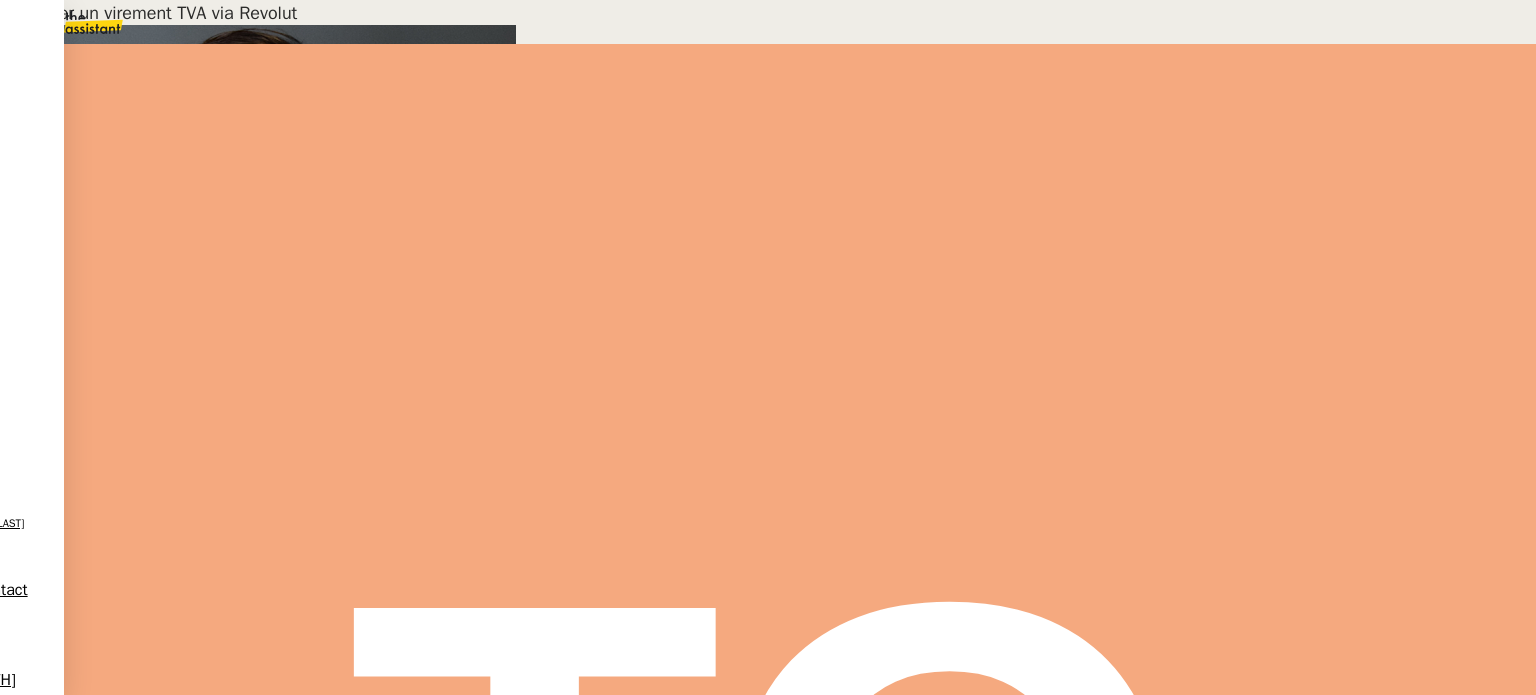 click on "Effectuer un virement TVA via Revolut" at bounding box center (208, 1805) 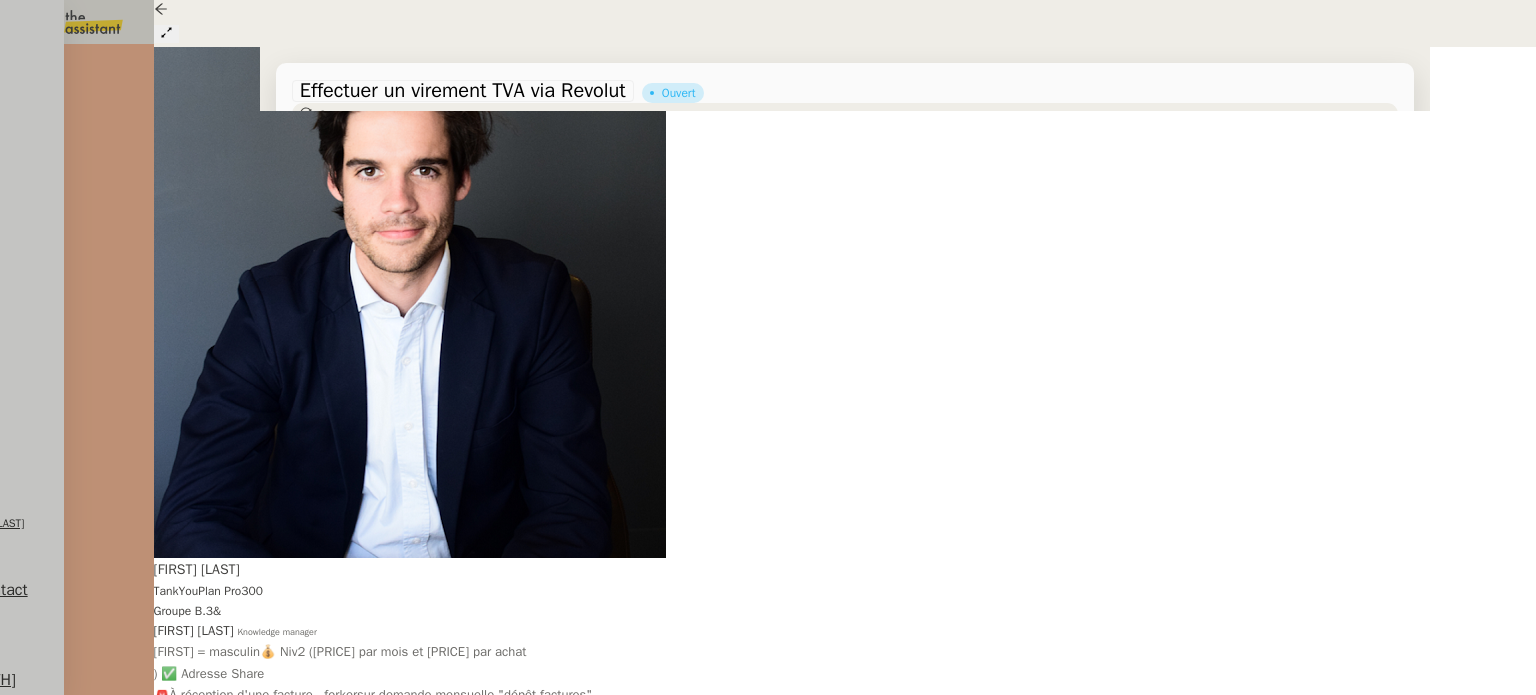 scroll, scrollTop: 400, scrollLeft: 0, axis: vertical 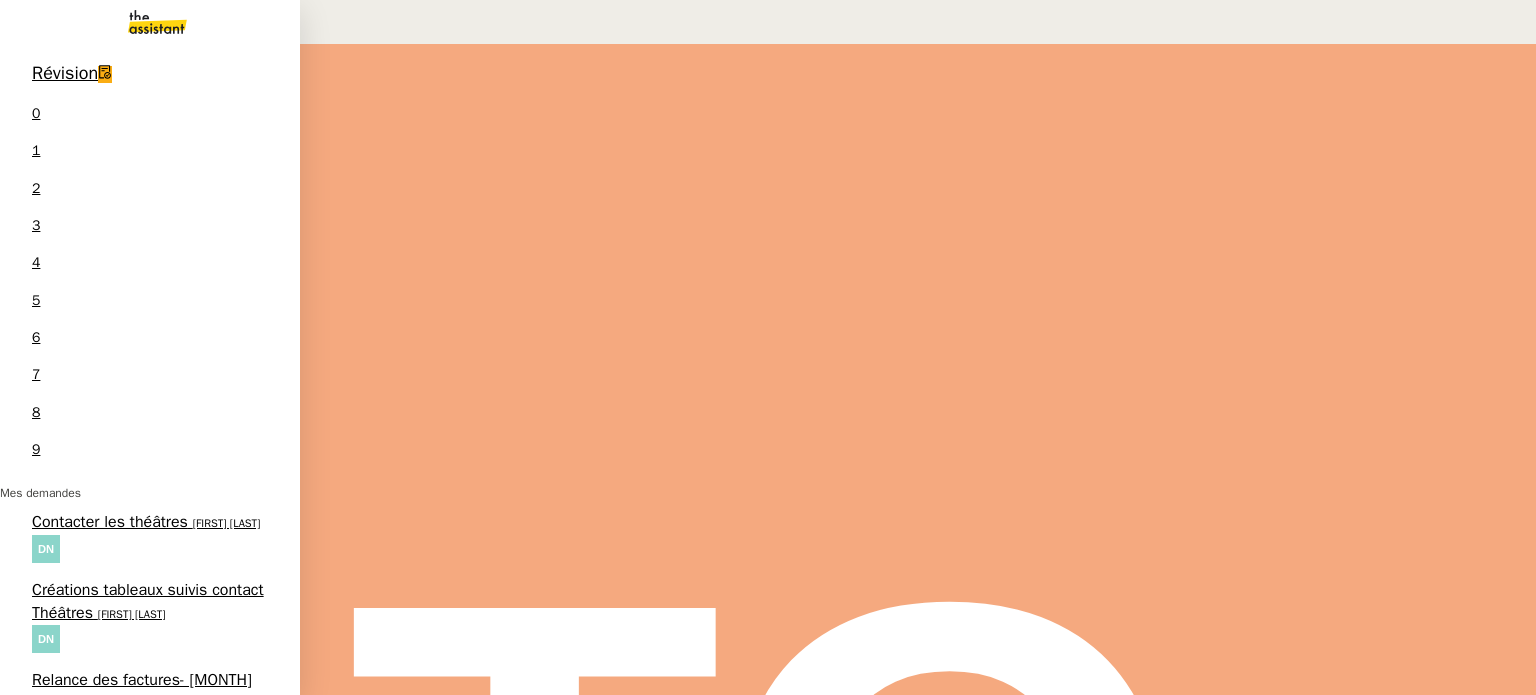 click on "Alerte de sécurité critique pour [EMAIL]" at bounding box center (139, 1531) 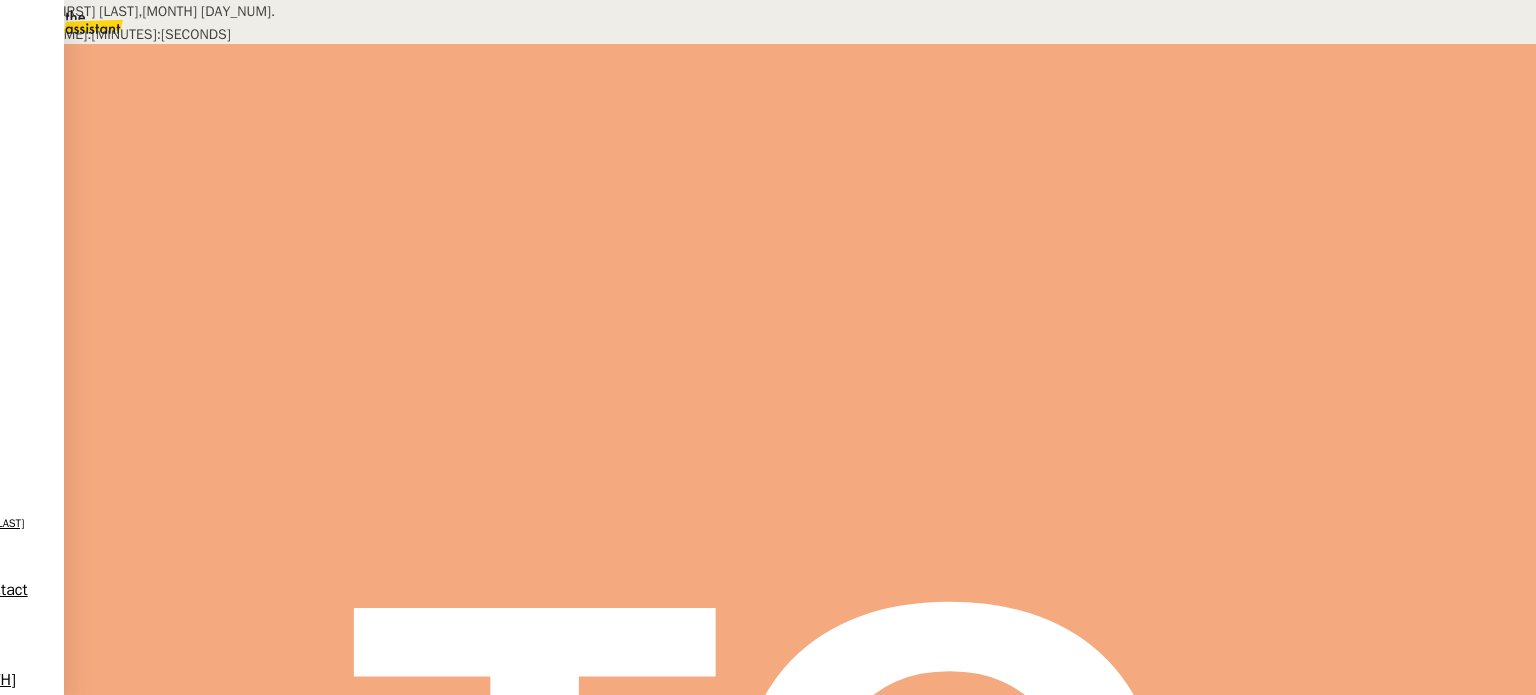 scroll, scrollTop: 800, scrollLeft: 0, axis: vertical 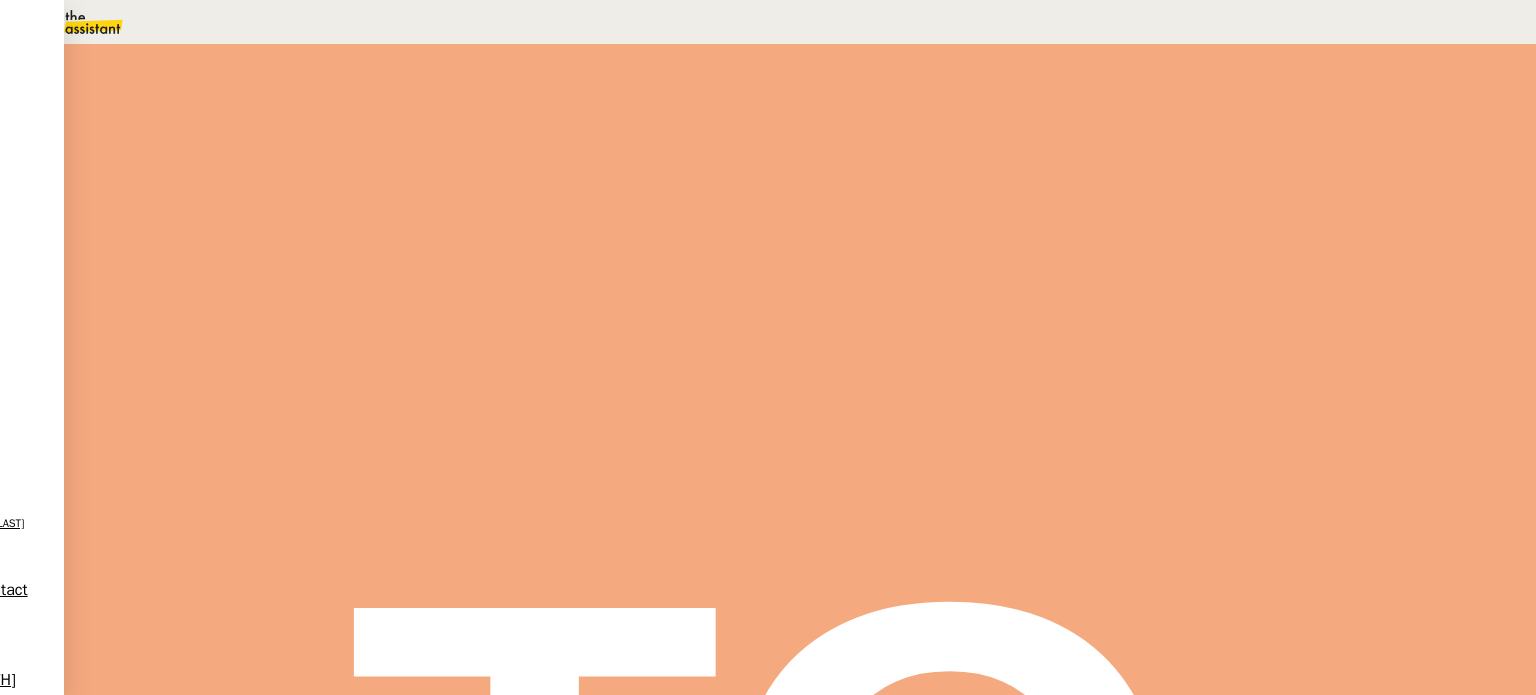 click on "Répondre" at bounding box center [291, 653] 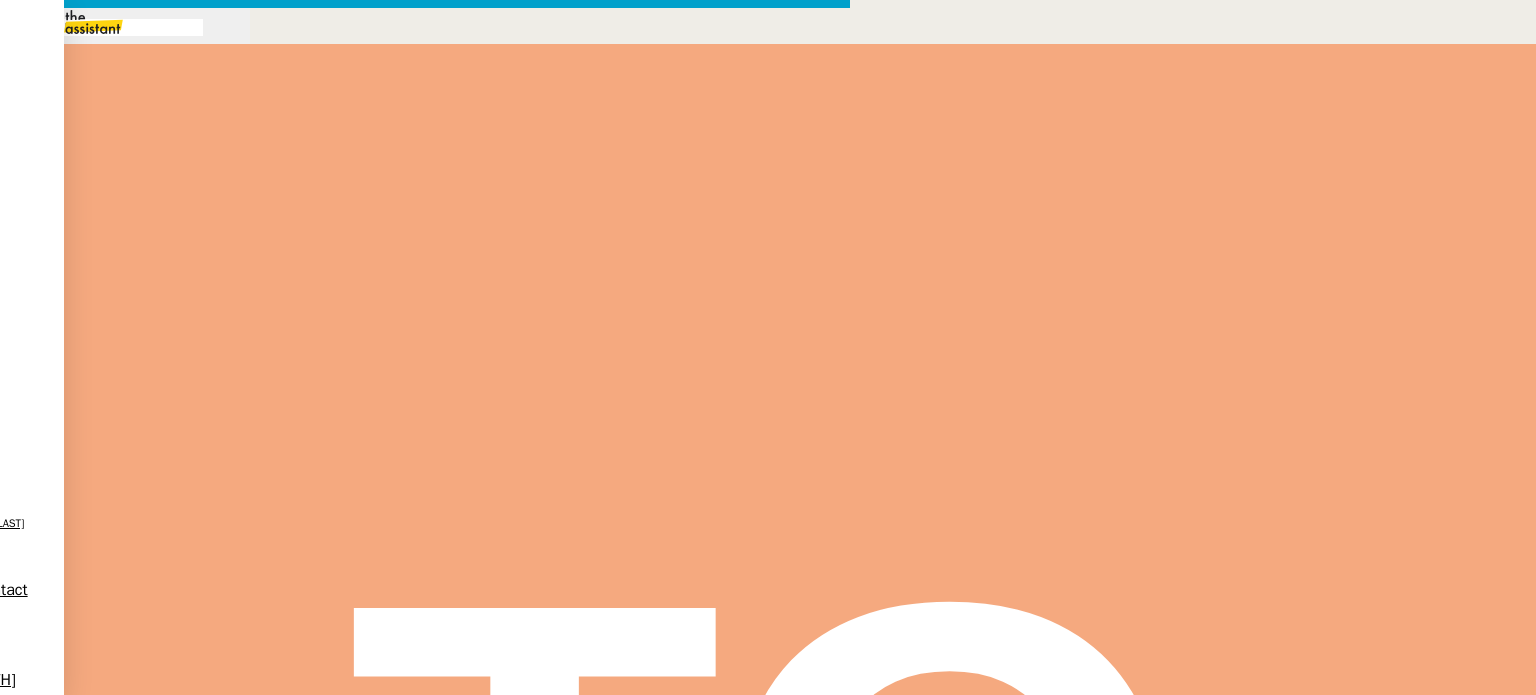 scroll, scrollTop: 954, scrollLeft: 0, axis: vertical 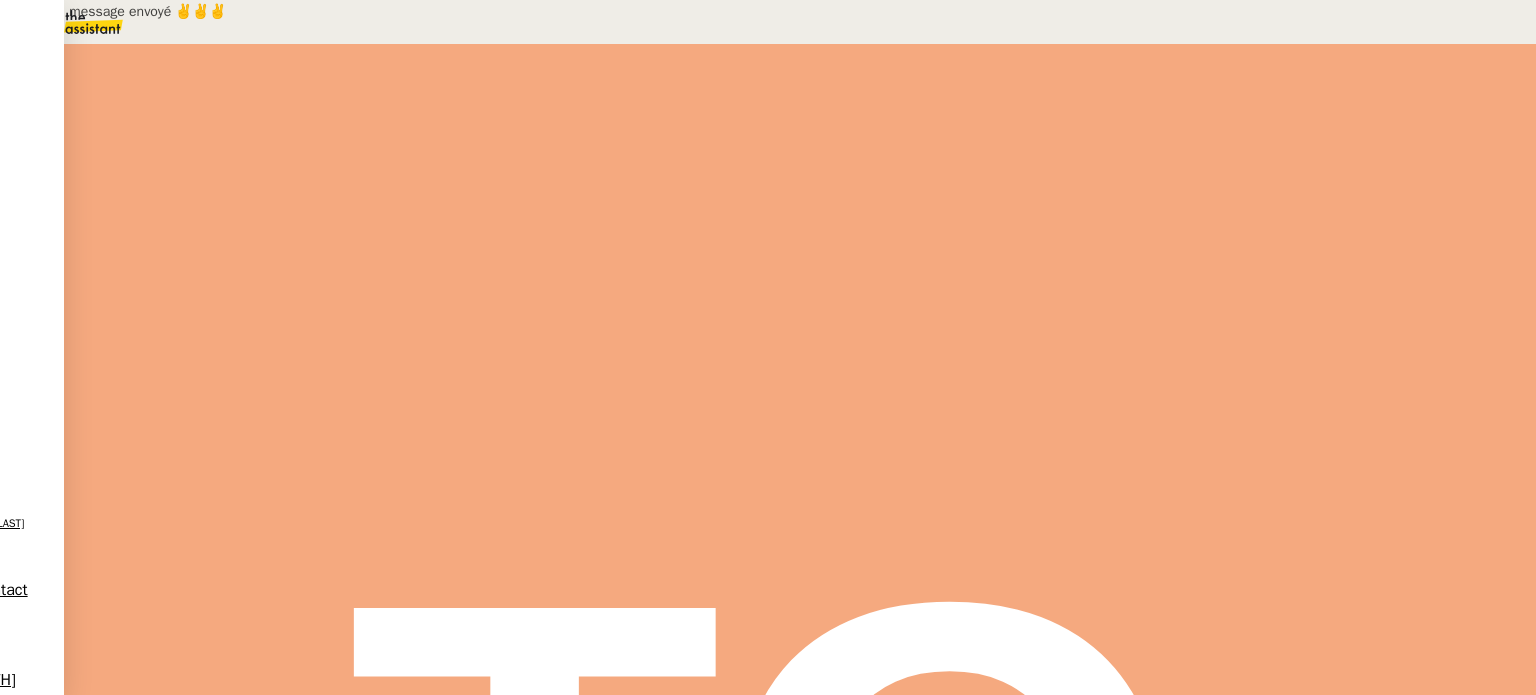 click at bounding box center (287, 689) 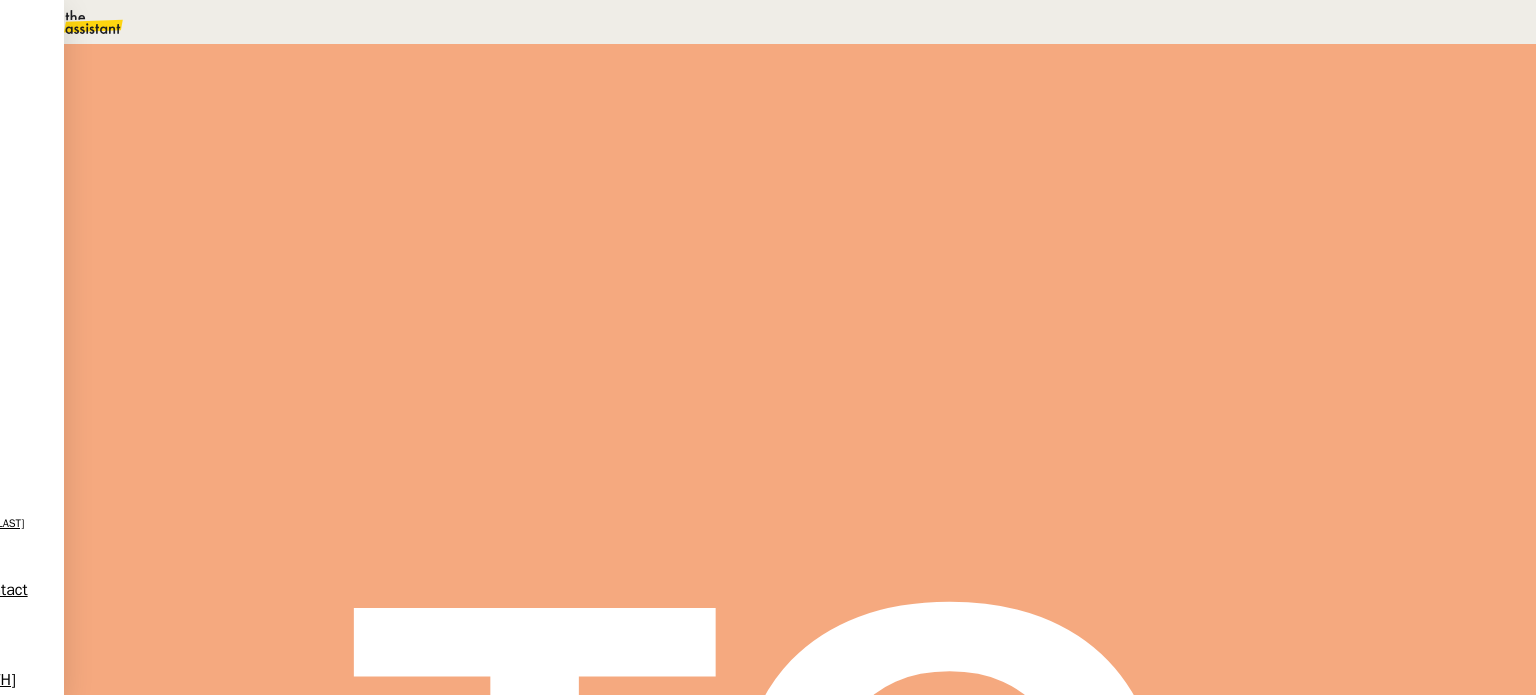 click at bounding box center [307, 689] 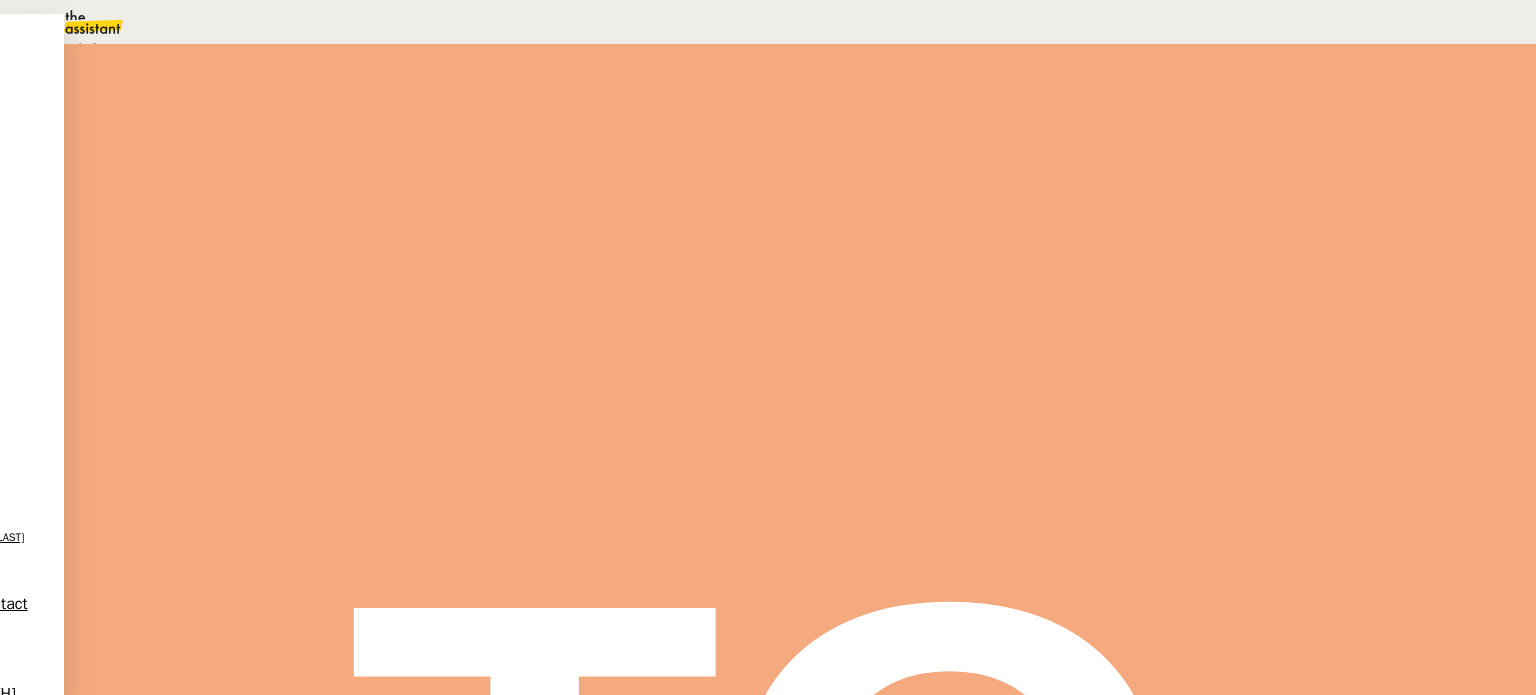 click on "Terminé" at bounding box center (72, 48) 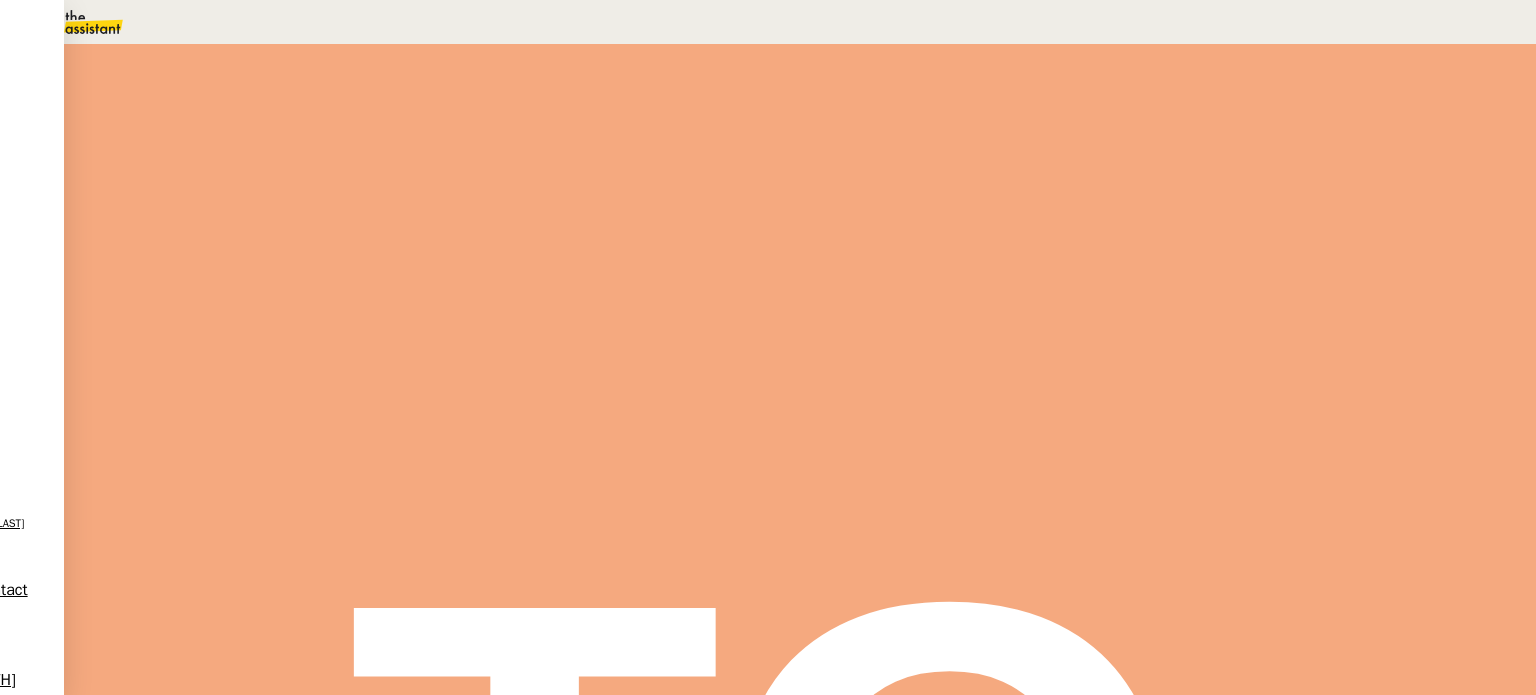 click on "Sauver" at bounding box center [1139, 188] 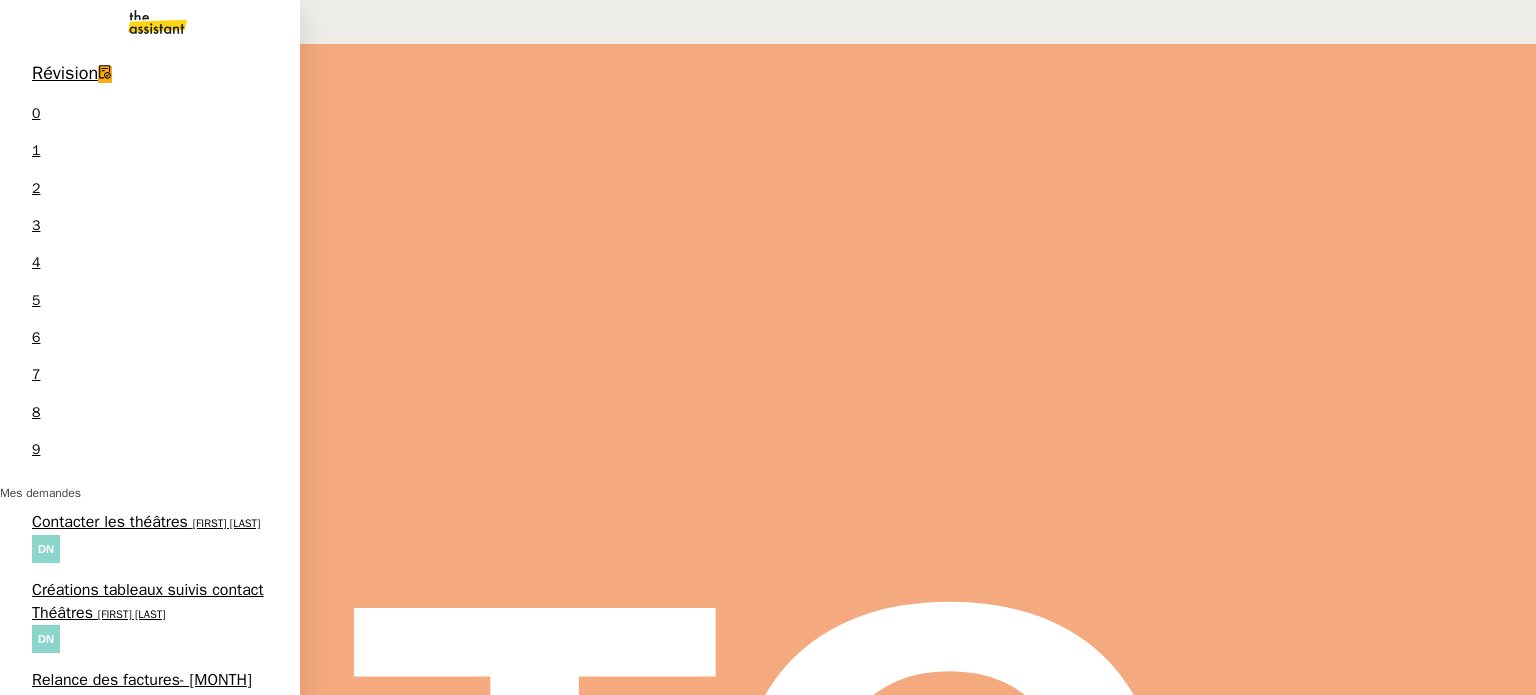 click on "Pennylane - VEN SAS - [DATE]" at bounding box center (147, 771) 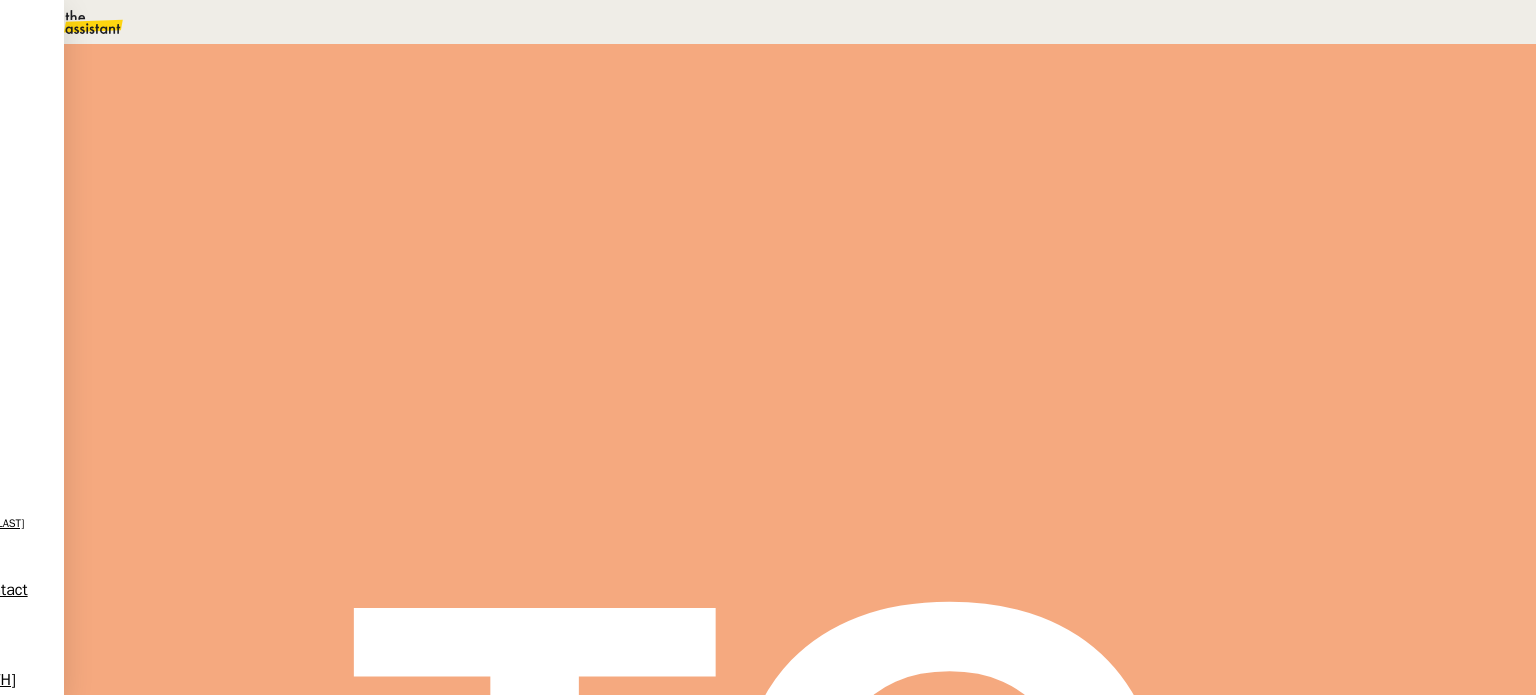 scroll, scrollTop: 136, scrollLeft: 0, axis: vertical 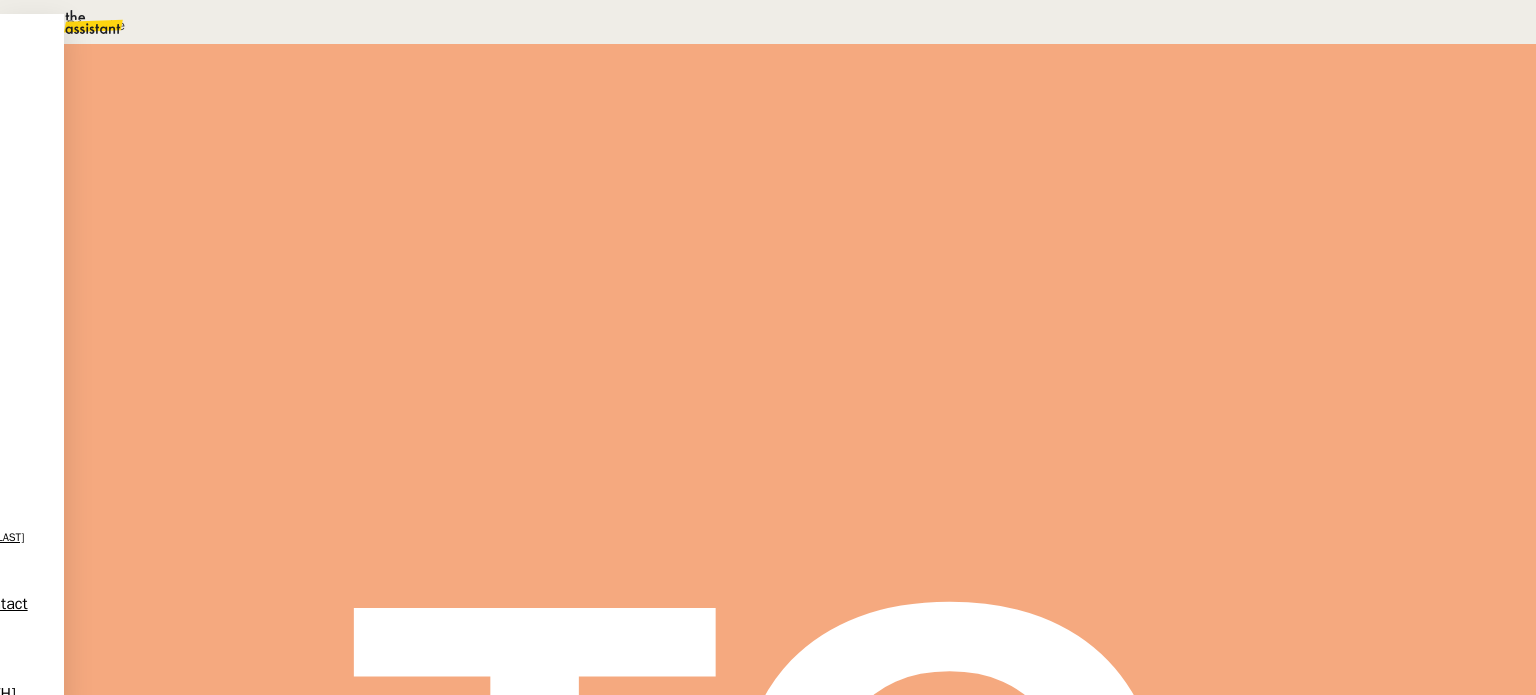 click at bounding box center [352, 265] 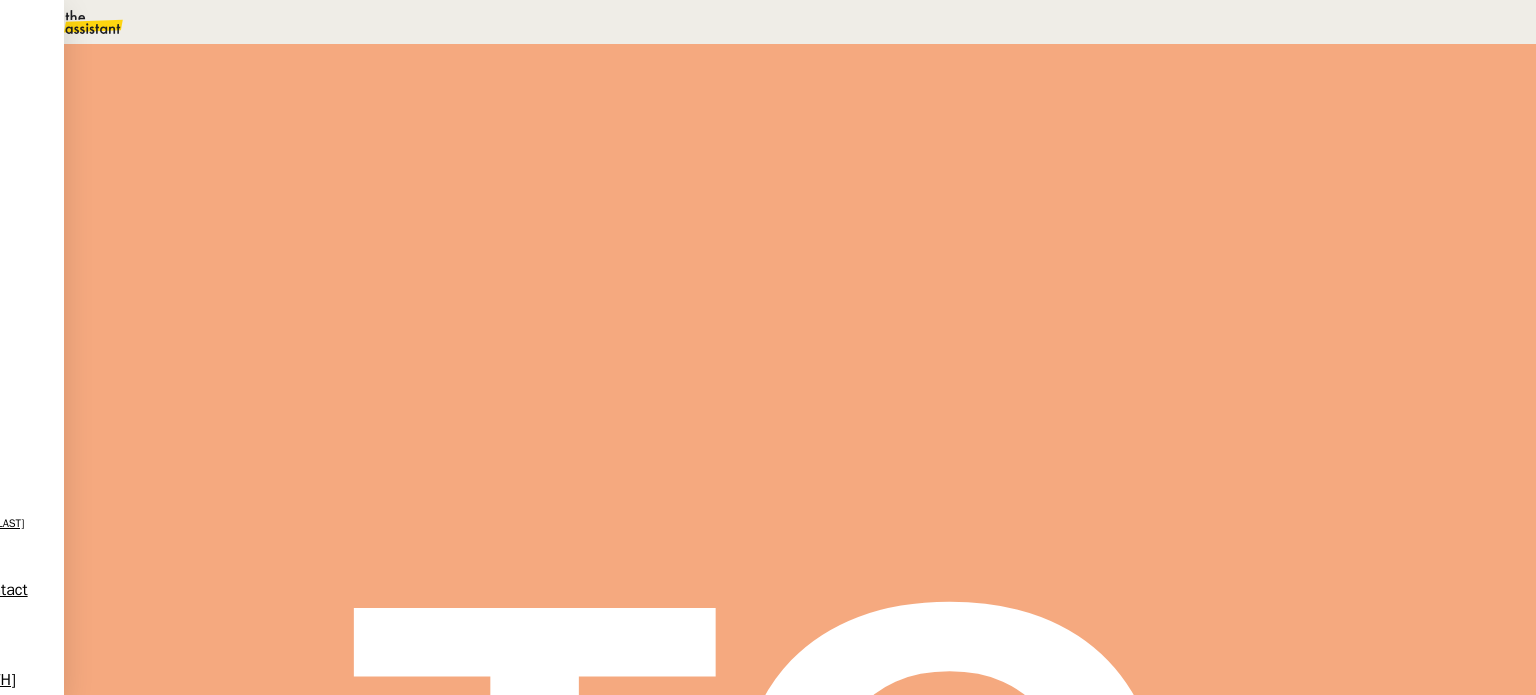 scroll, scrollTop: 0, scrollLeft: 0, axis: both 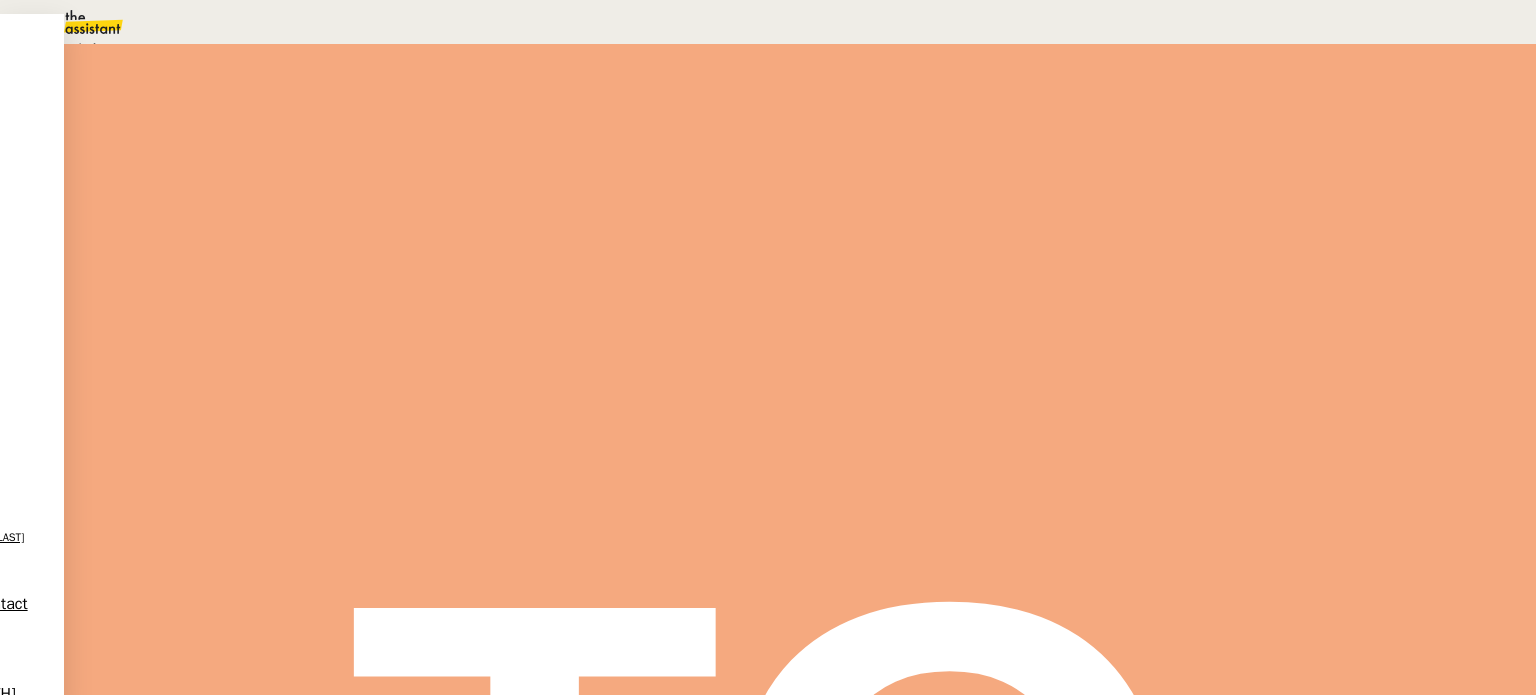 click on "Statut" at bounding box center (800, 111) 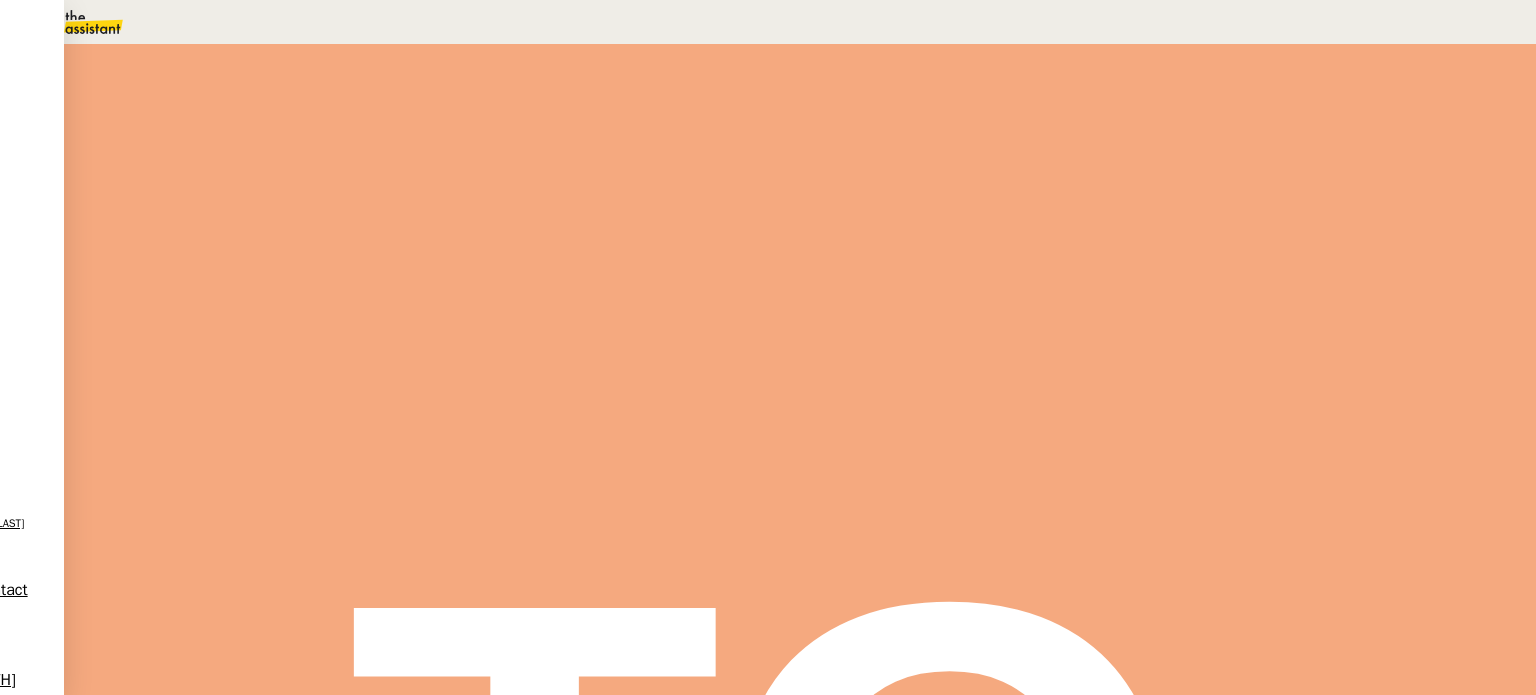 click on "Commentaire" at bounding box center (956, 239) 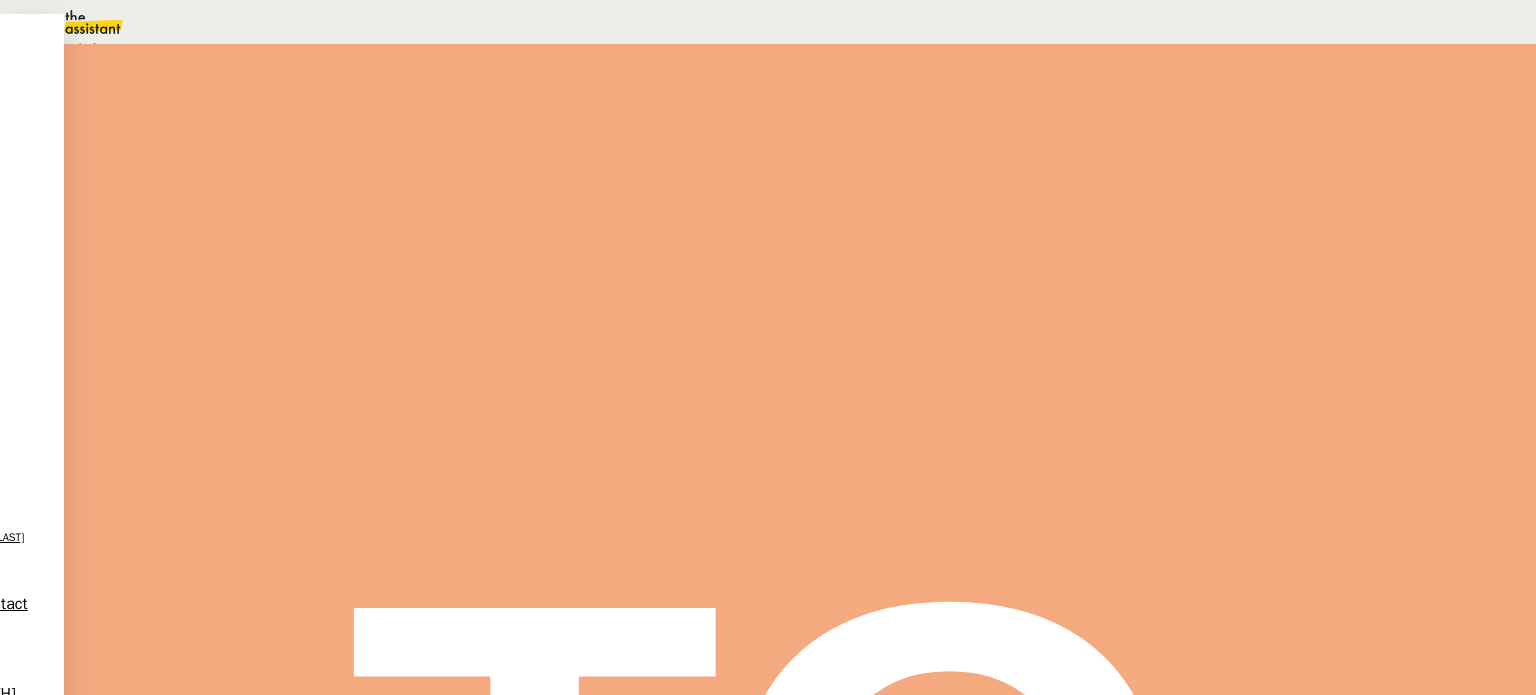 click on "Aide" at bounding box center [72, 48] 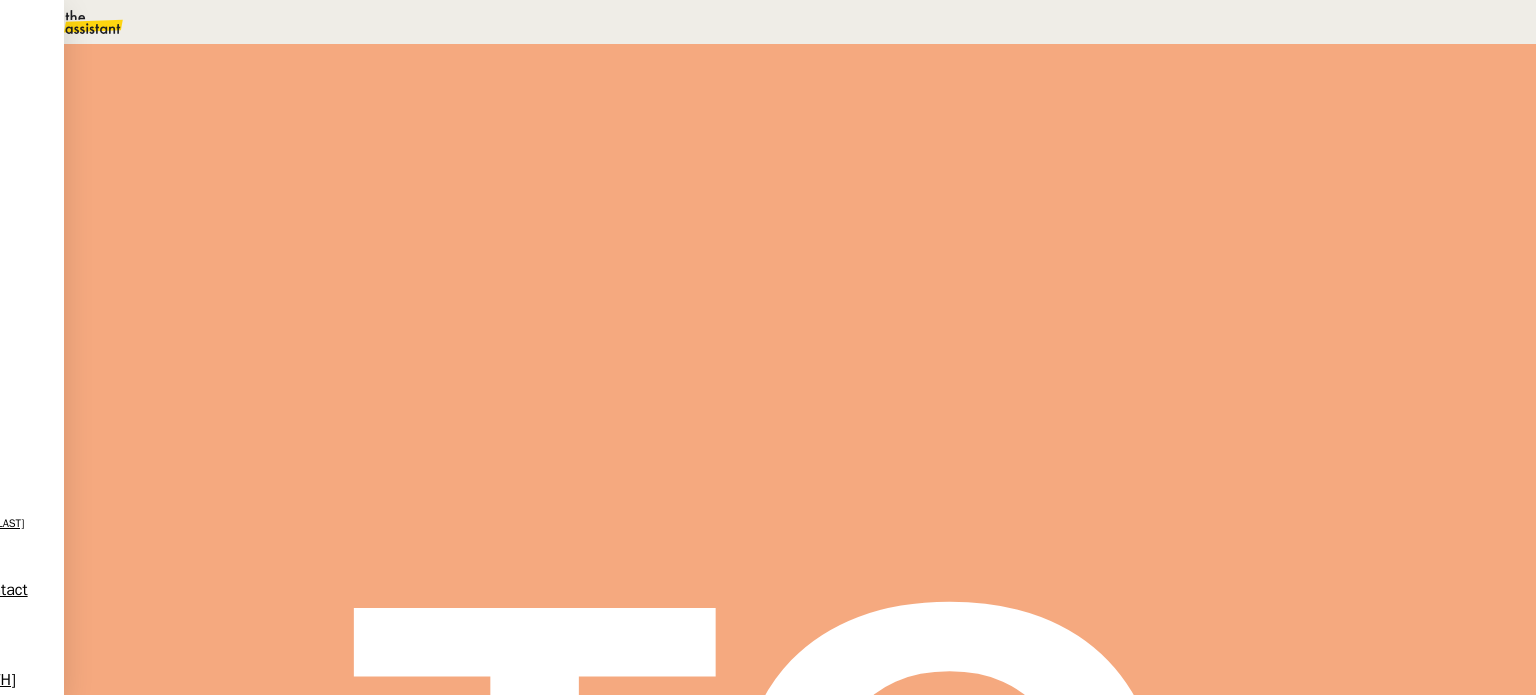 click on "Sauver" at bounding box center (1139, 188) 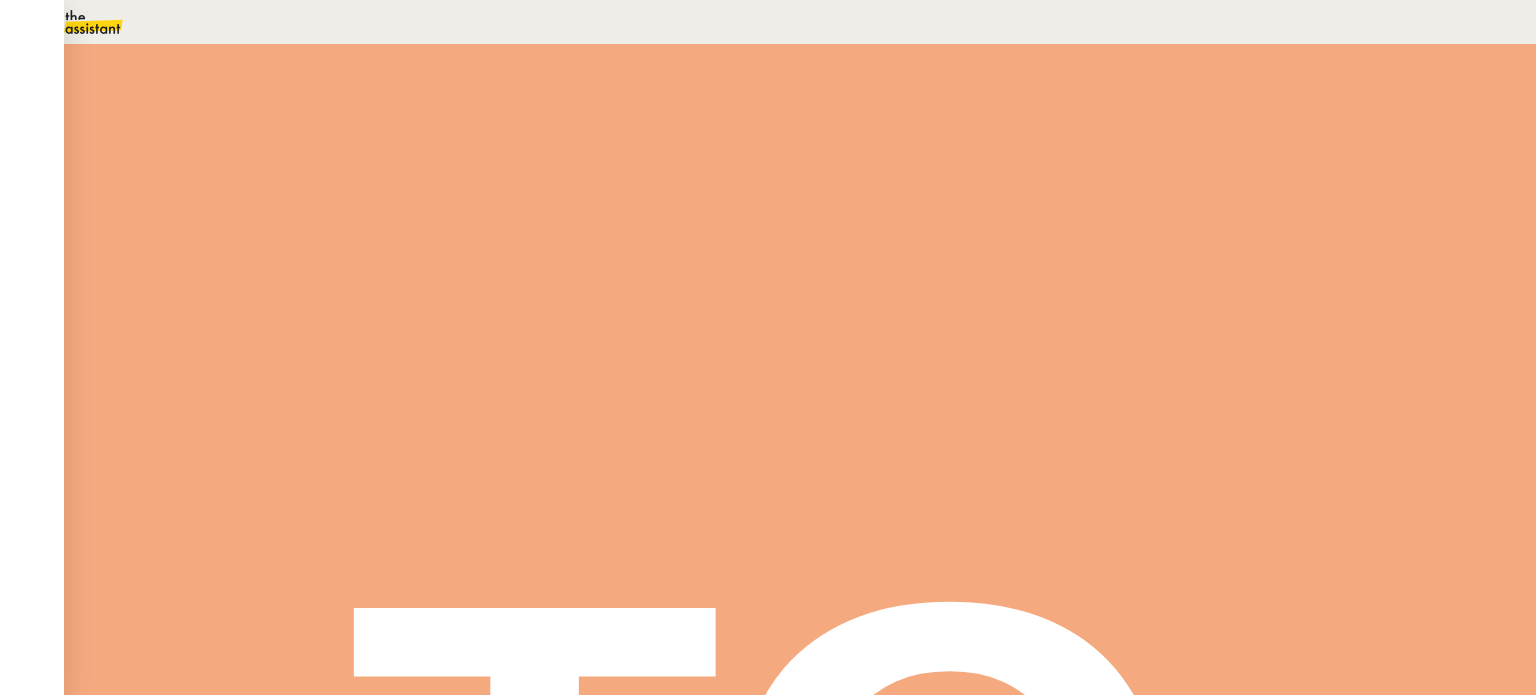 scroll, scrollTop: 100, scrollLeft: 0, axis: vertical 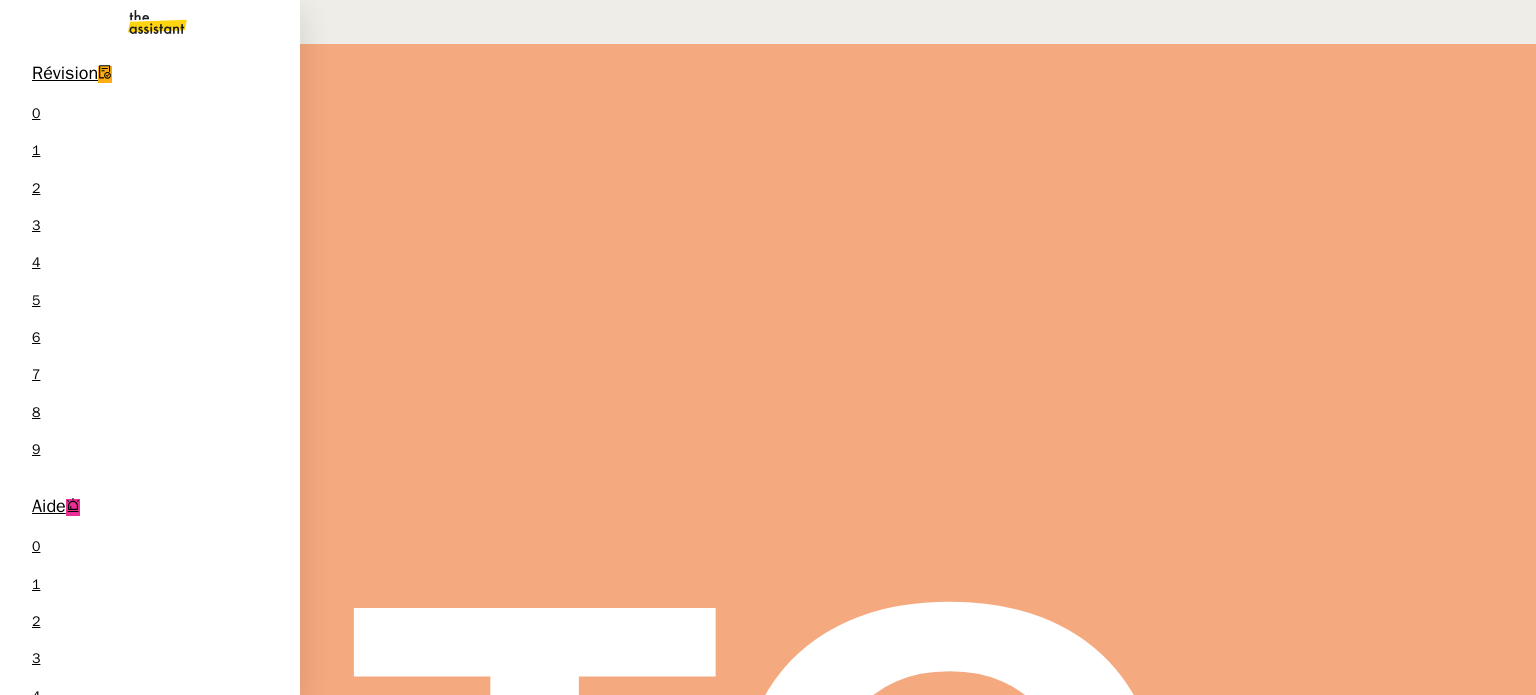 click on "Relance des factures- juillet 2025" at bounding box center [142, 1125] 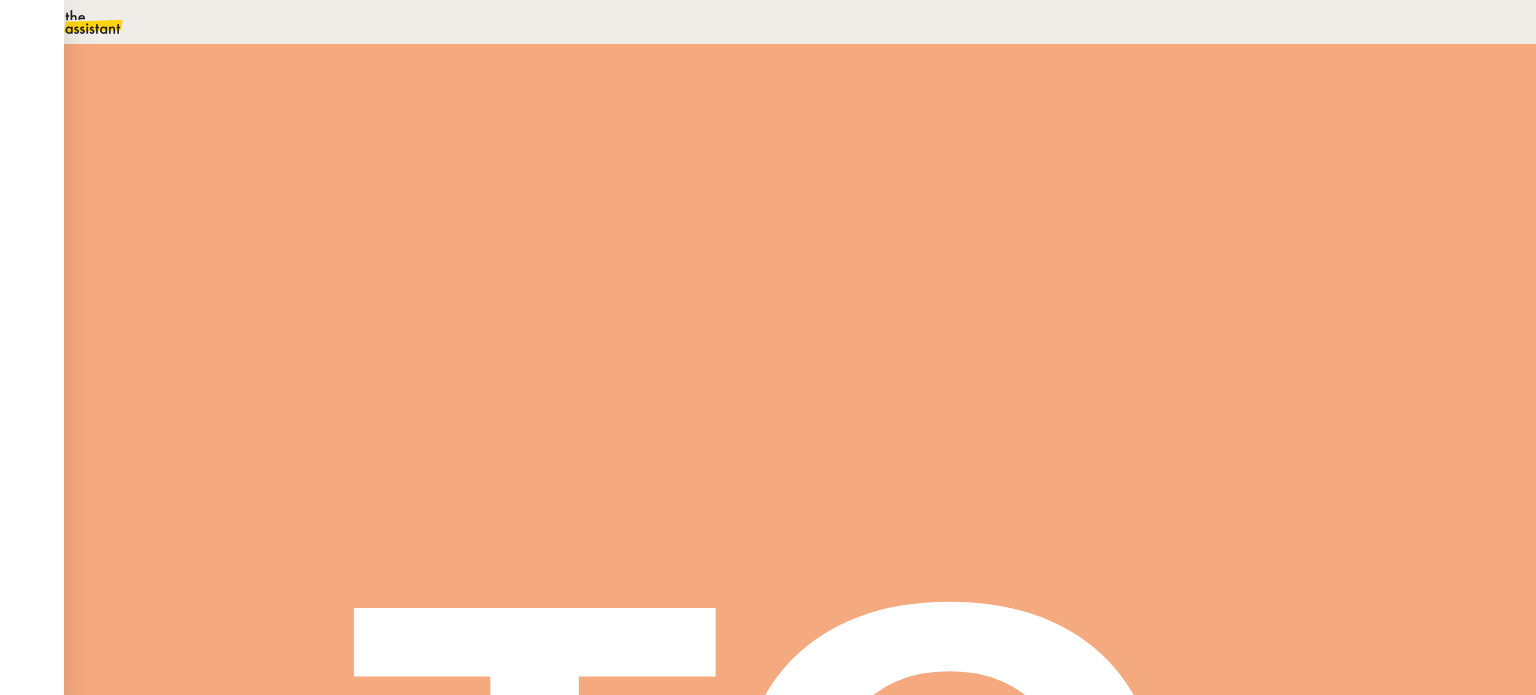 click on "Tâche" at bounding box center [819, 139] 